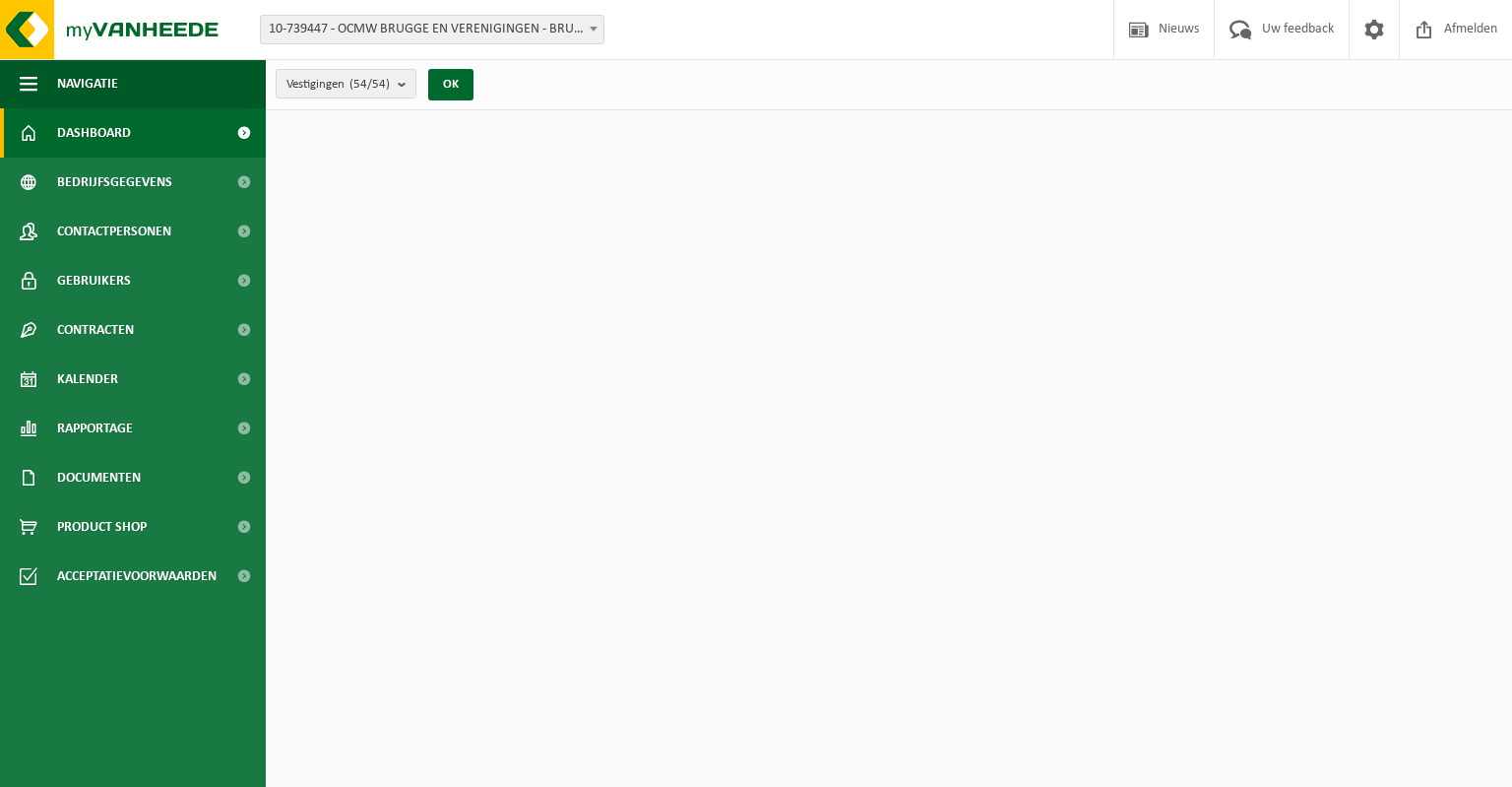 scroll, scrollTop: 0, scrollLeft: 0, axis: both 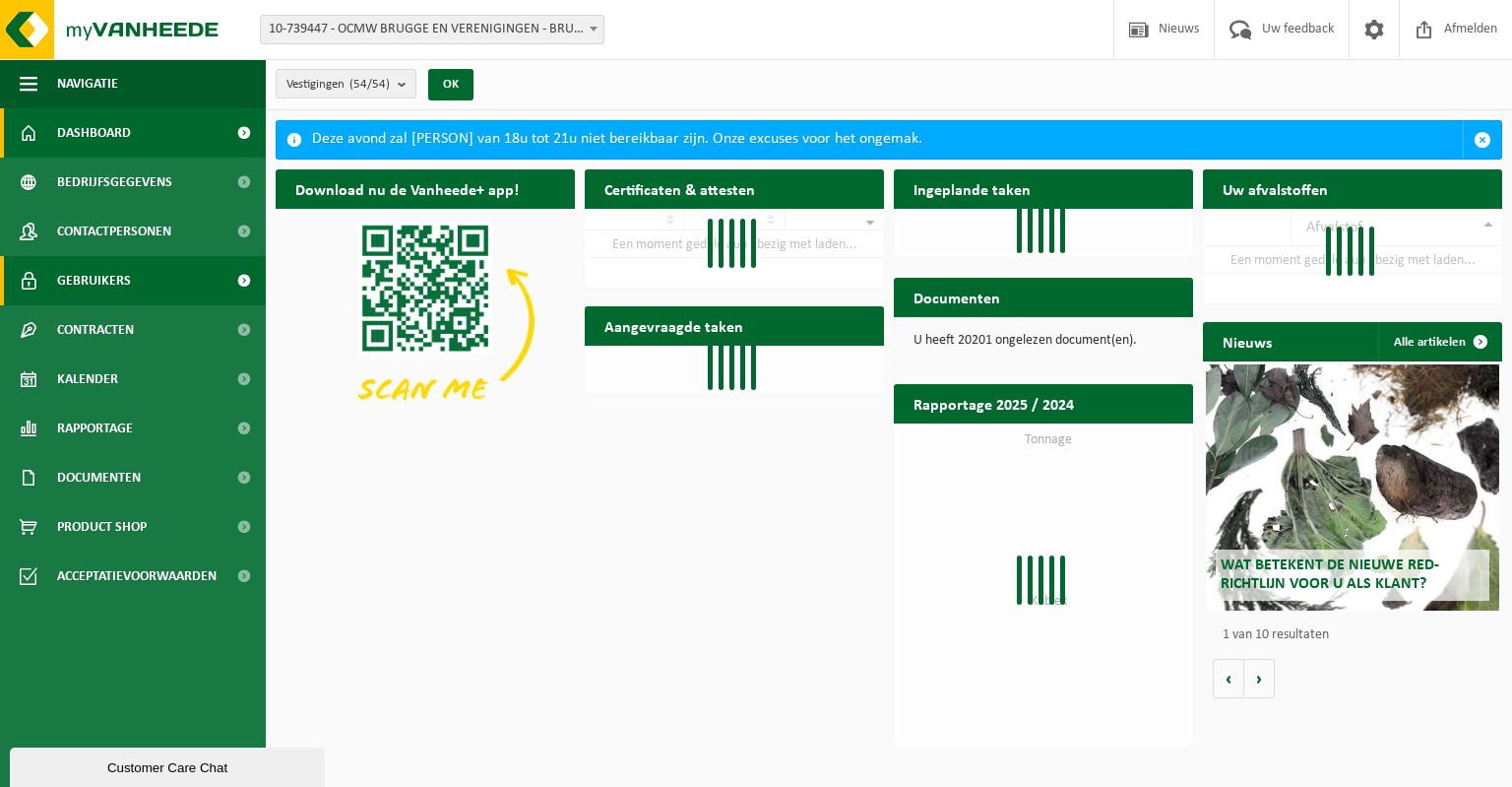 click on "Gebruikers" at bounding box center [94, 281] 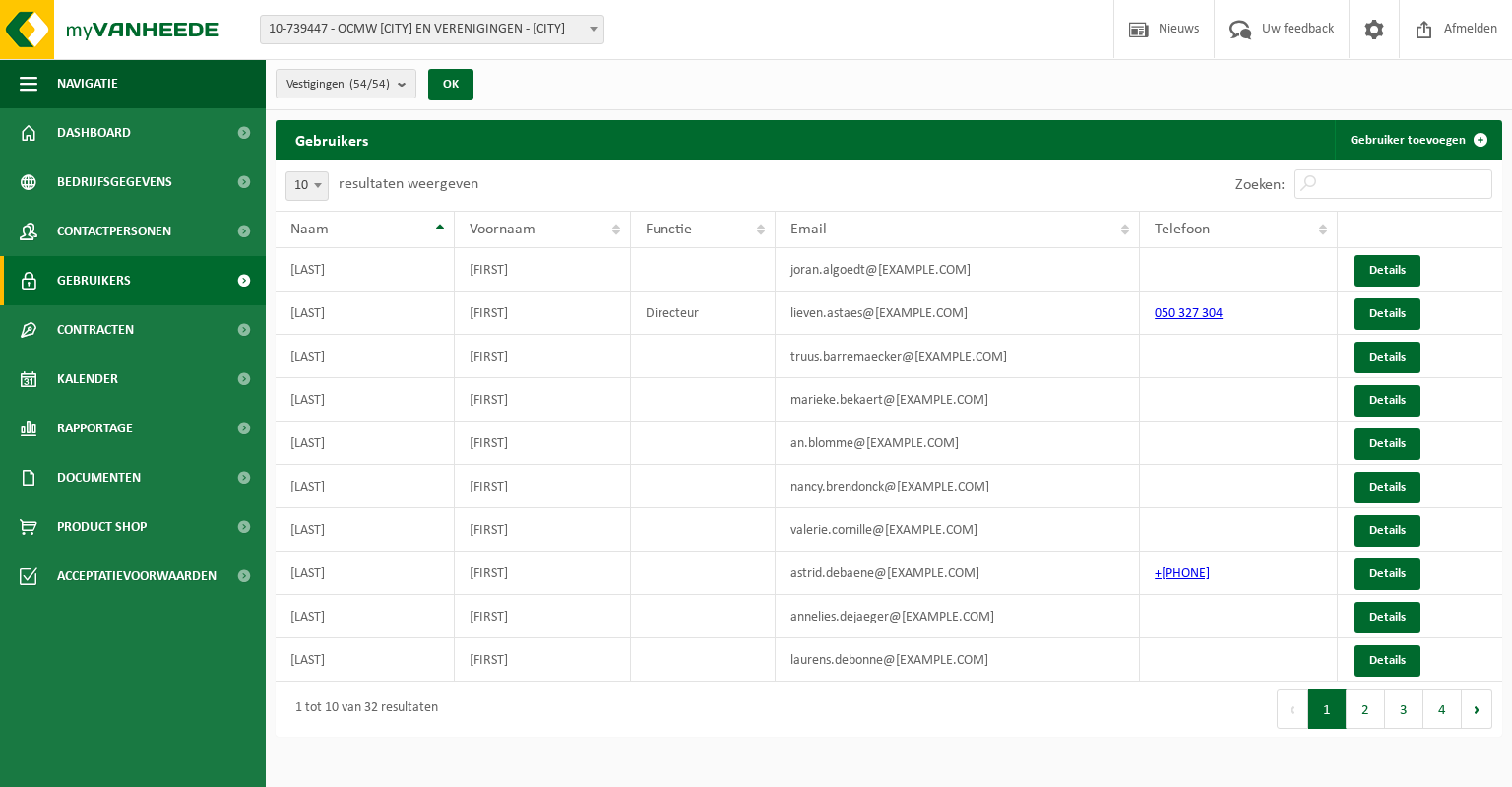 scroll, scrollTop: 0, scrollLeft: 0, axis: both 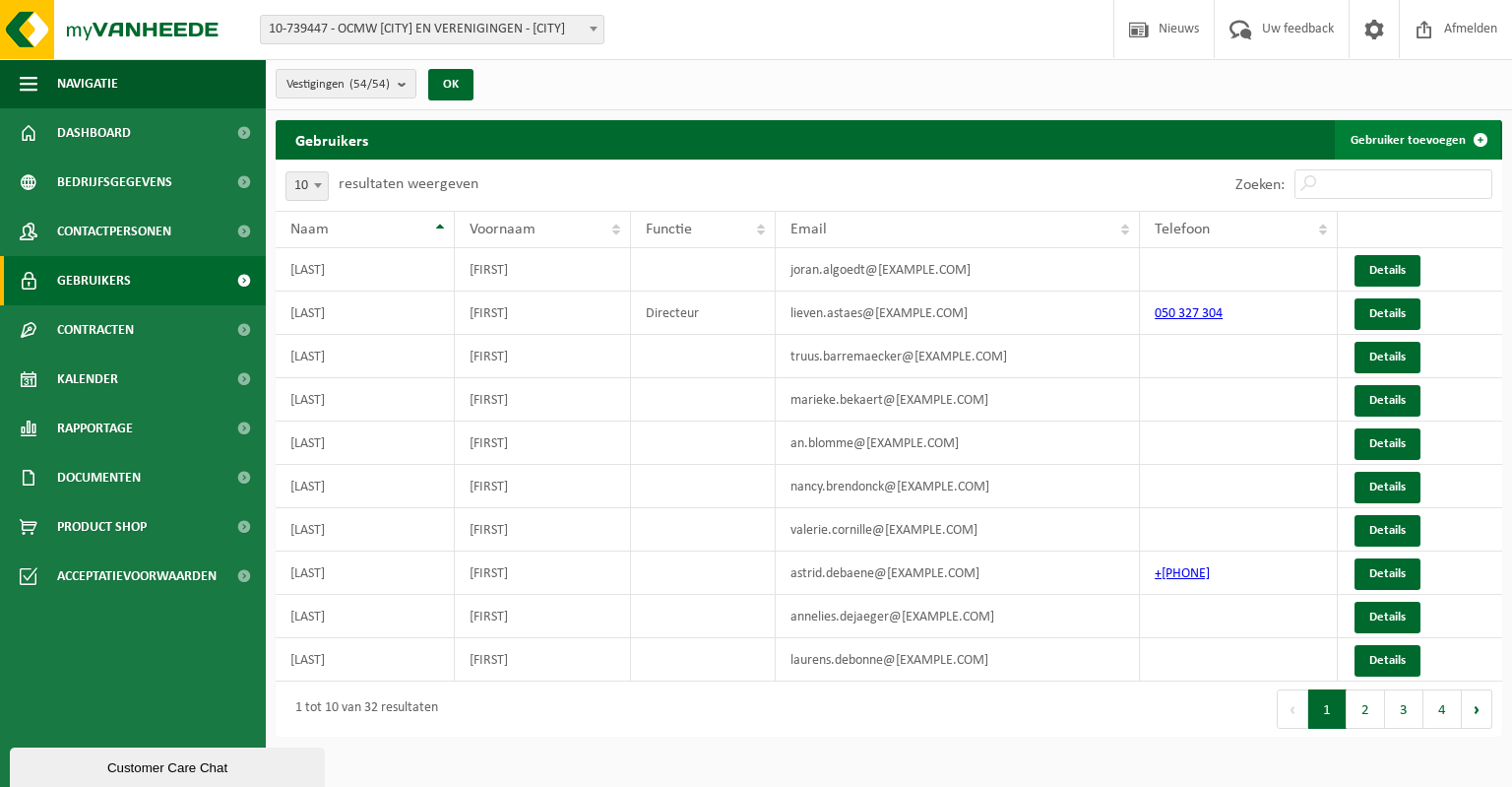 click on "Gebruiker toevoegen" at bounding box center [1418, 140] 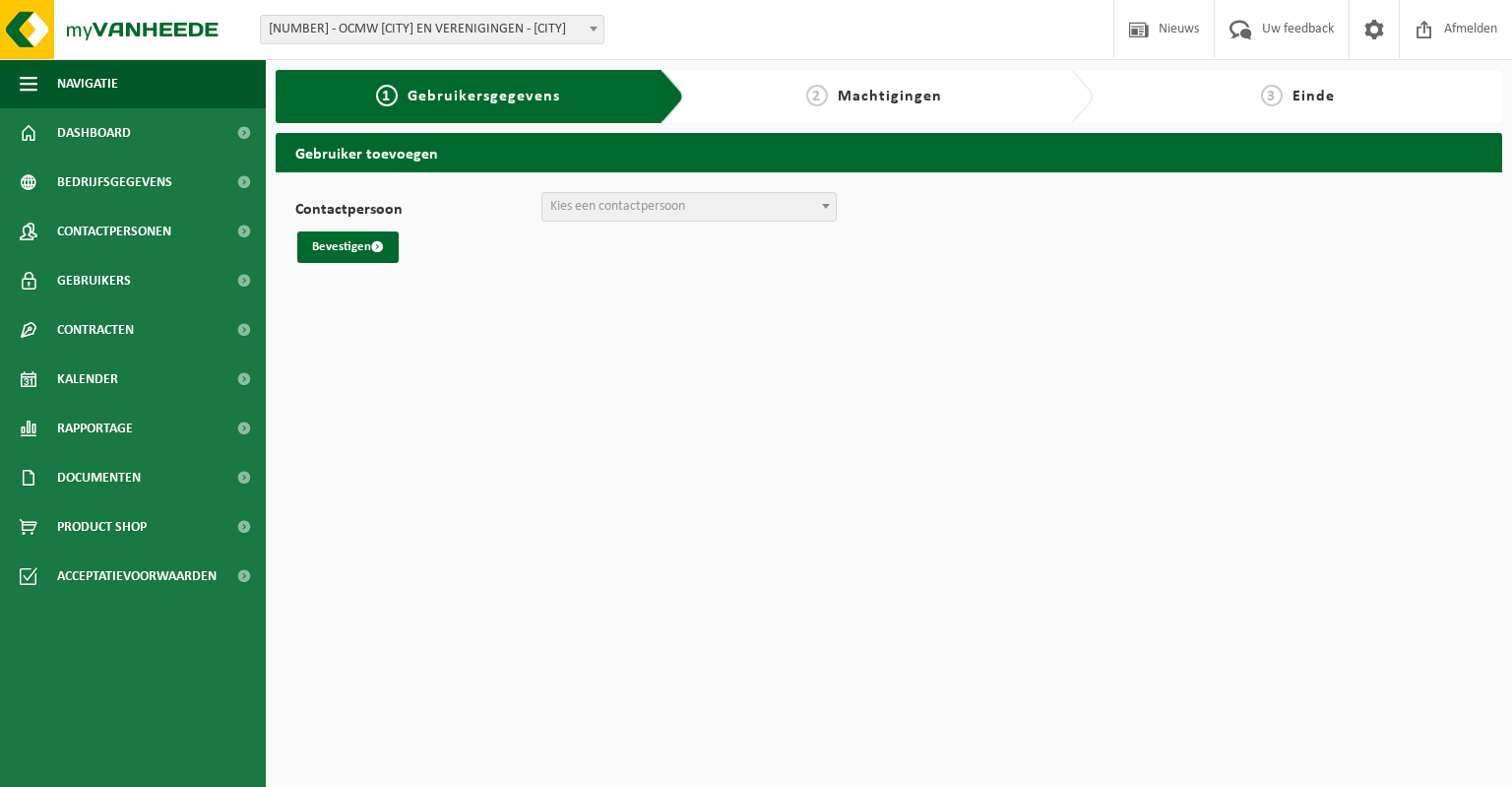 scroll, scrollTop: 0, scrollLeft: 0, axis: both 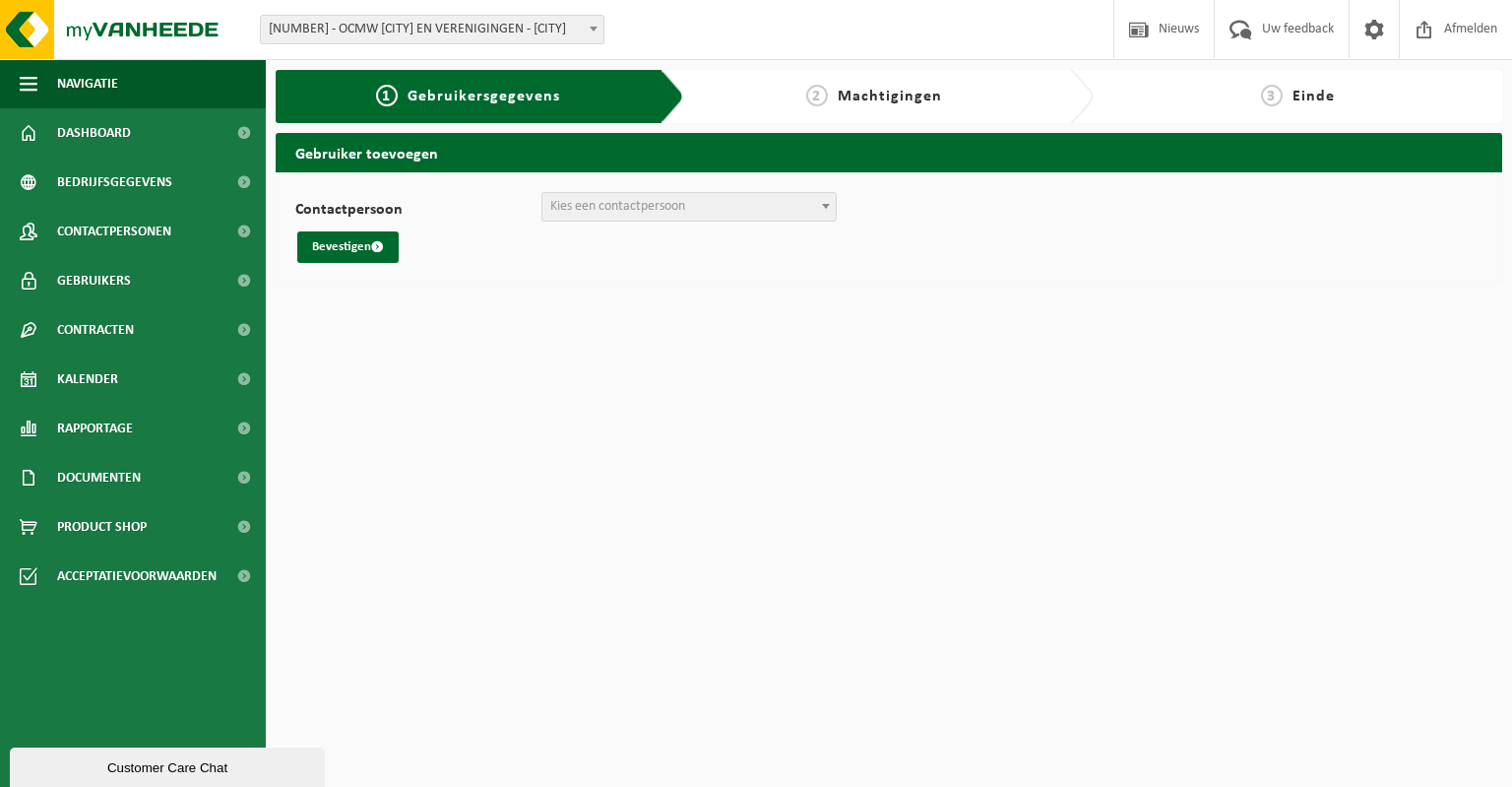 click at bounding box center [826, 206] 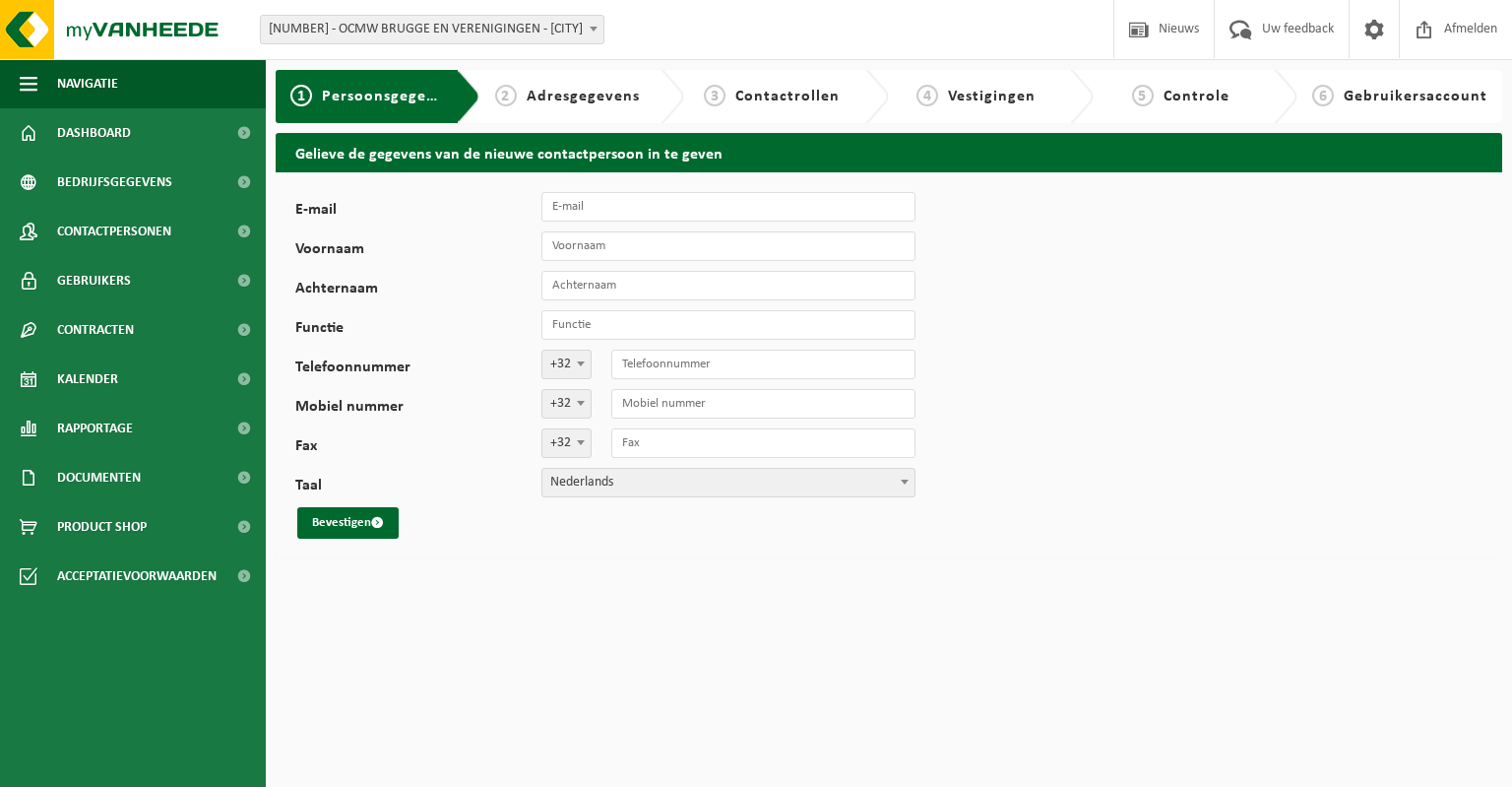 scroll, scrollTop: 0, scrollLeft: 0, axis: both 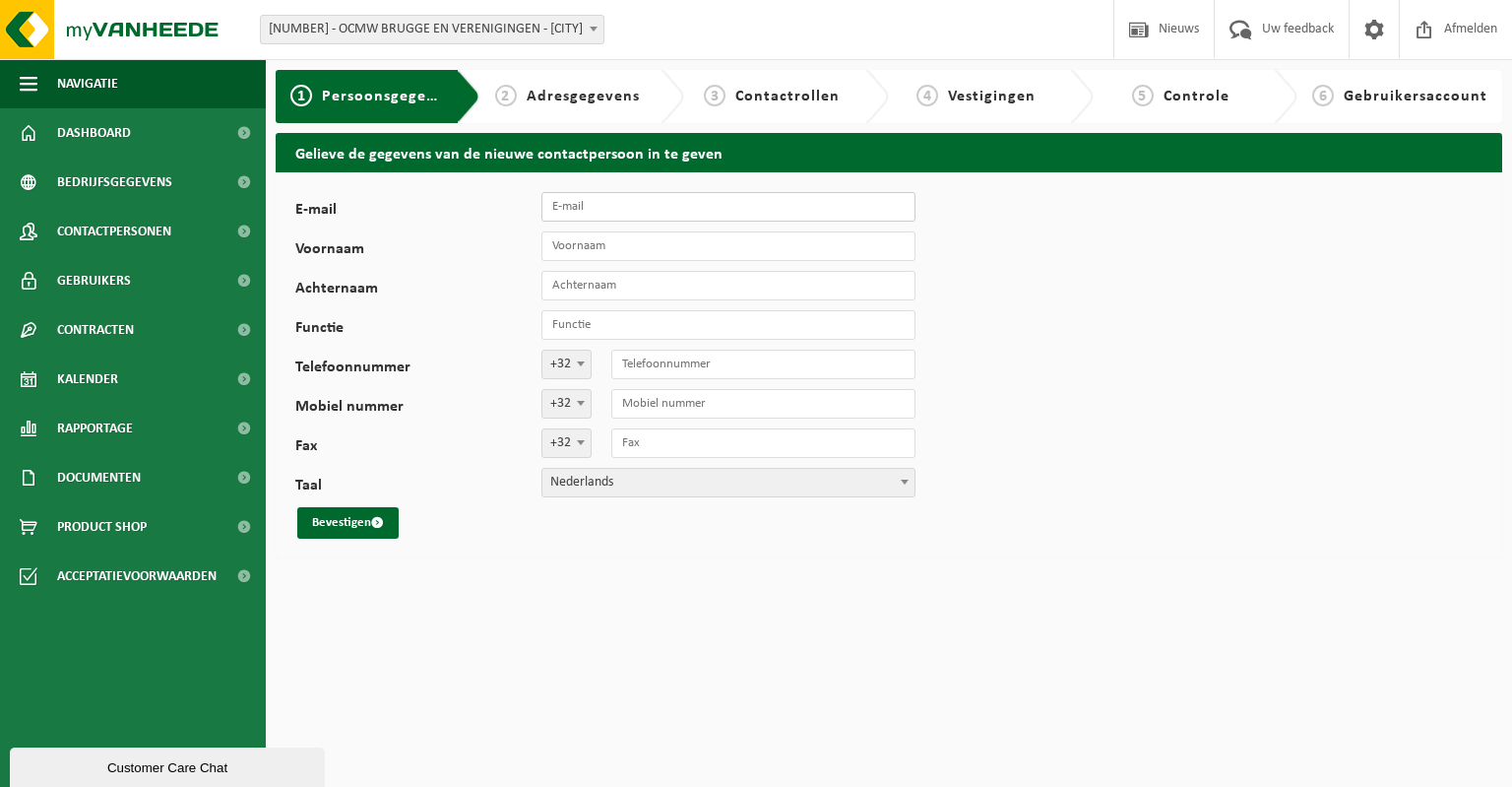 click on "E-mail" at bounding box center [728, 207] 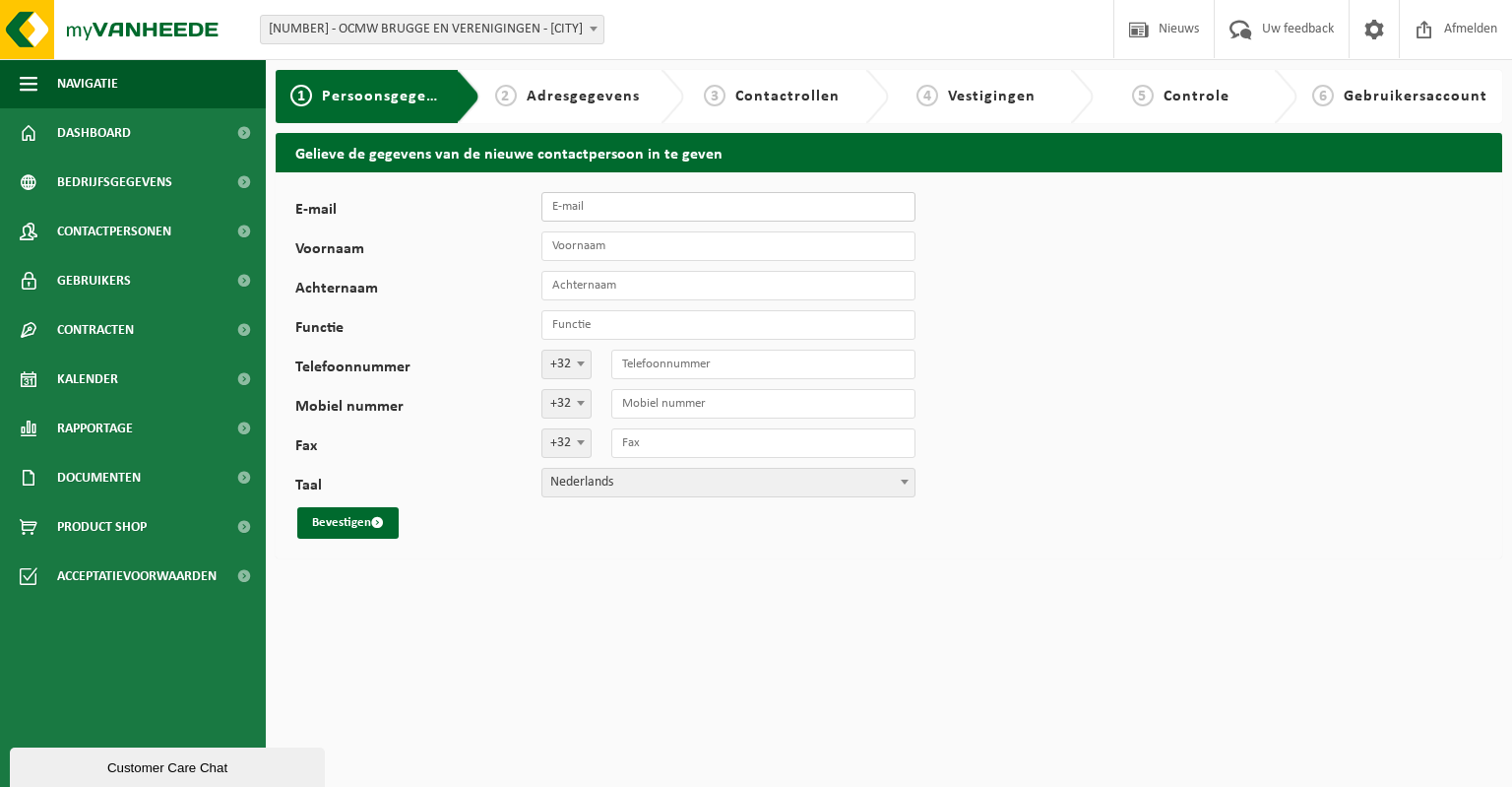 type on "inge.scheemaker@wokbrugge.be" 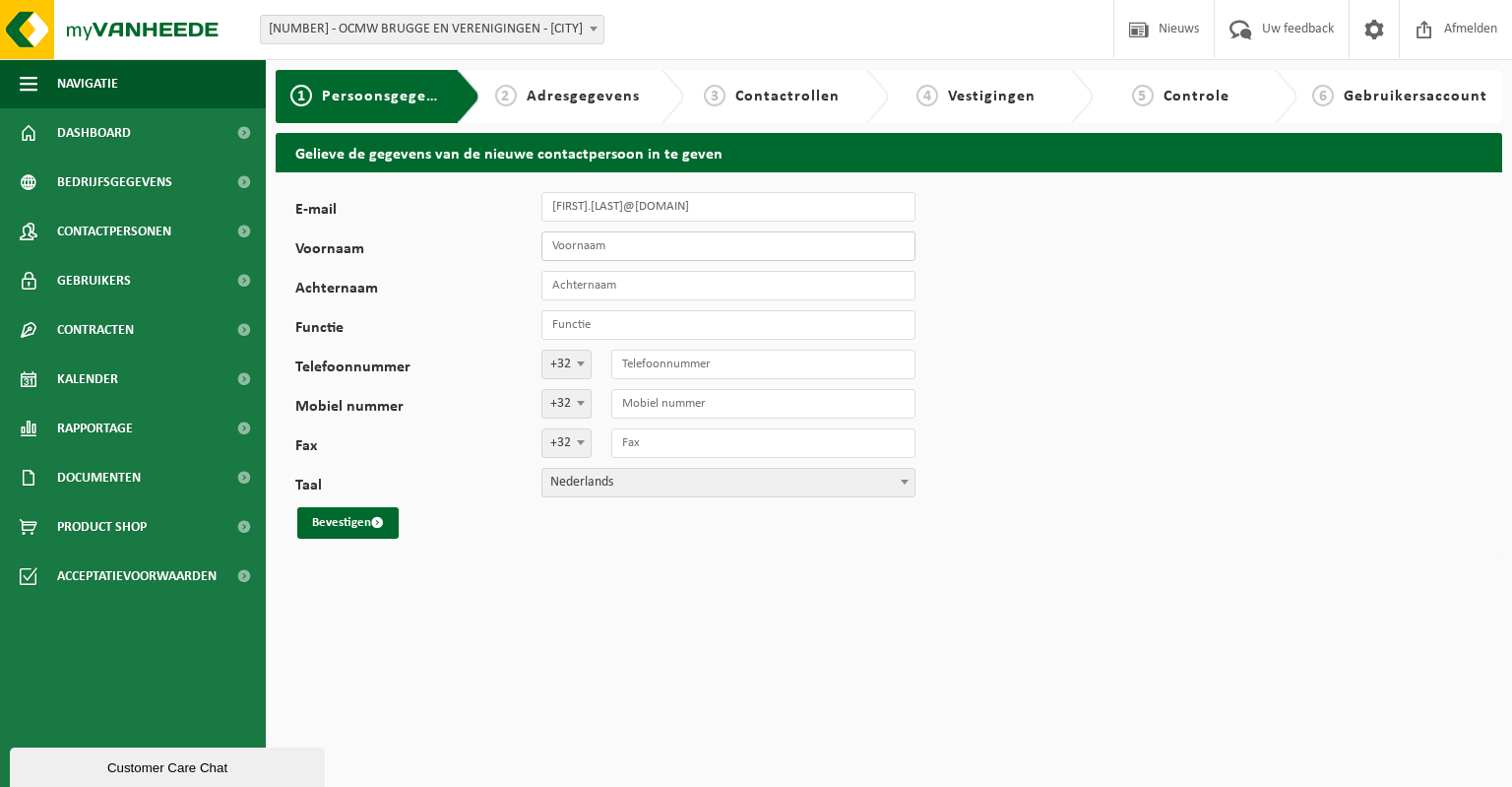 click on "Voornaam" at bounding box center (728, 246) 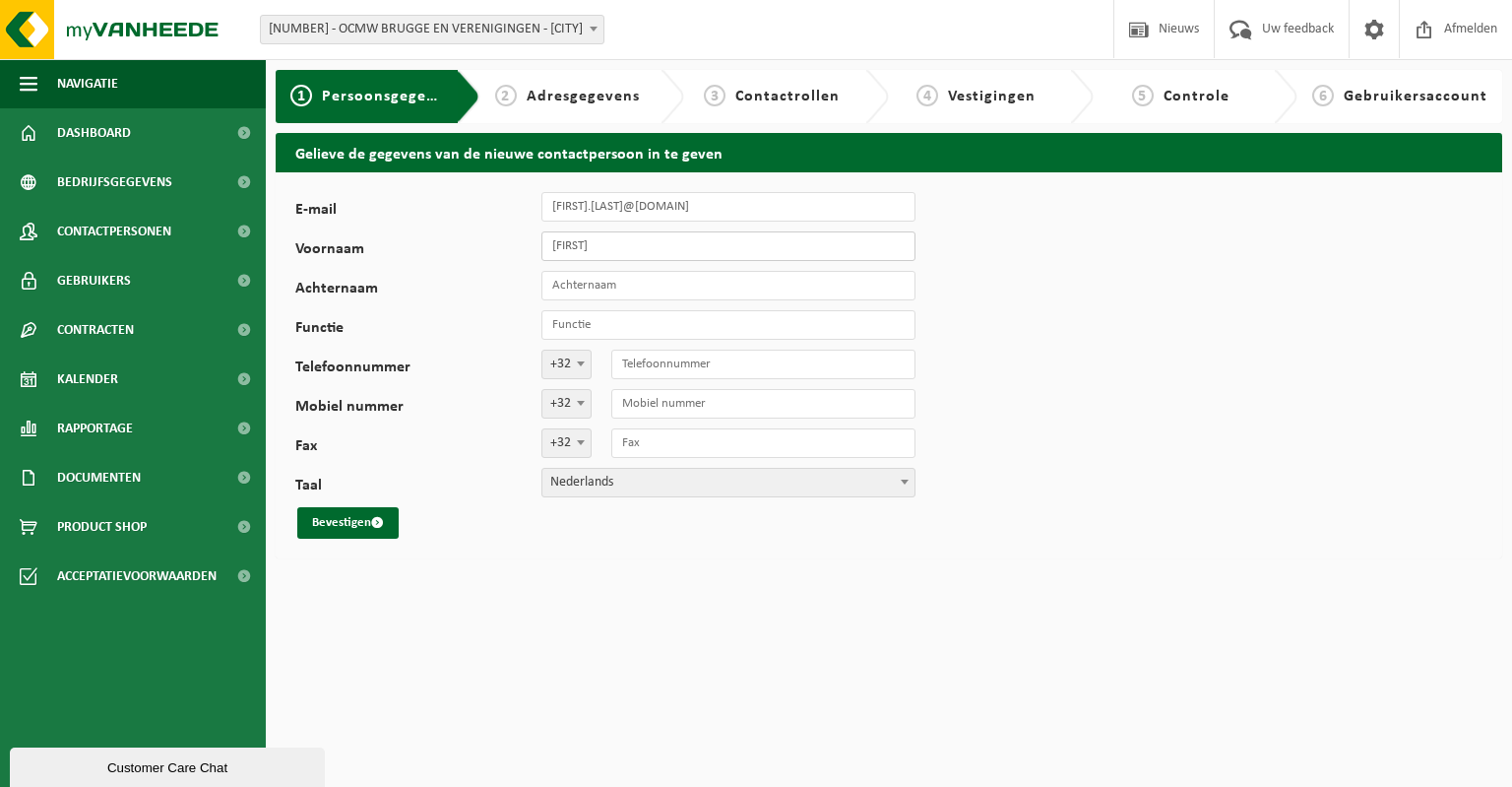 type on "Inge" 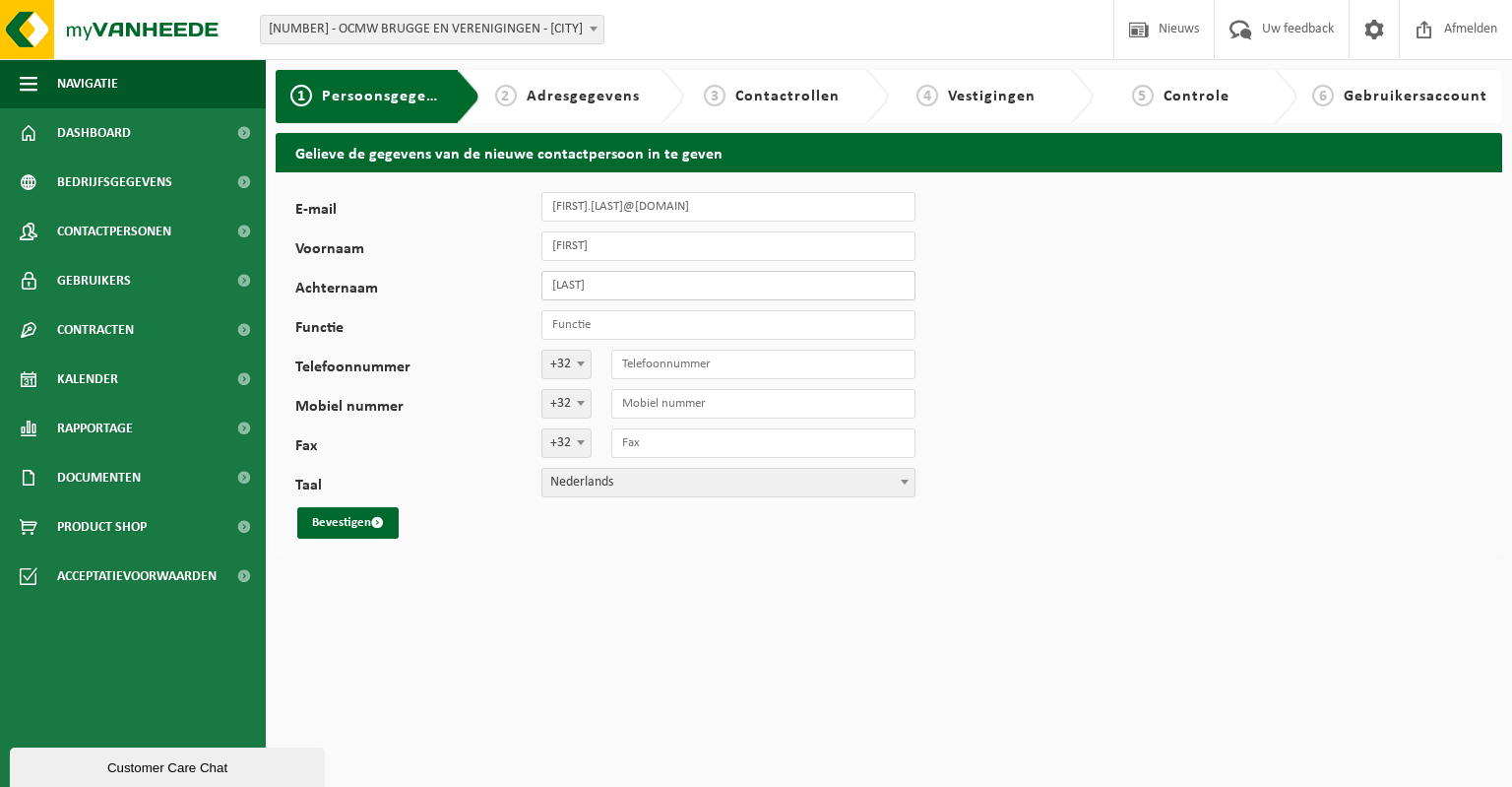 type on "Scheemaker" 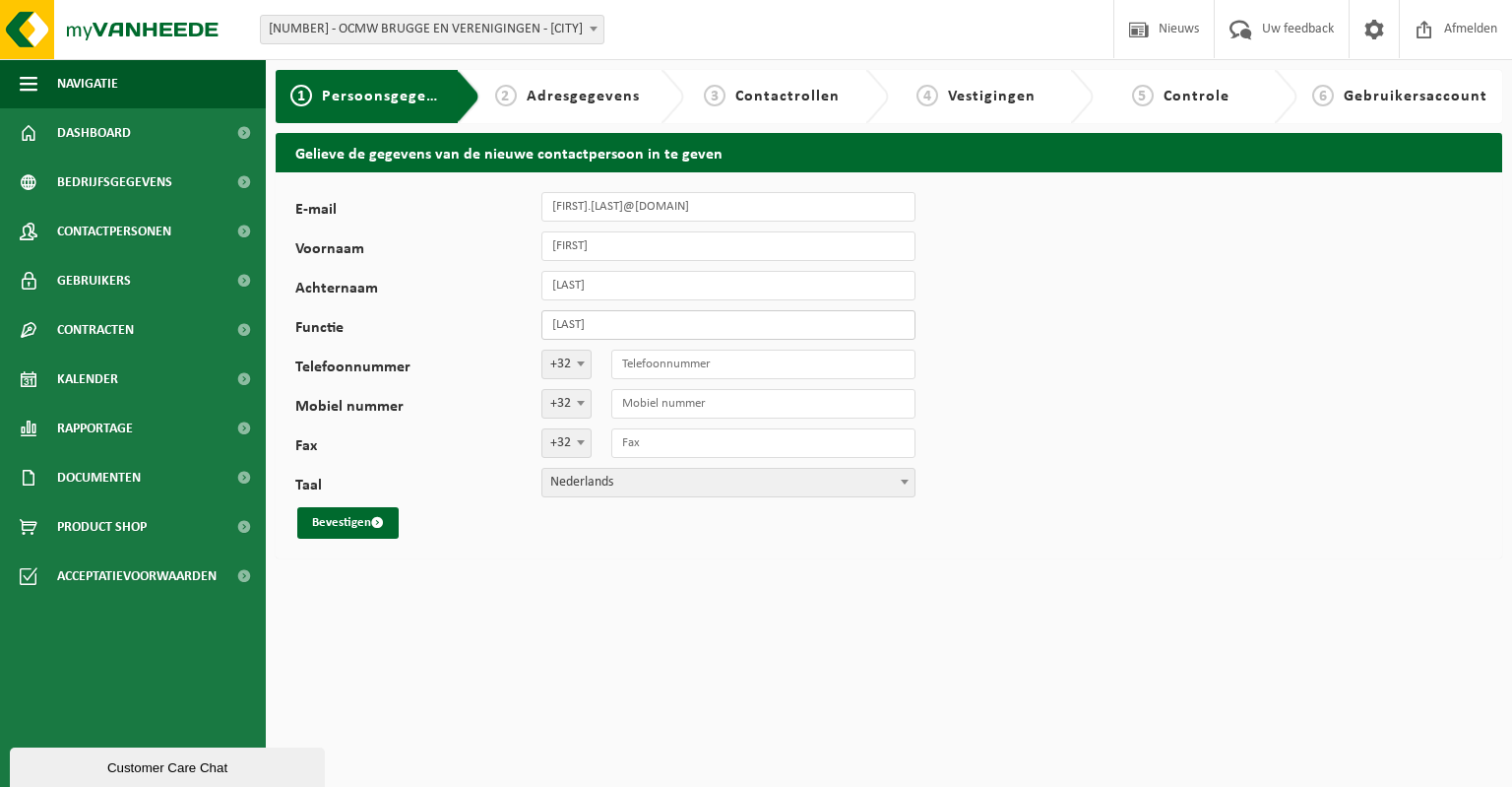 type on "Jobcoach" 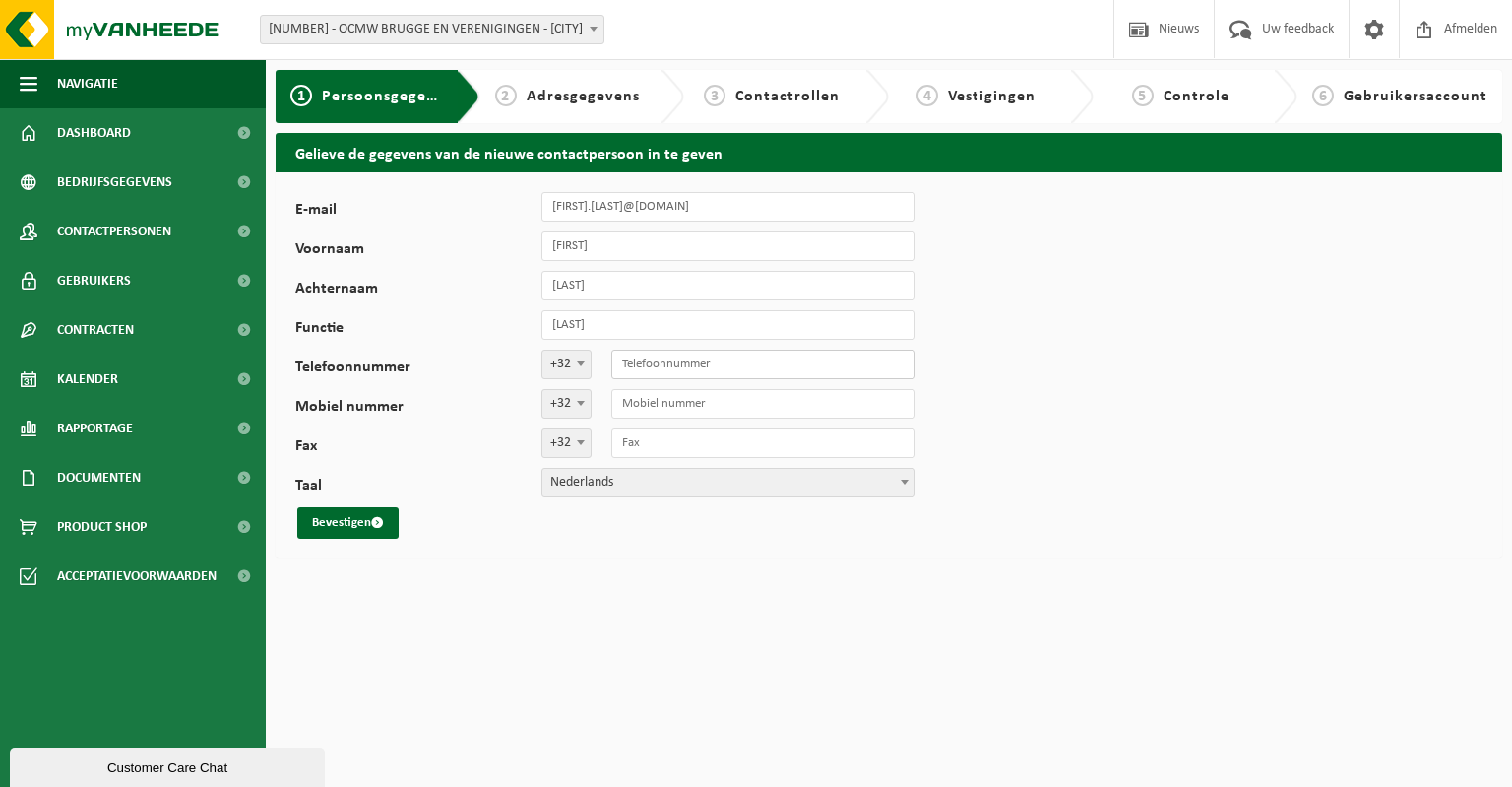 click on "Telefoonnummer" at bounding box center (763, 364) 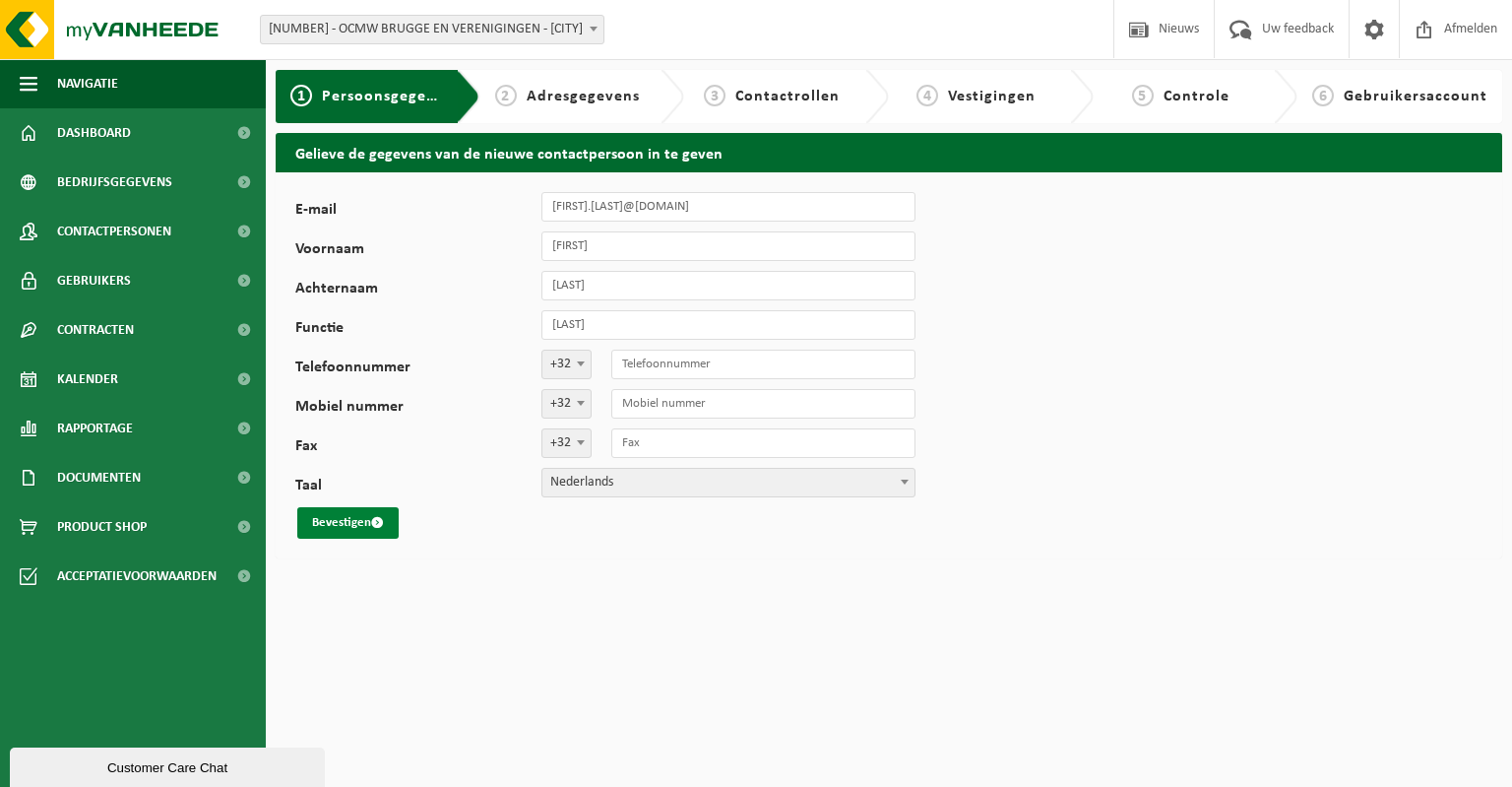 click on "Bevestigen" at bounding box center [347, 523] 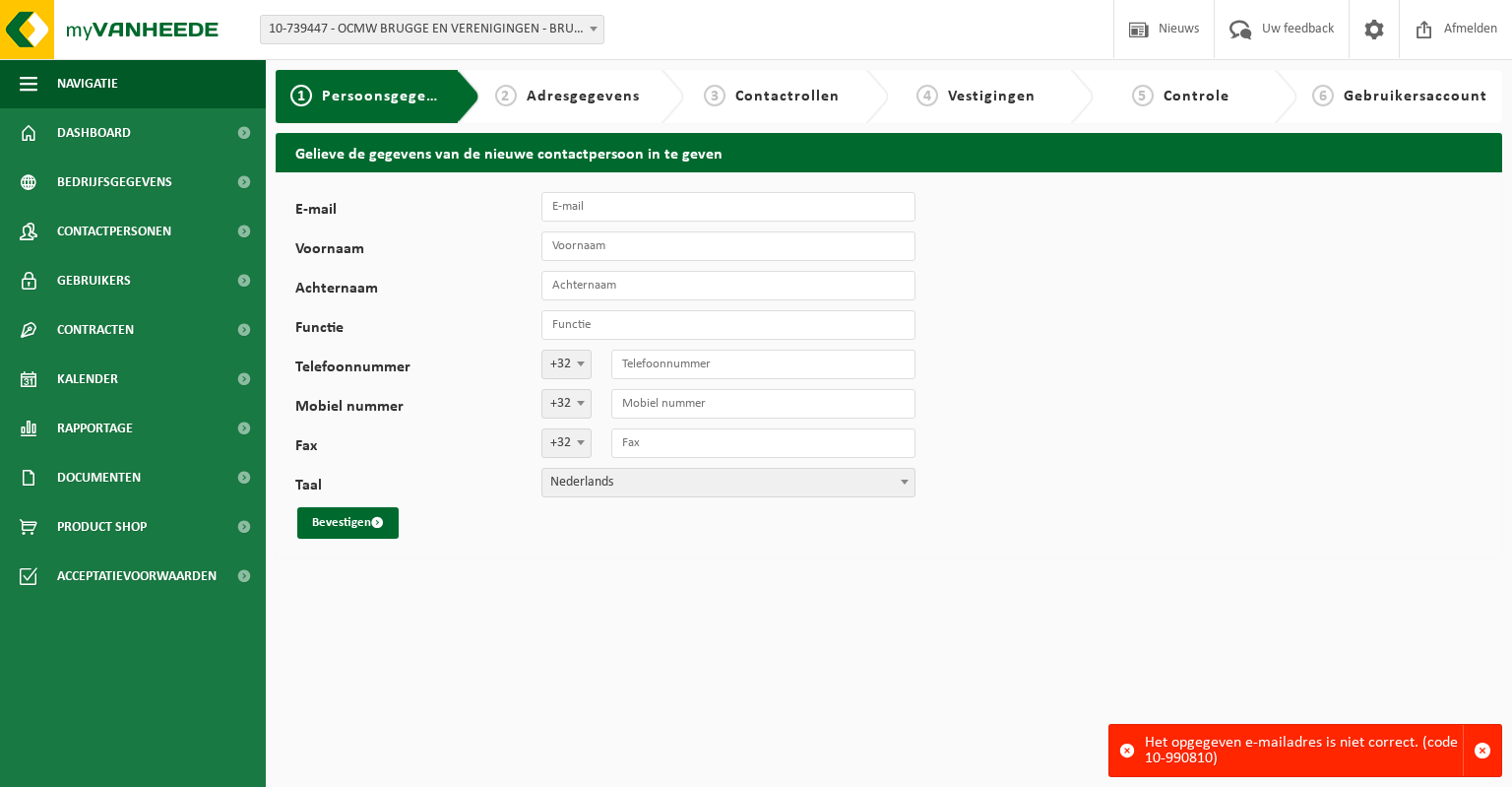 scroll, scrollTop: 0, scrollLeft: 0, axis: both 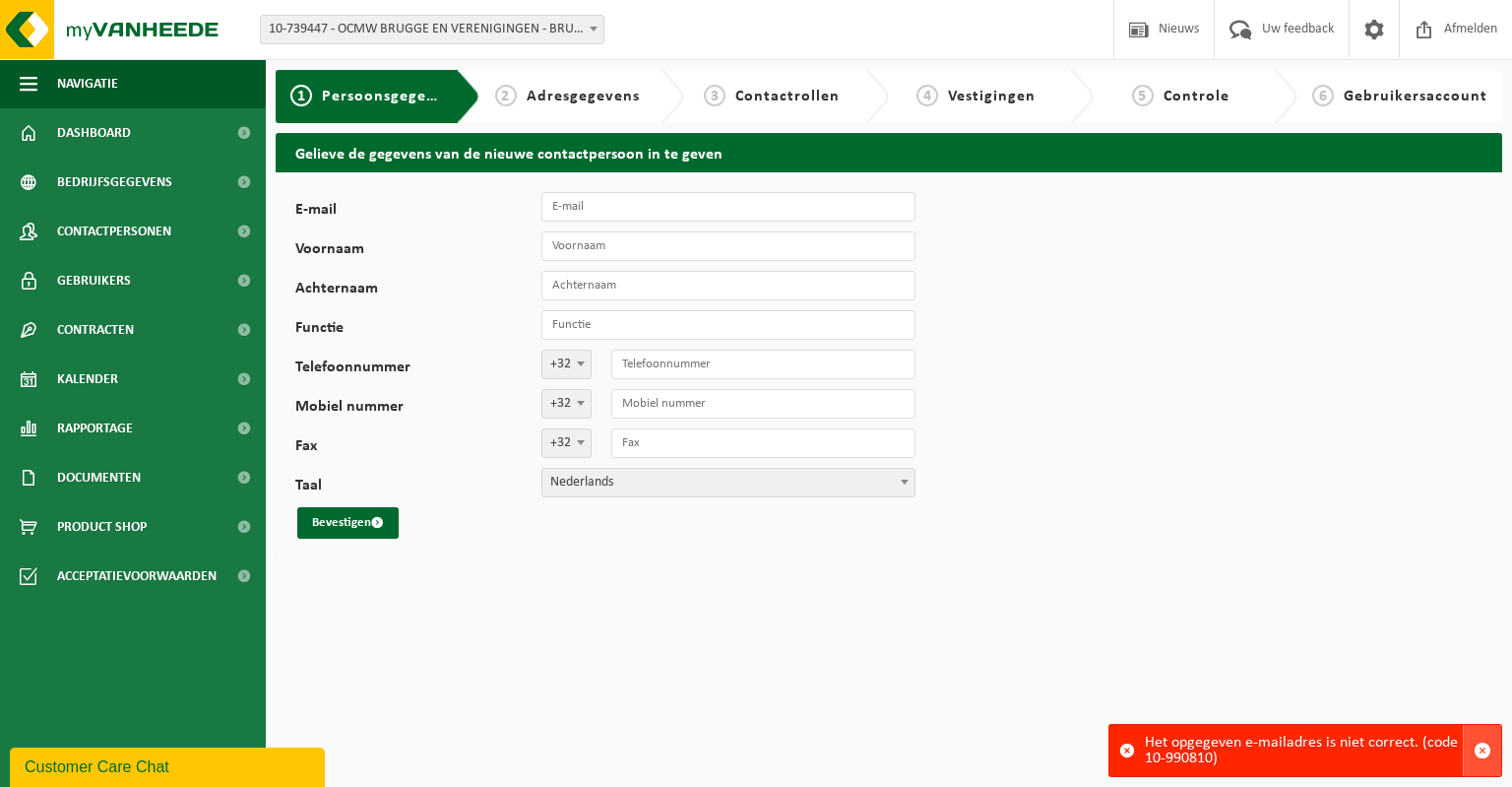 click at bounding box center [1482, 751] 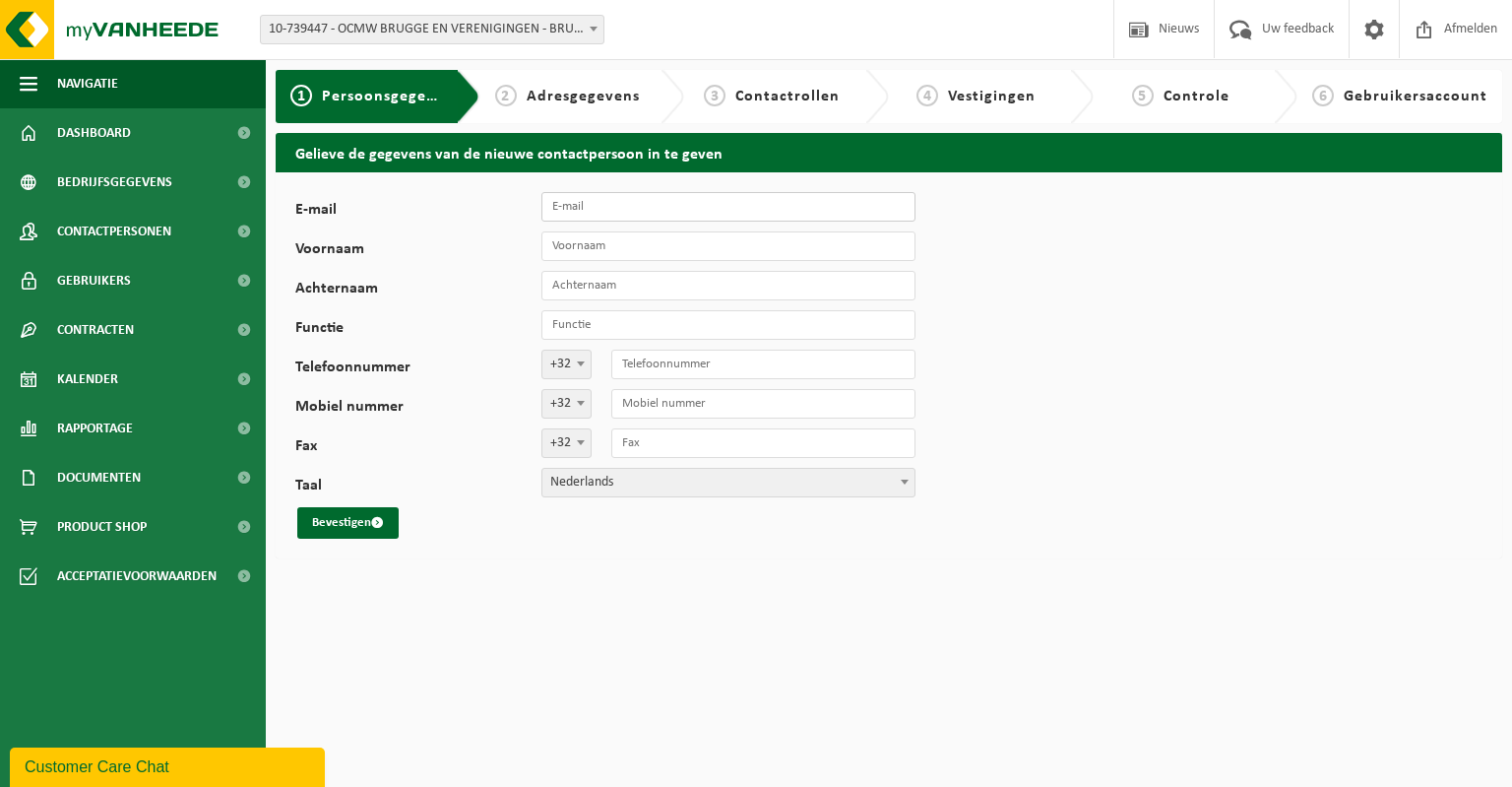 click on "E-mail" at bounding box center [728, 207] 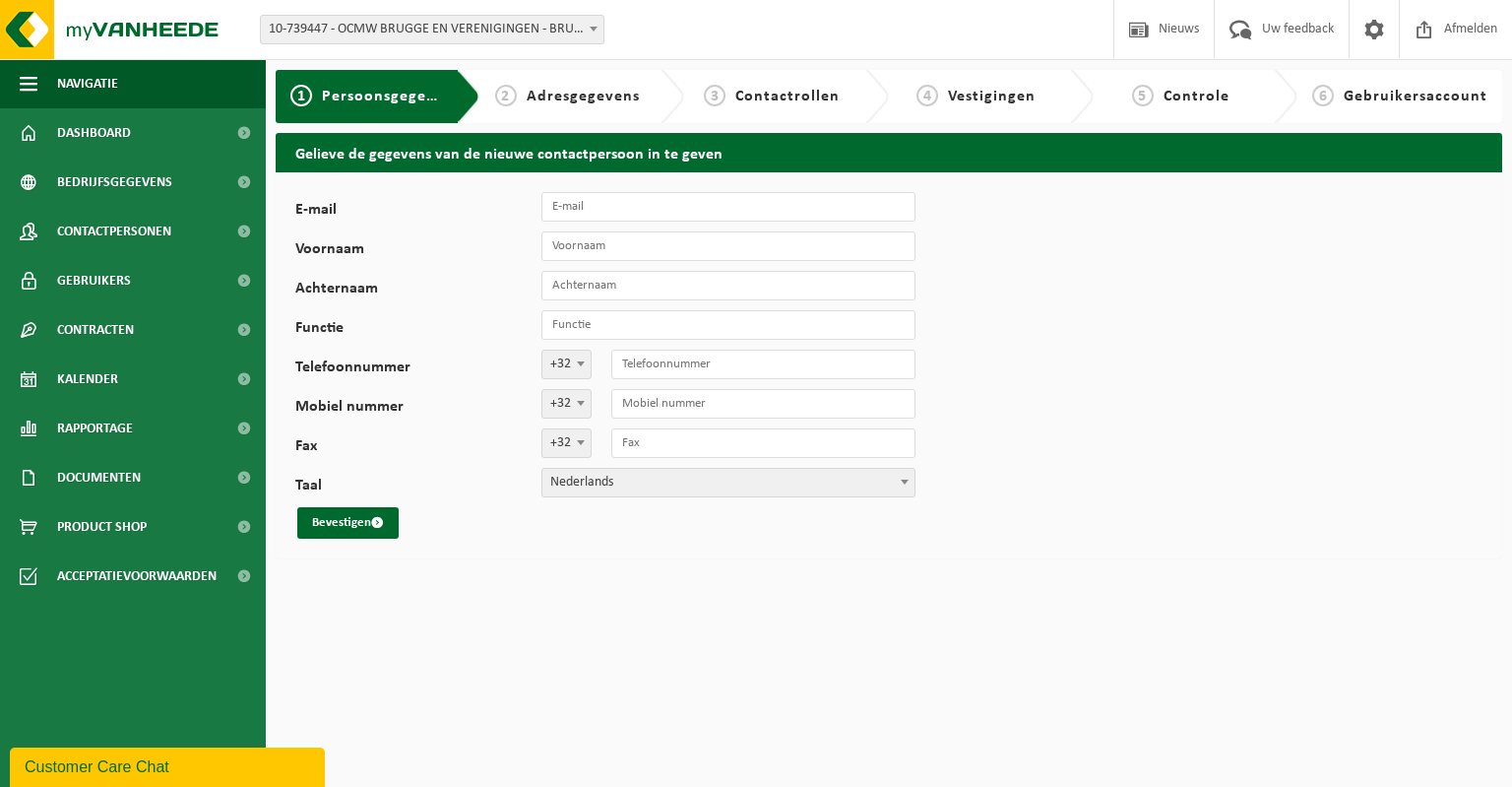 click on "E-mail         Voornaam         Achternaam         Functie         Telefoonnummer     +32 ';  +49 ';  +33 ';  +44 ';  +352 ';  +31 ';  +32         Mobiel nummer     +32 ';  +49 ';  +33 ';  +44 ';  +352 ';  +31 ';  +32         Fax     +32 ';  +49 ';  +33 ';  +44 ';  +352 ';  +31 ';  +32         Taal     Nederlands   Français   English   Nederlands        Bevestigen" at bounding box center (889, 365) 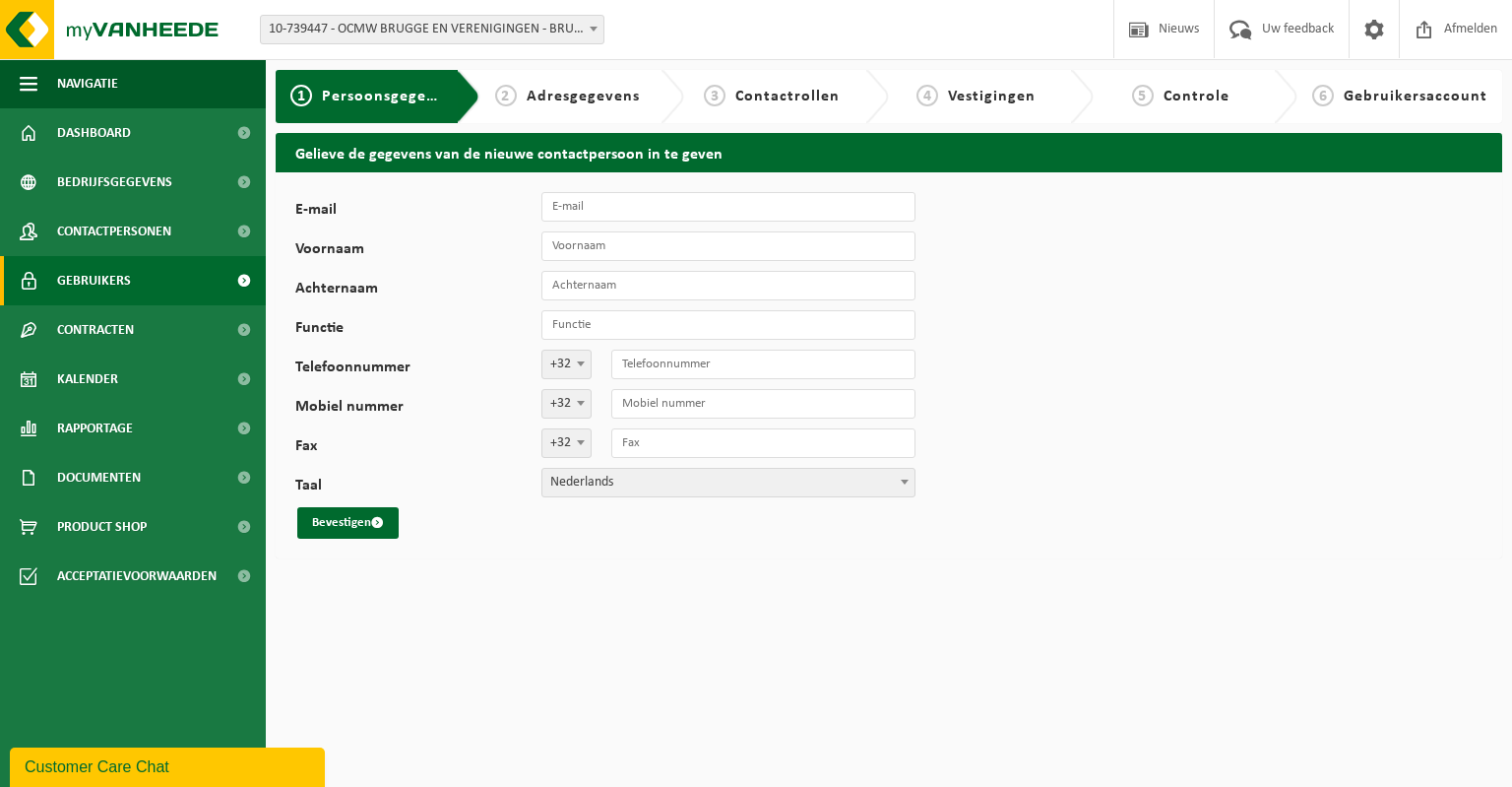 click on "Gebruikers" at bounding box center [94, 281] 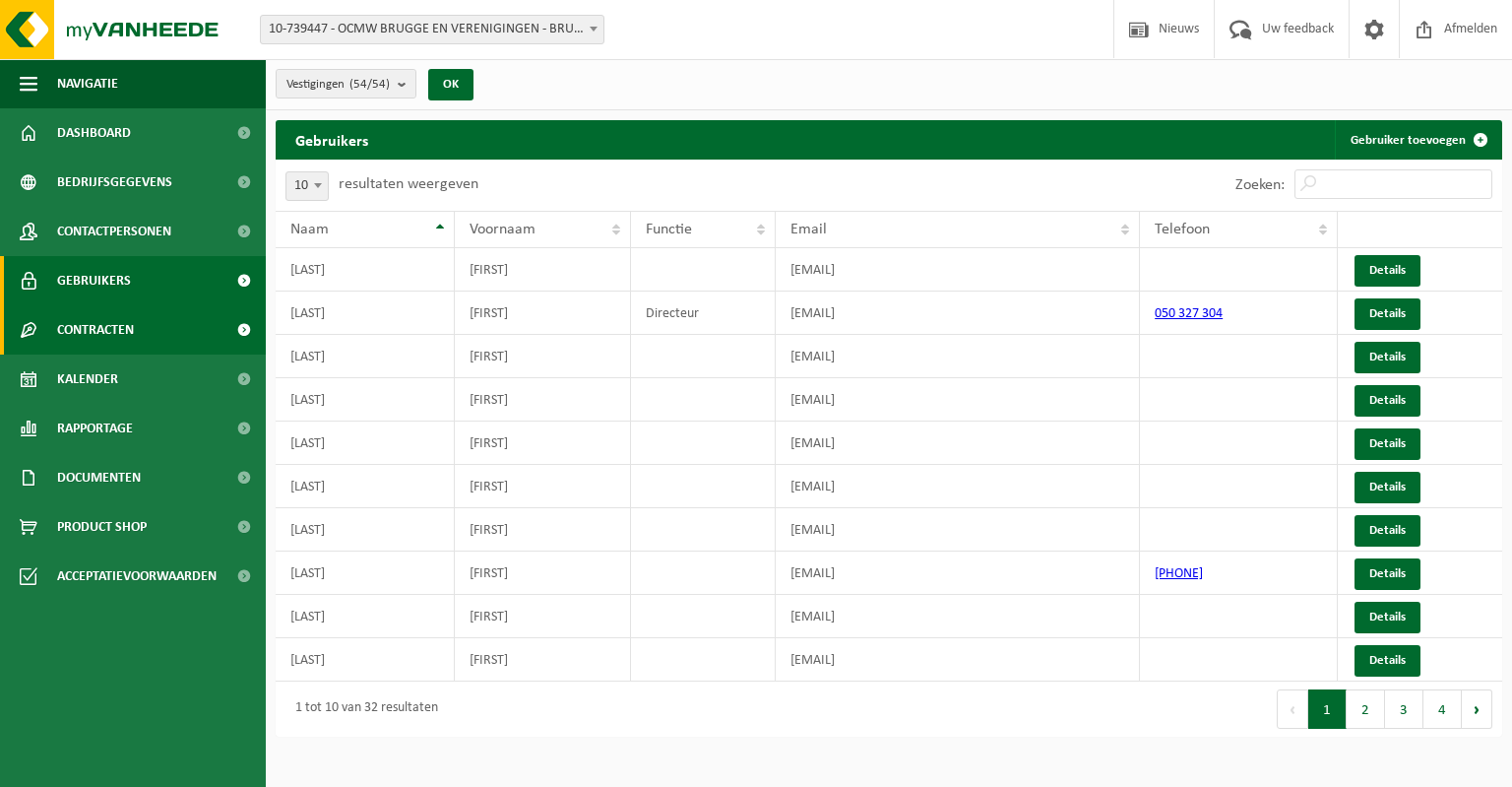 scroll, scrollTop: 0, scrollLeft: 0, axis: both 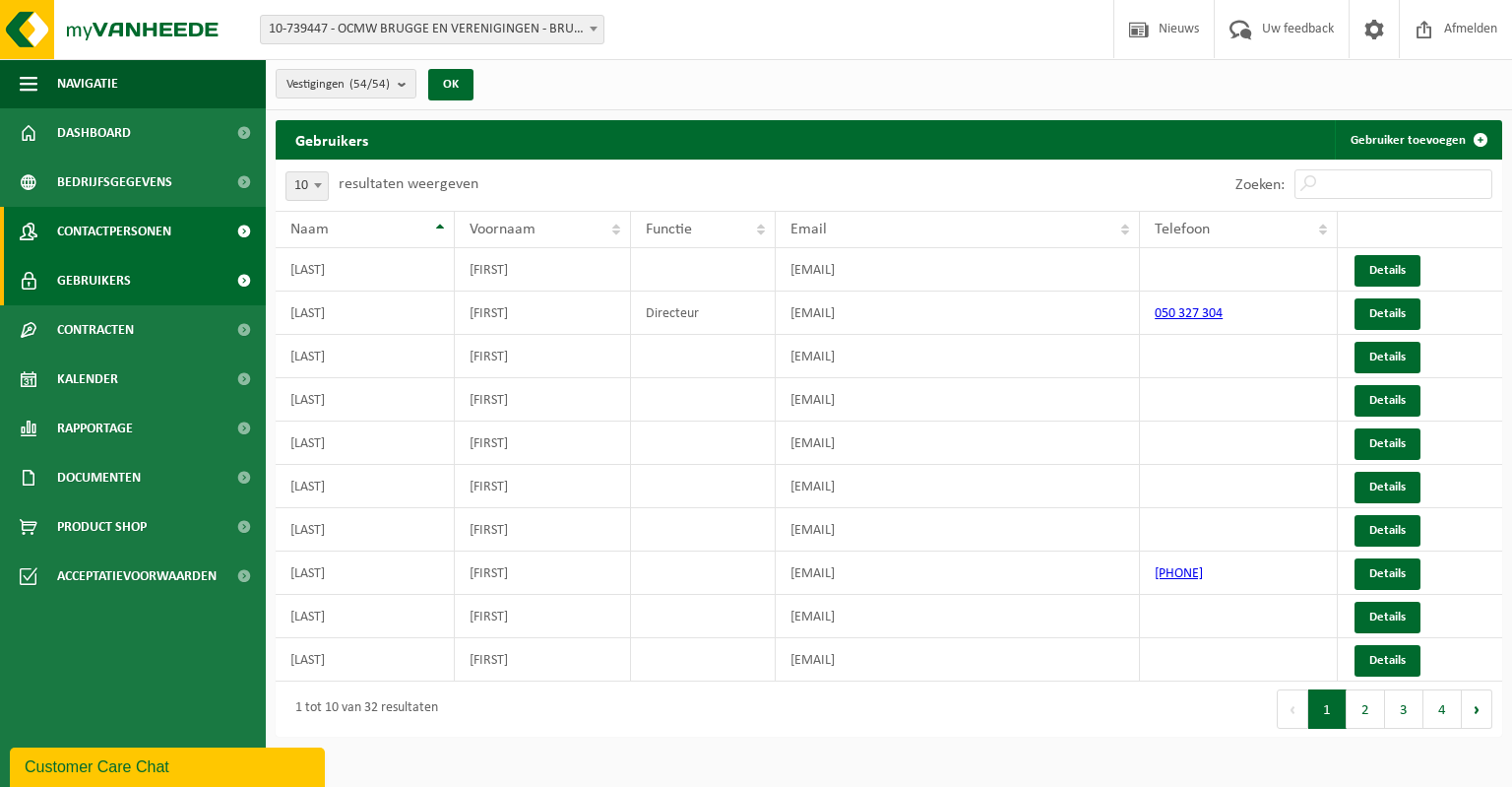 click on "Contactpersonen" at bounding box center [114, 231] 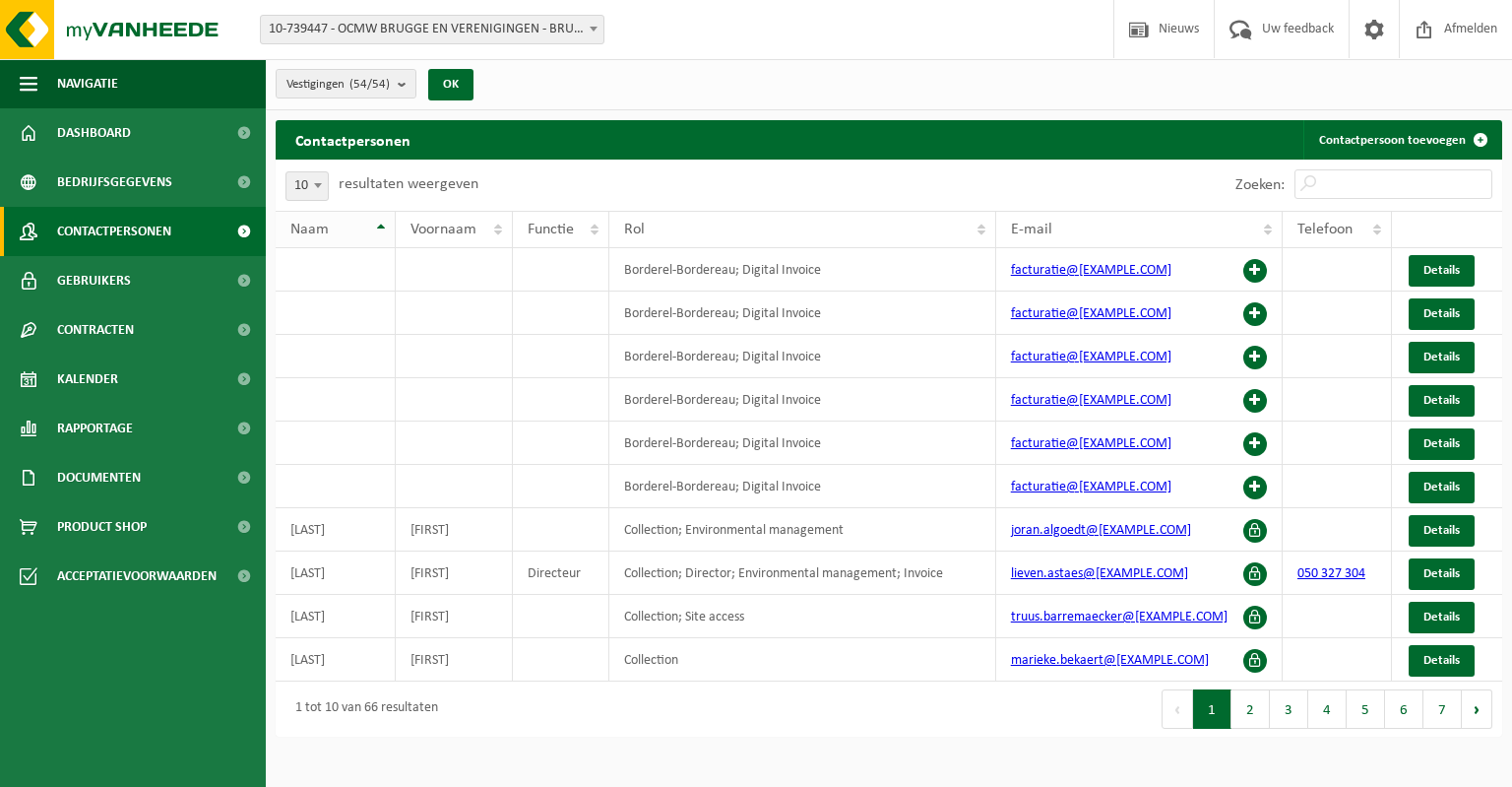scroll, scrollTop: 0, scrollLeft: 0, axis: both 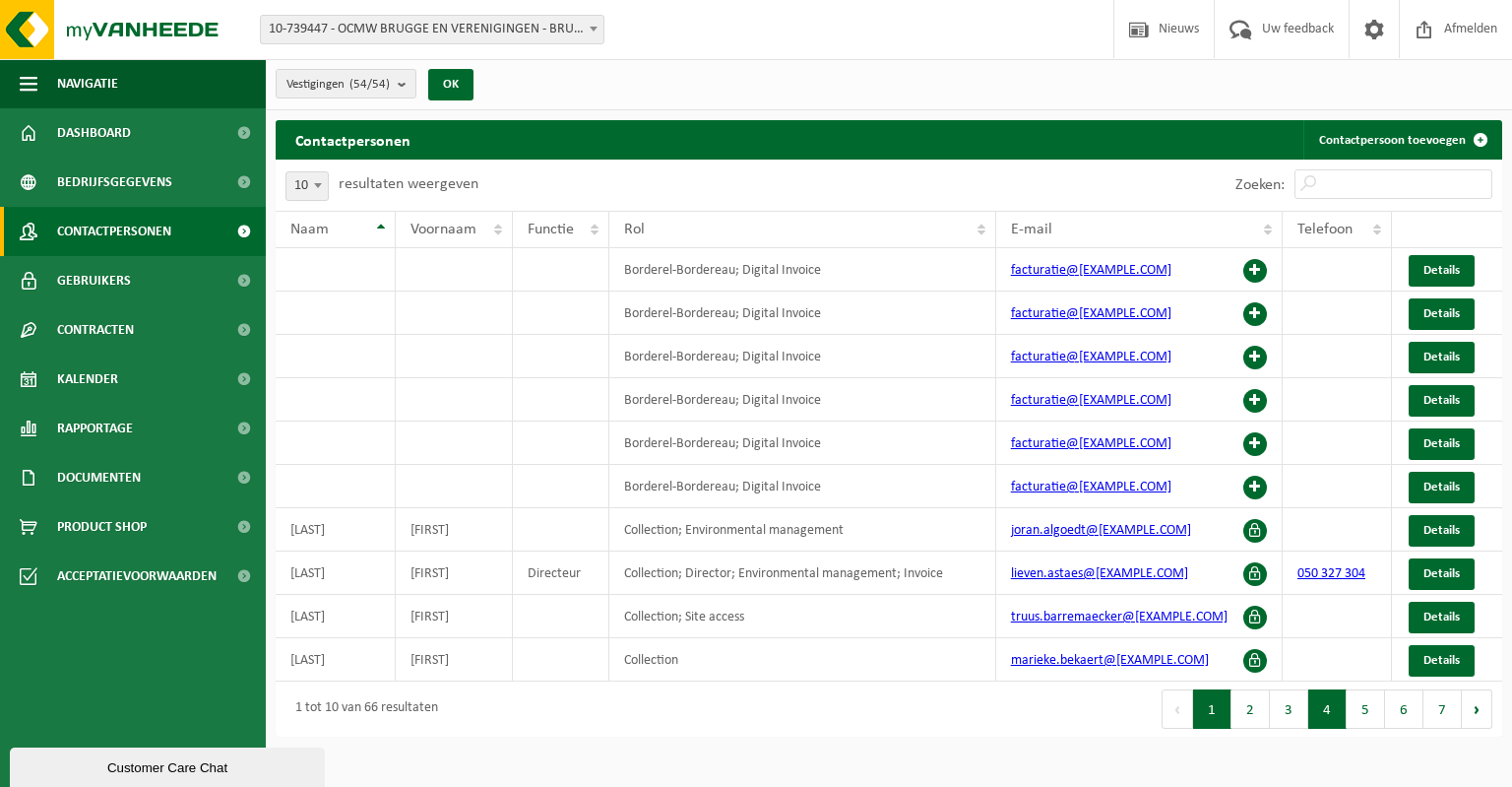 click on "4" at bounding box center [1327, 709] 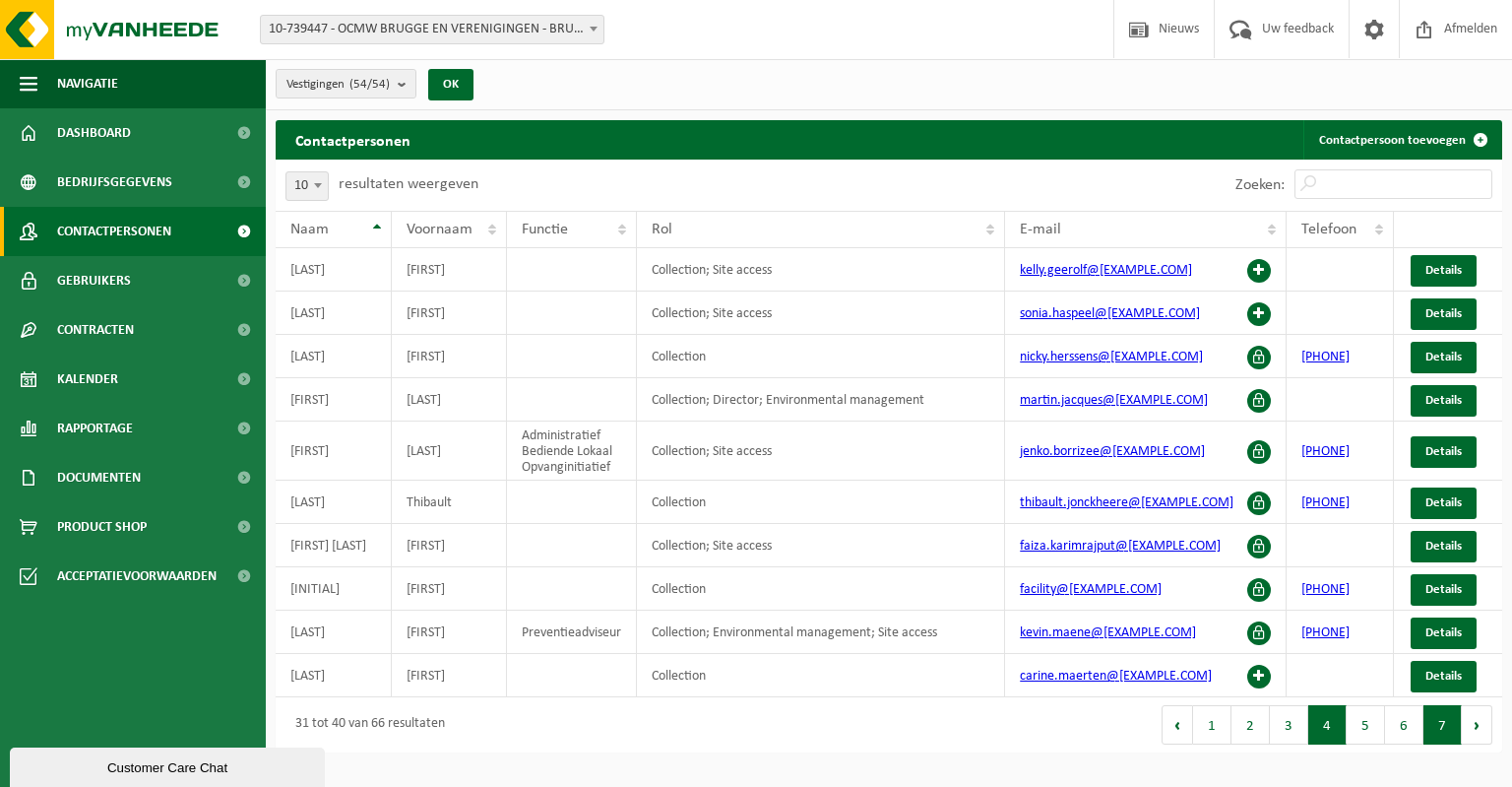 click on "7" at bounding box center (1442, 725) 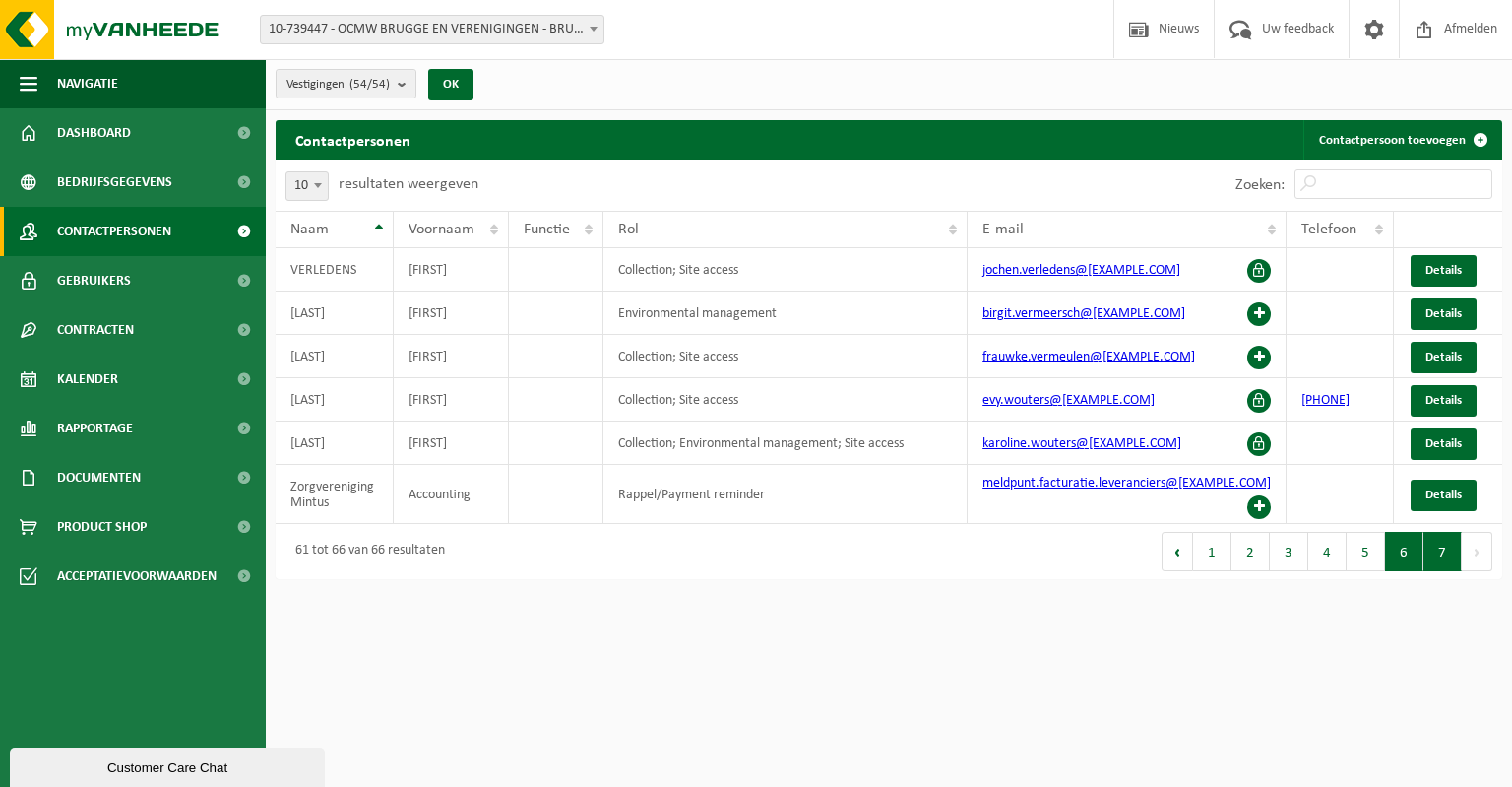 click on "6" at bounding box center [1404, 552] 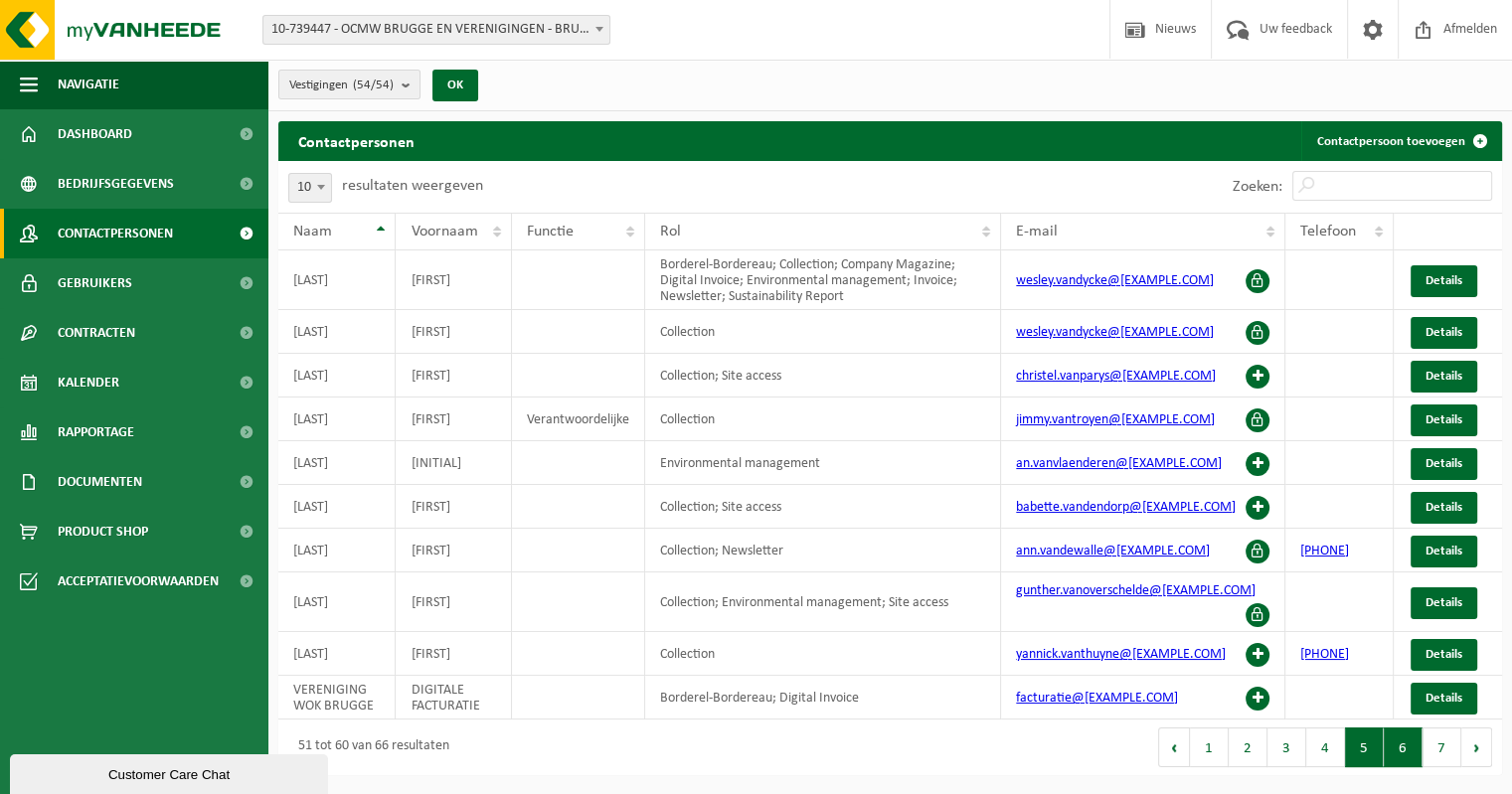 click on "5" at bounding box center [1364, 747] 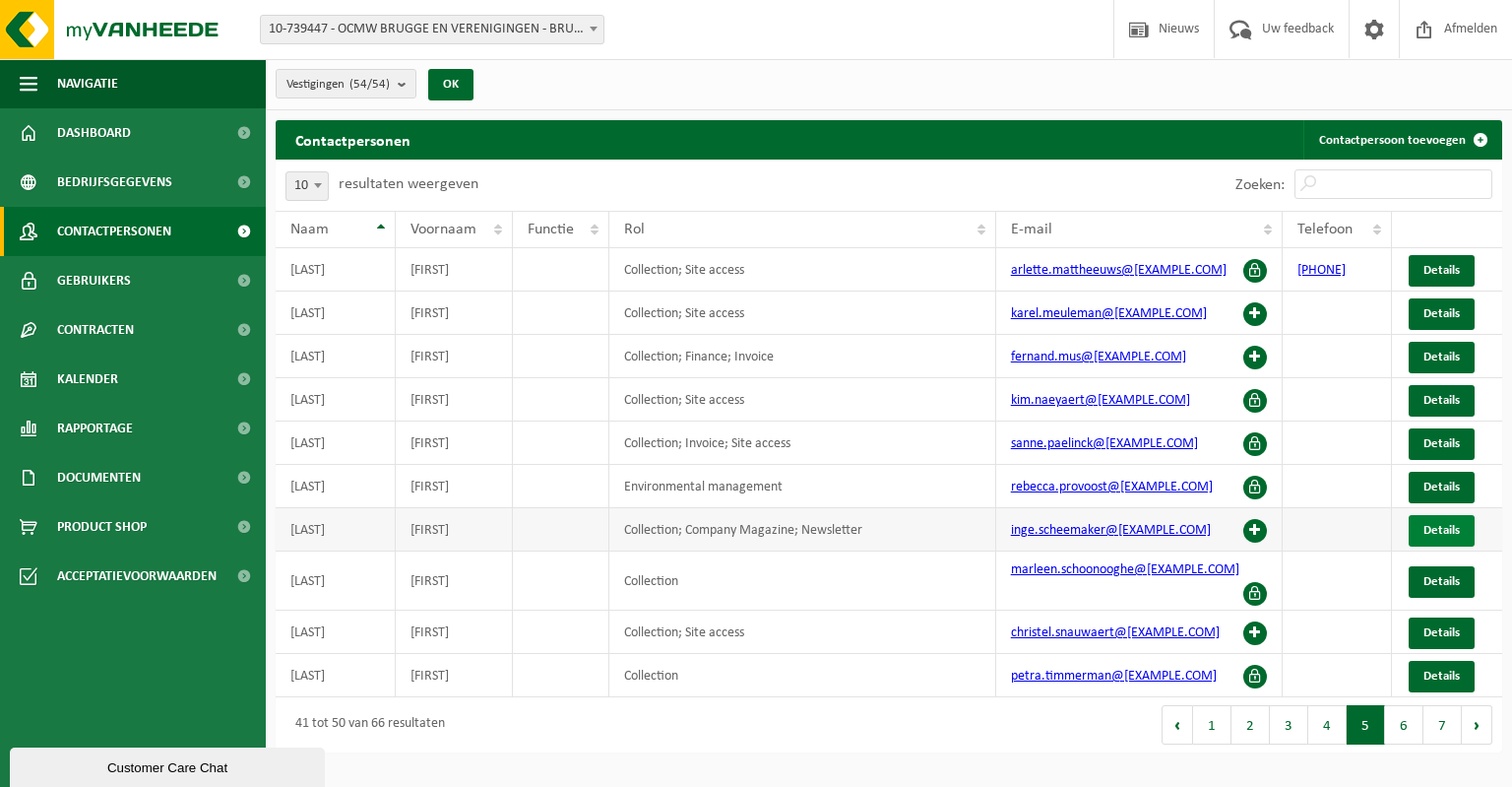 click on "Details" at bounding box center (1441, 530) 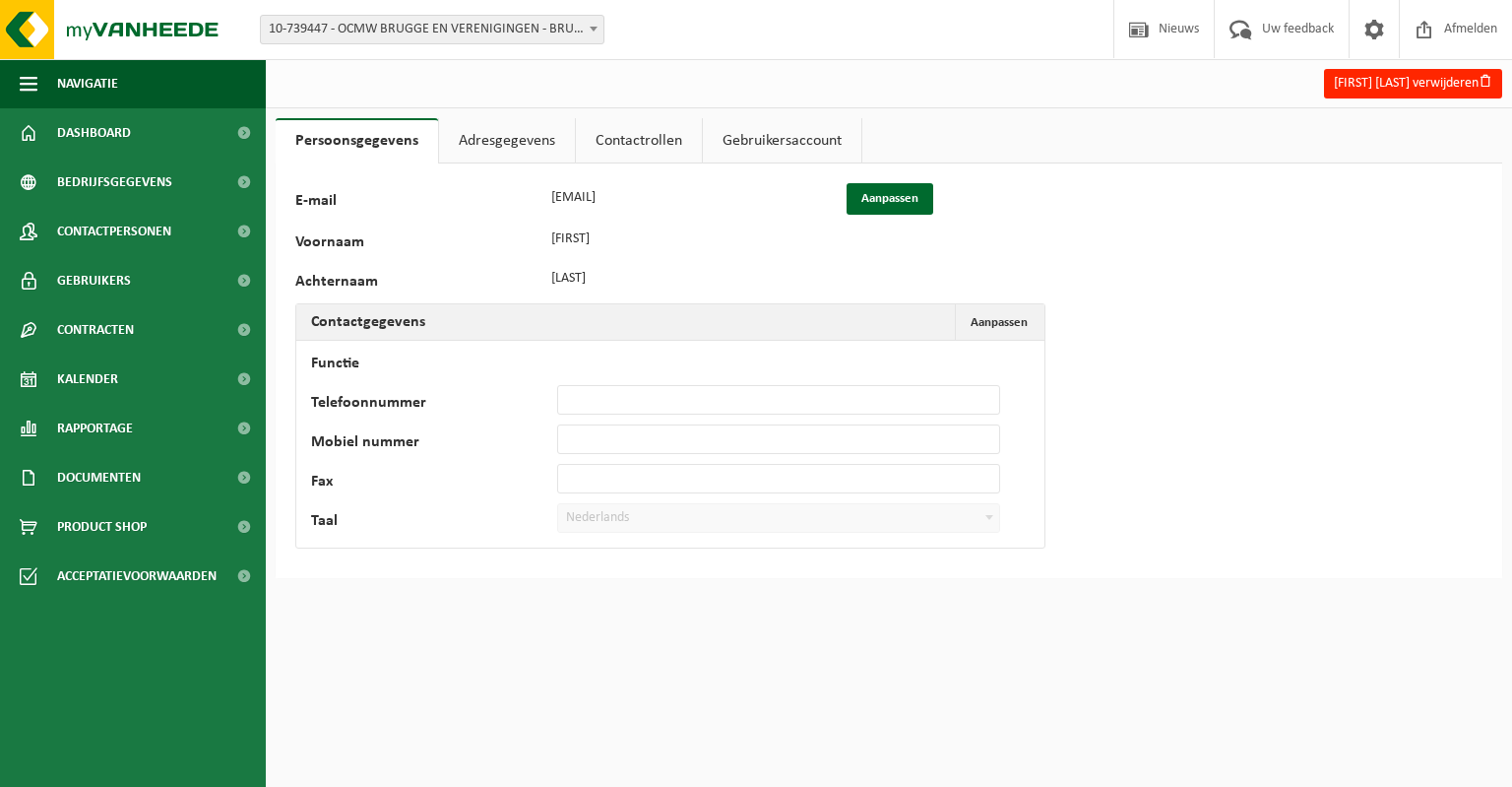 scroll, scrollTop: 0, scrollLeft: 0, axis: both 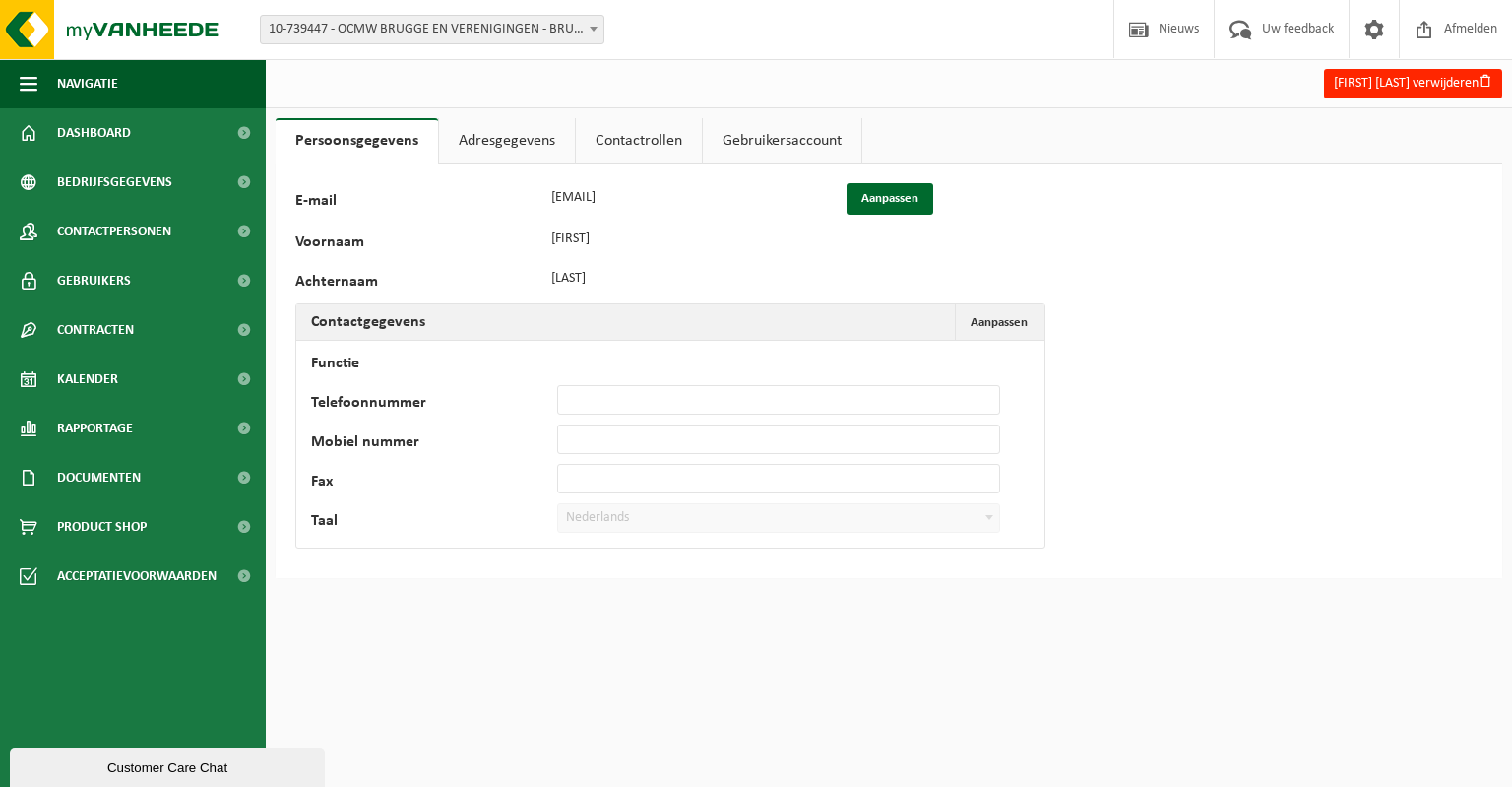click on "Adresgegevens" at bounding box center (507, 141) 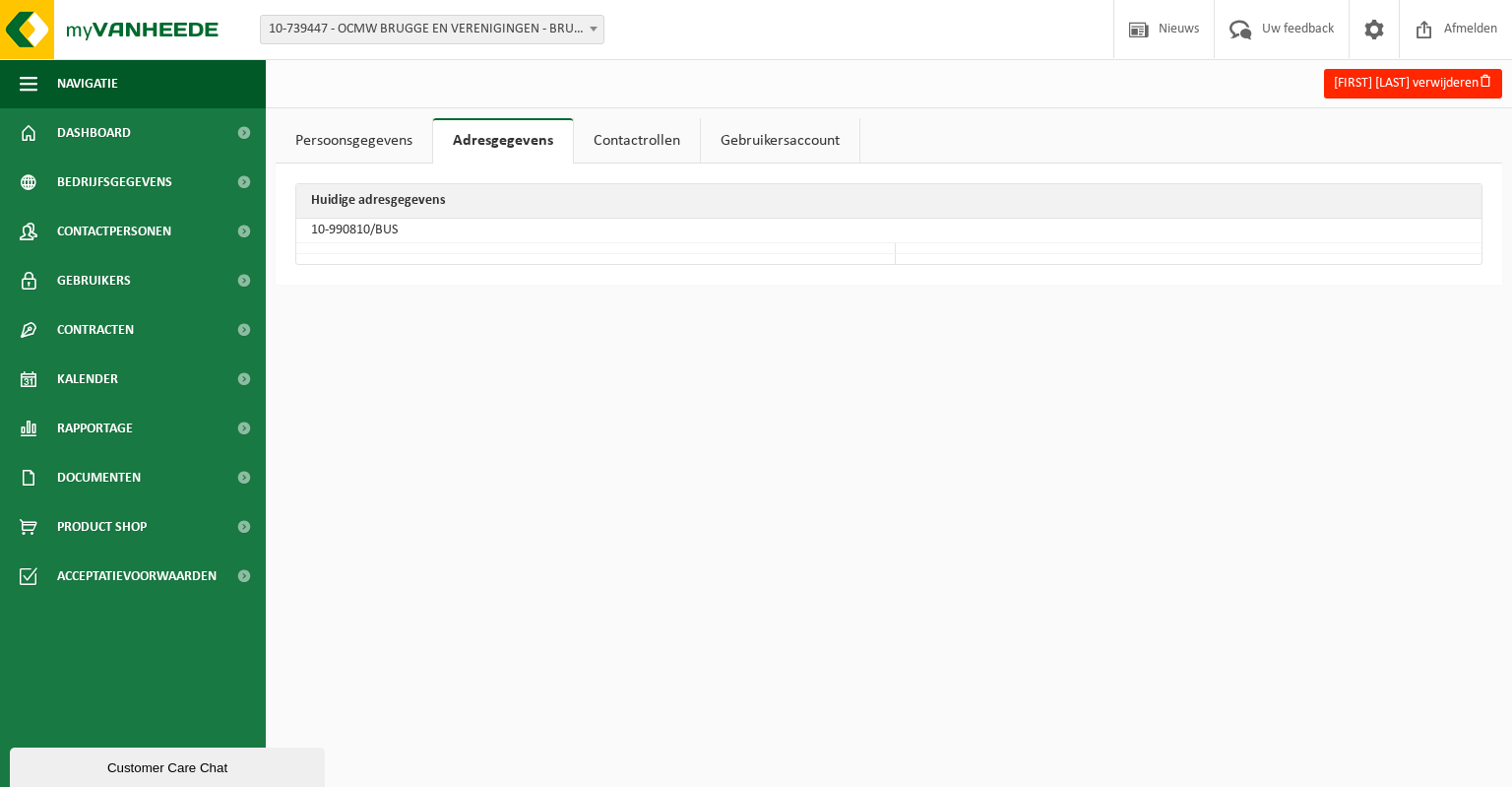 click on "Contactrollen" at bounding box center (637, 141) 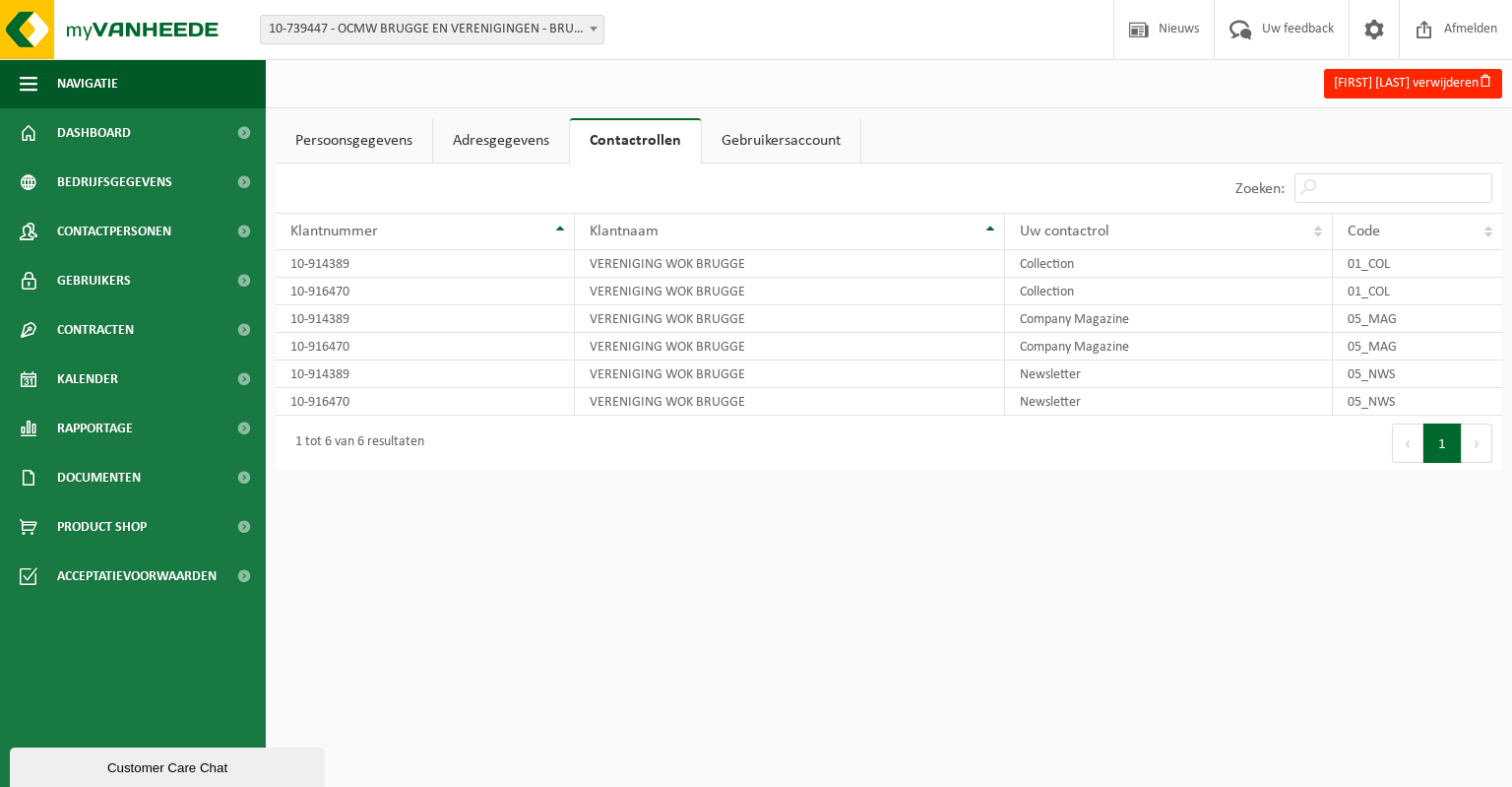 click on "Gebruikersaccount" at bounding box center [781, 141] 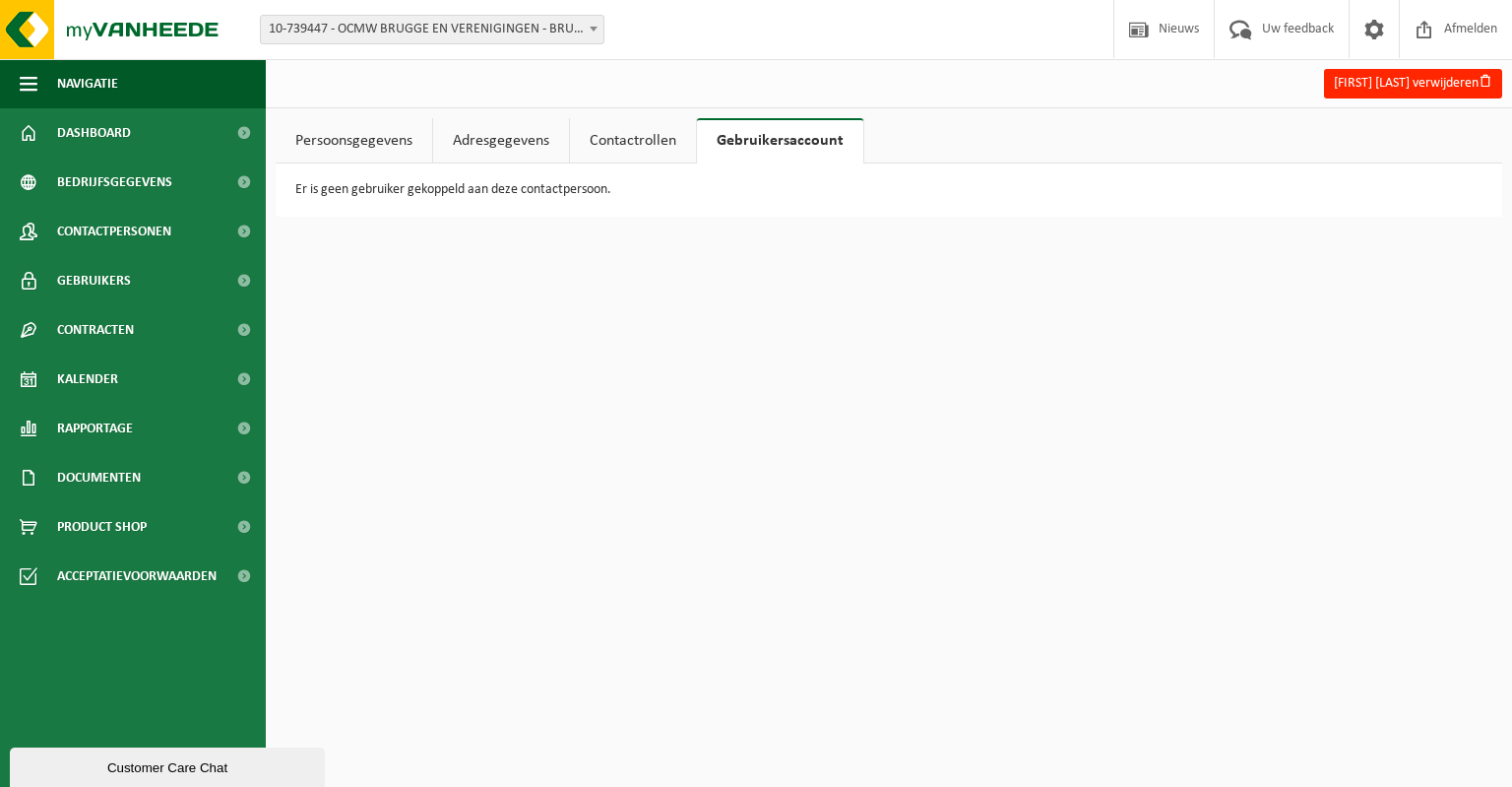 click on "Persoonsgegevens" at bounding box center [353, 141] 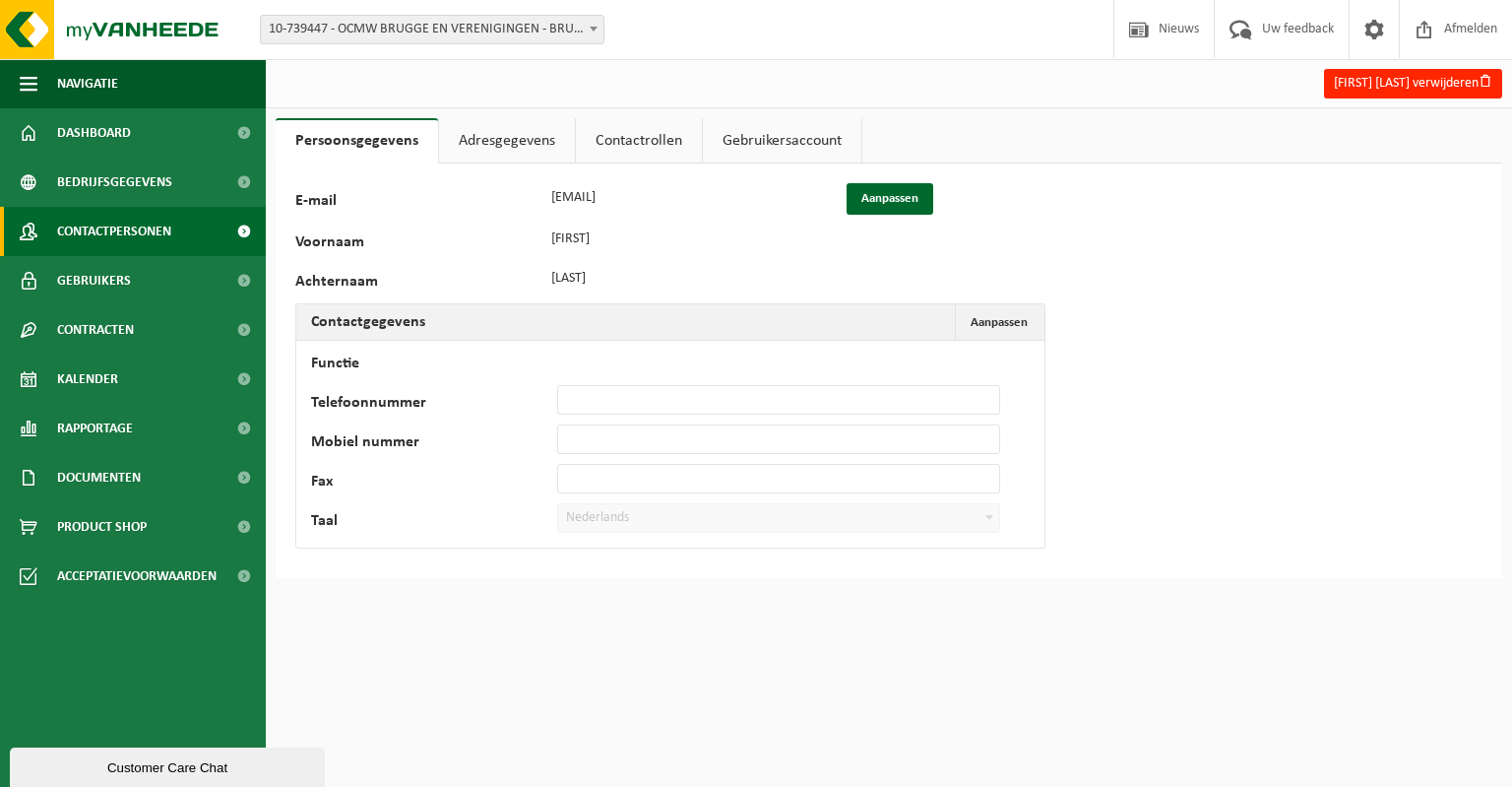 click on "Contactpersonen" at bounding box center [114, 231] 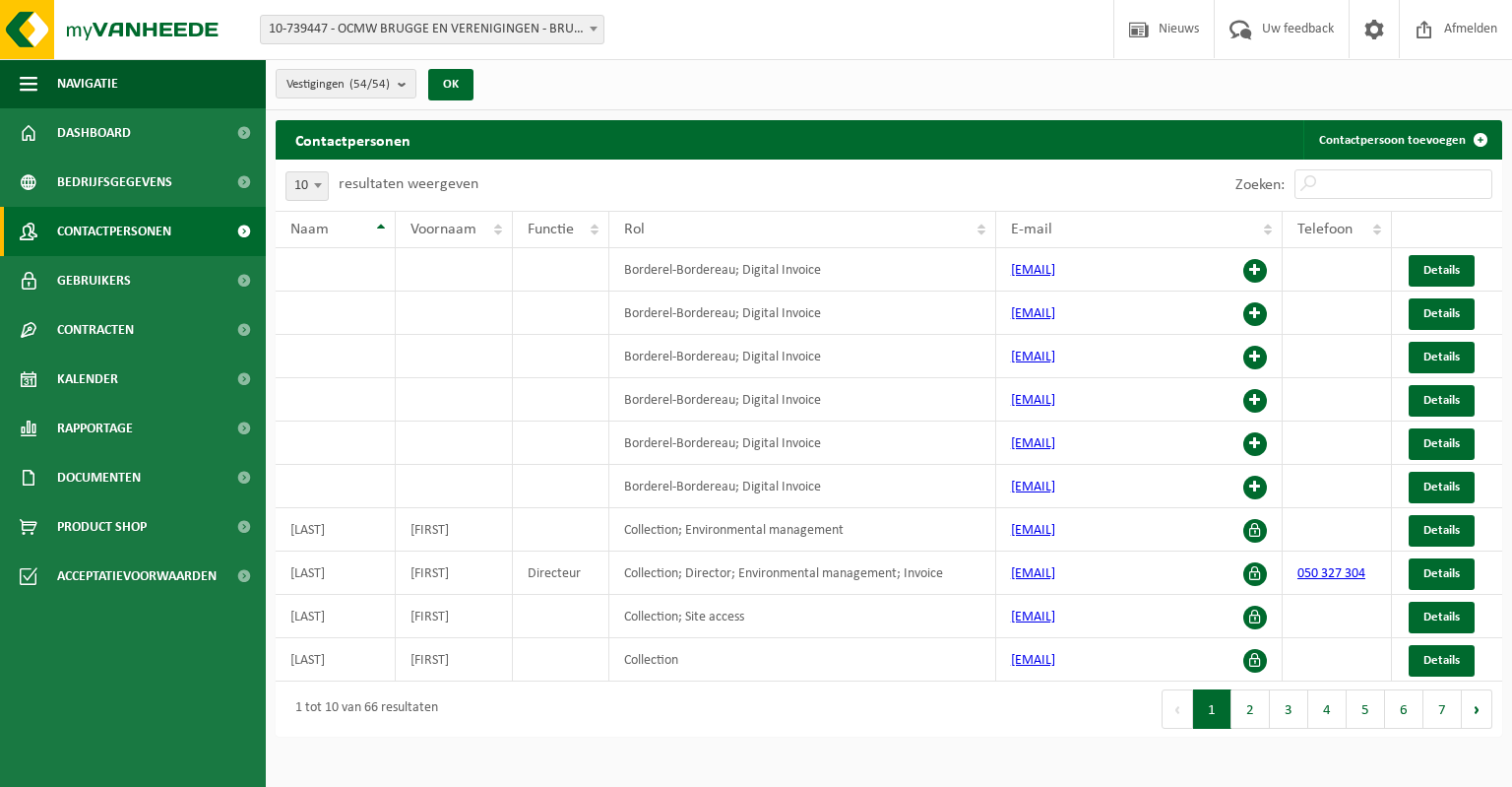 scroll, scrollTop: 0, scrollLeft: 0, axis: both 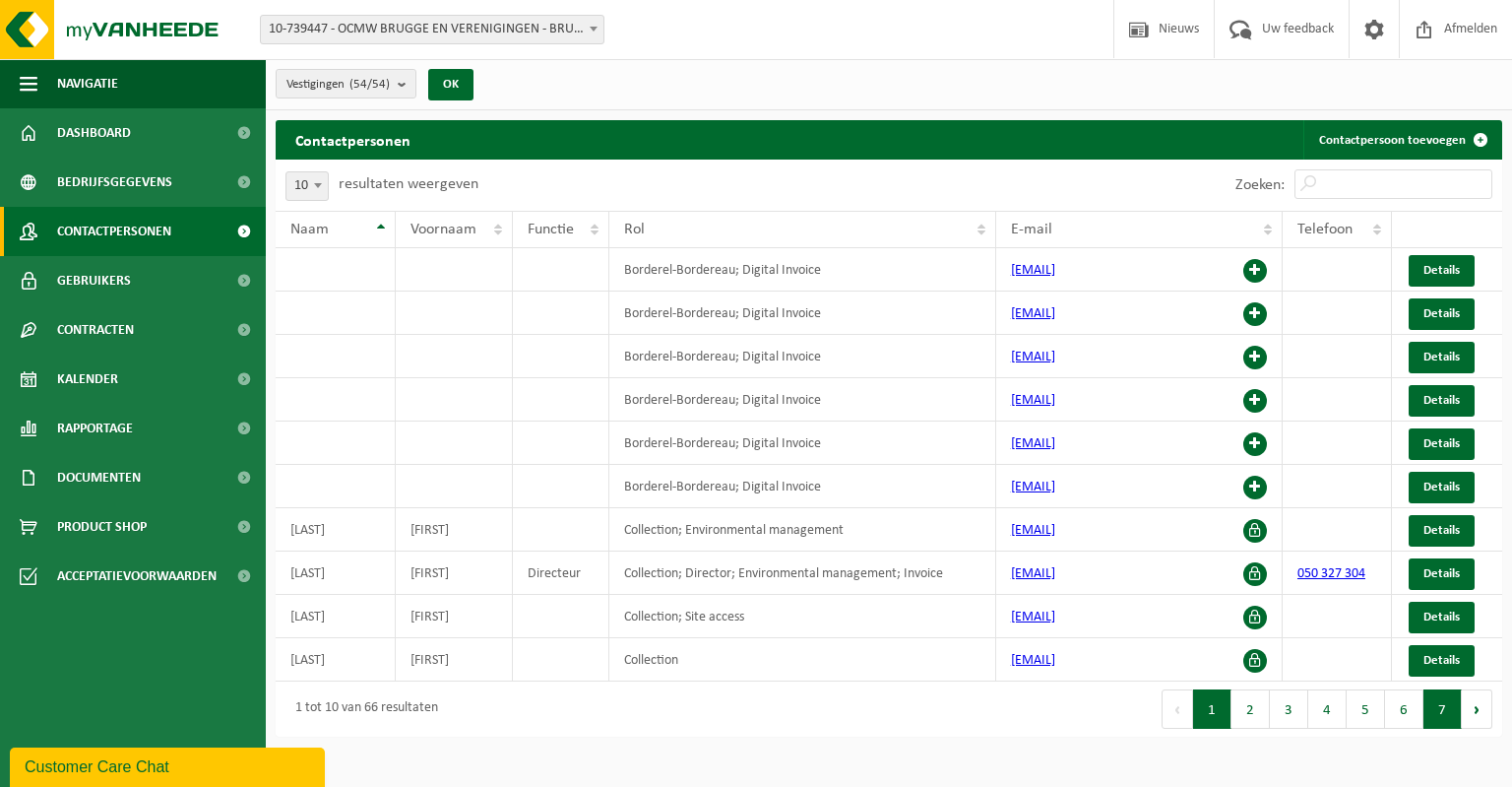 click on "7" at bounding box center (1442, 709) 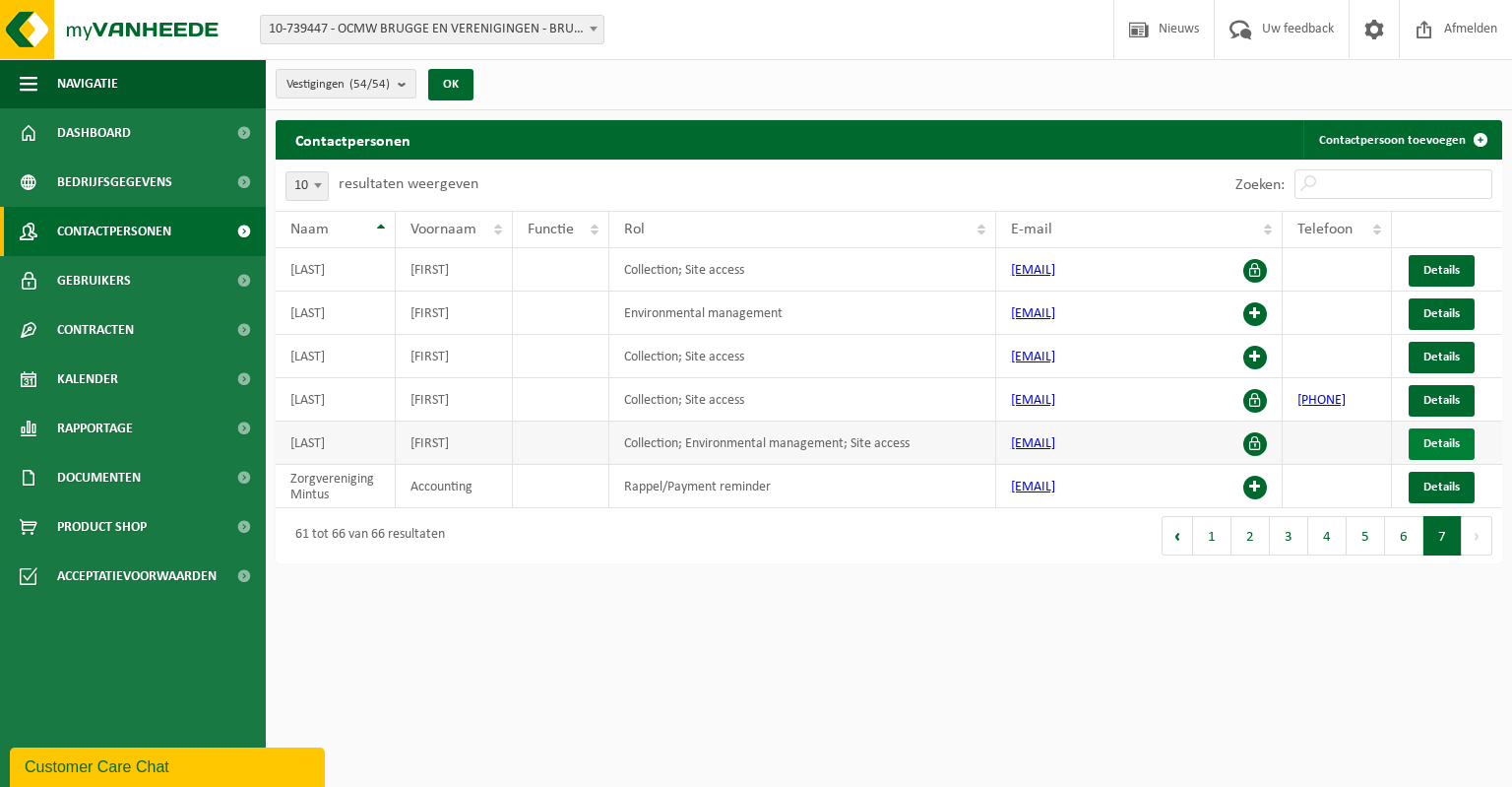 click on "Details" at bounding box center (1441, 443) 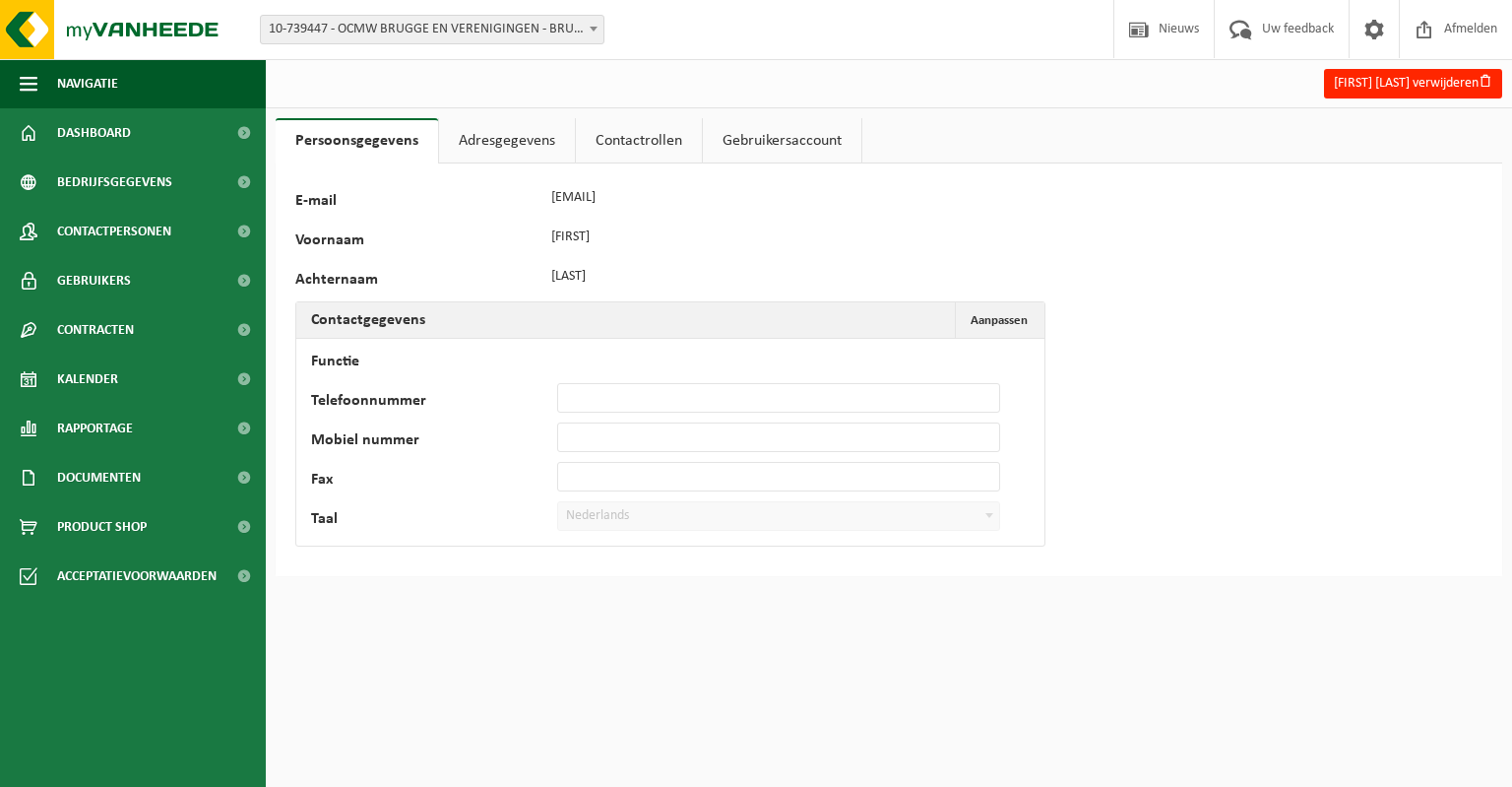 scroll, scrollTop: 0, scrollLeft: 0, axis: both 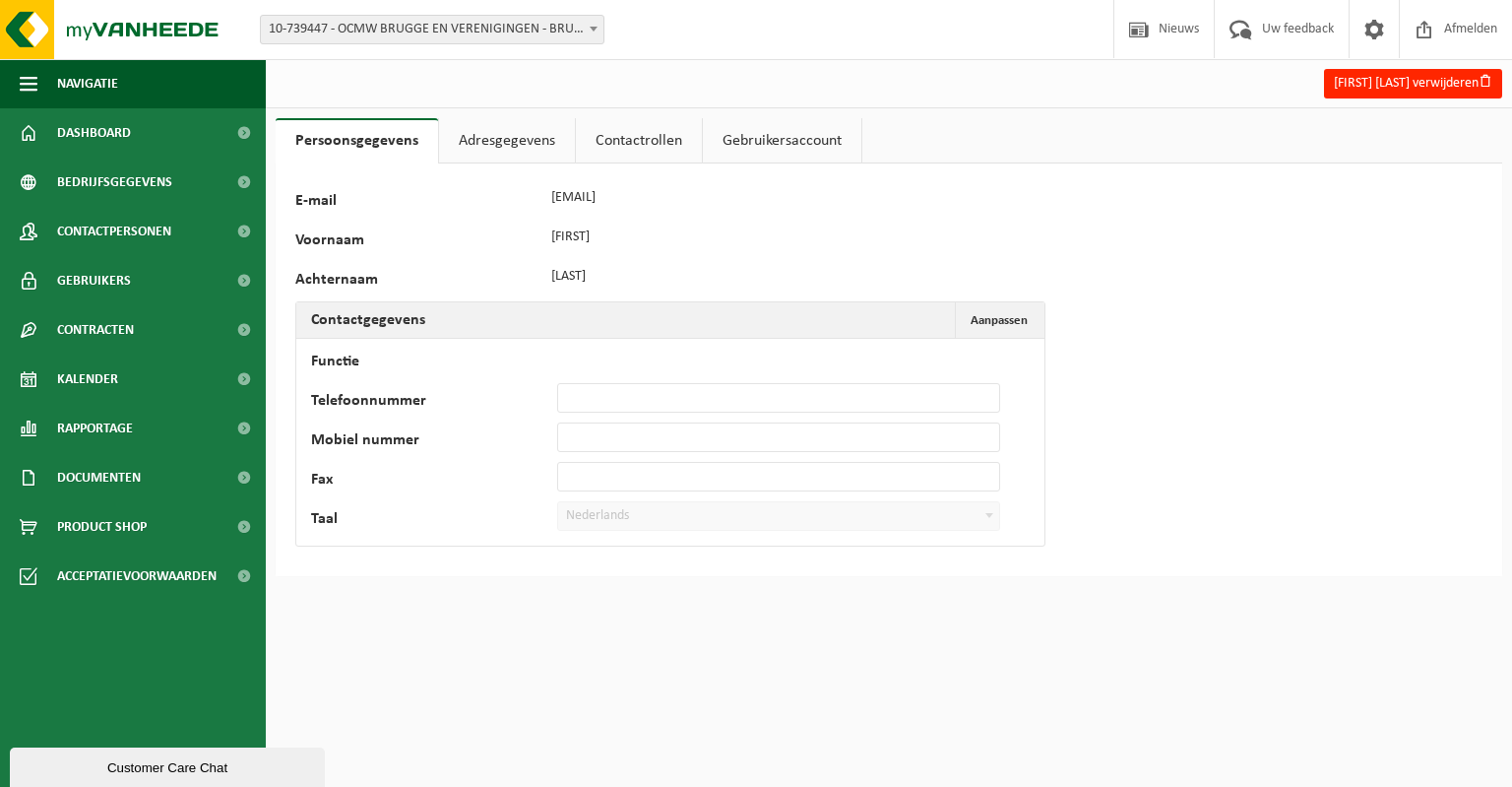 click on "Adresgegevens" at bounding box center [507, 141] 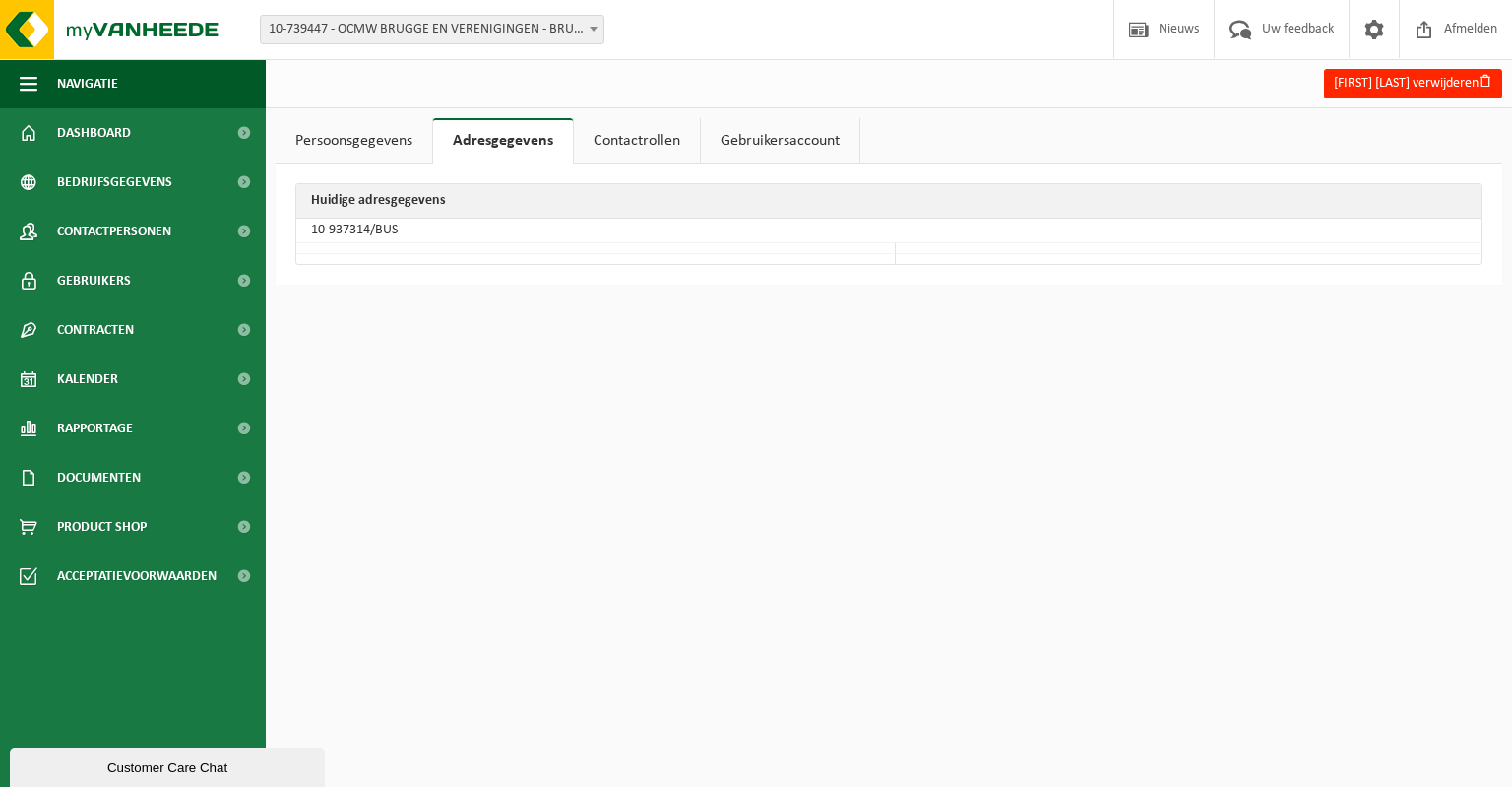 click on "Persoonsgegevens" at bounding box center [353, 141] 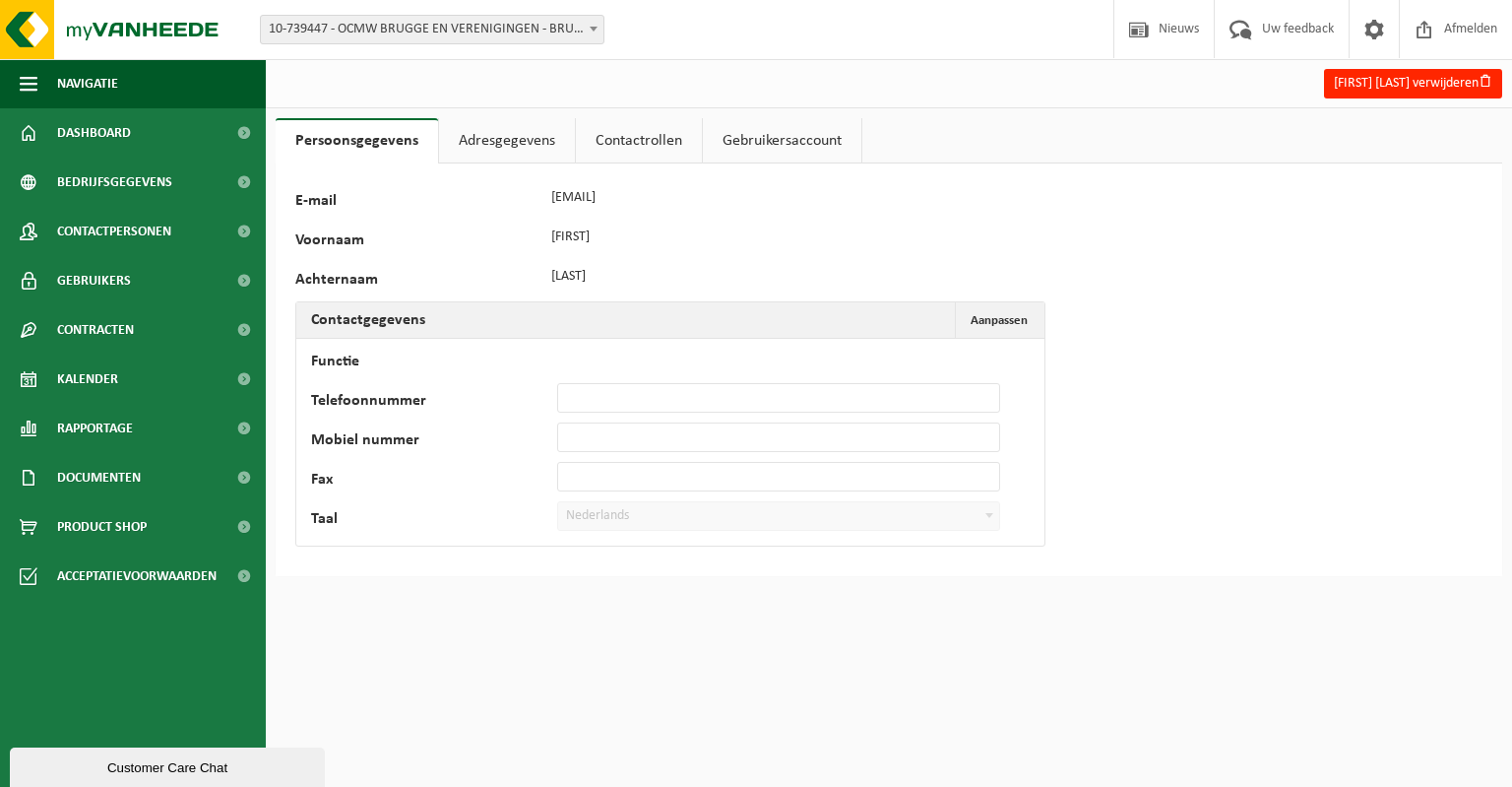 click on "Adresgegevens" at bounding box center (507, 141) 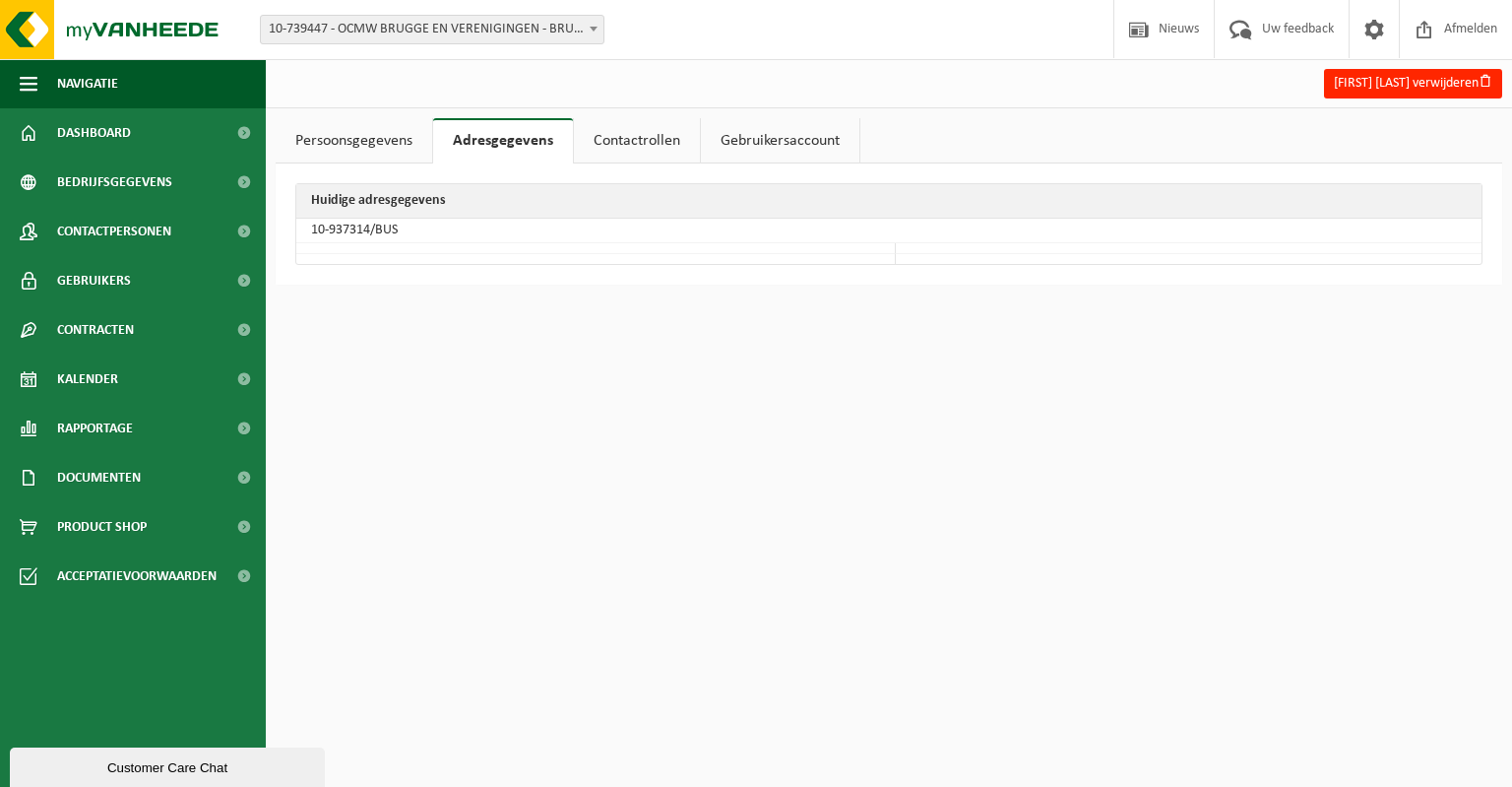 click on "Contactrollen" at bounding box center (637, 141) 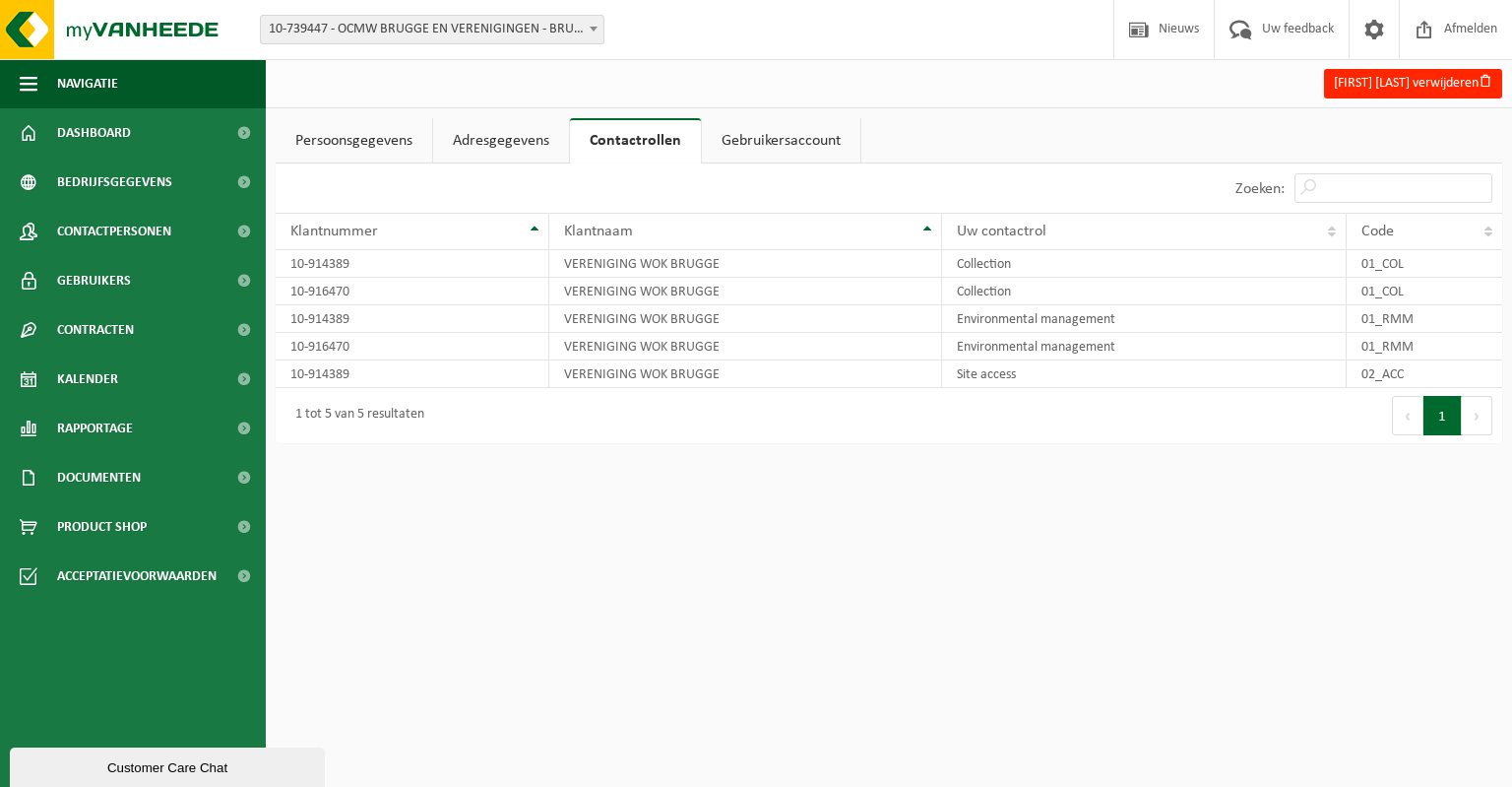click on "Gebruikersaccount" at bounding box center [781, 141] 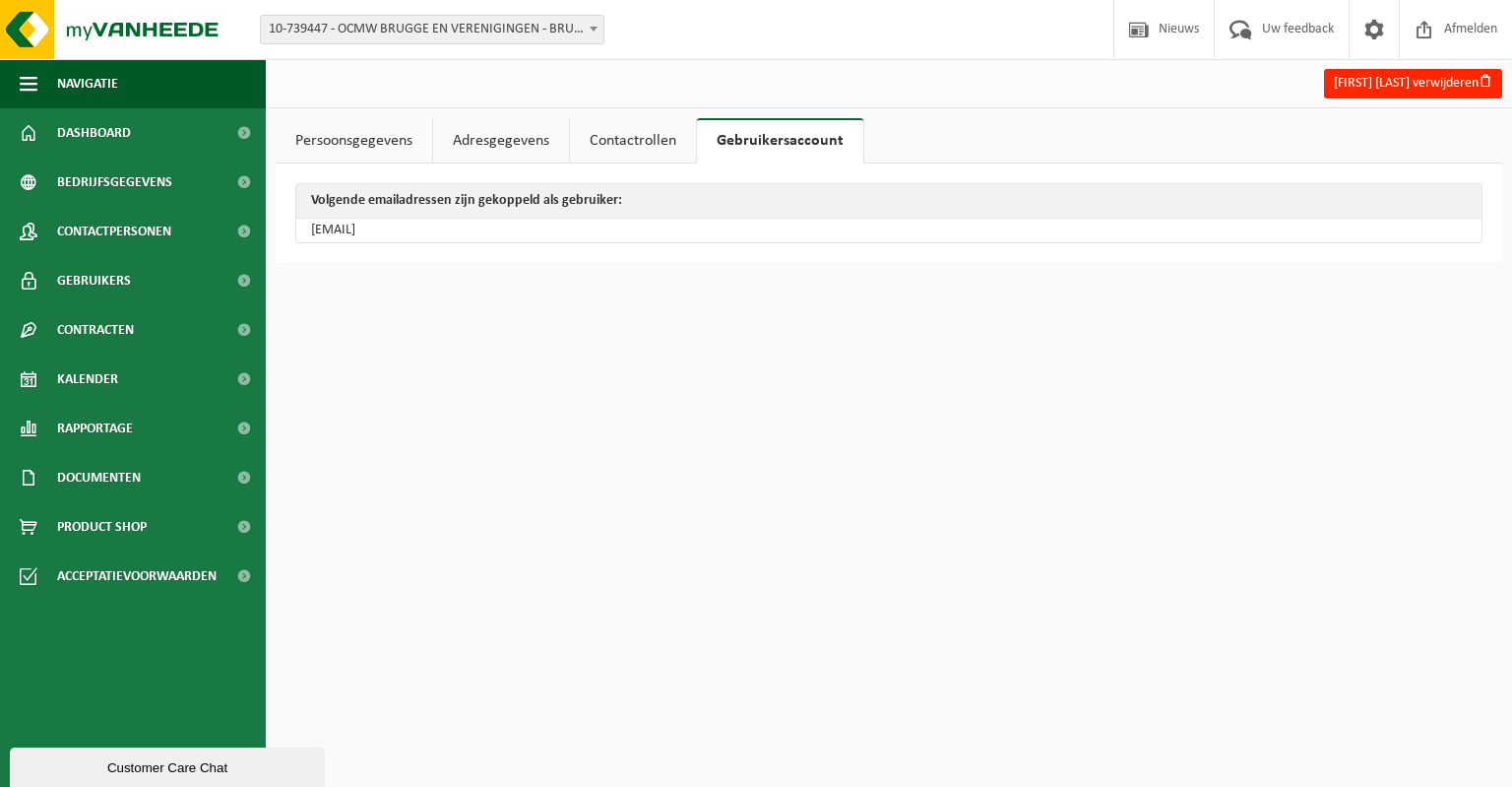 click on "Persoonsgegevens" at bounding box center (353, 141) 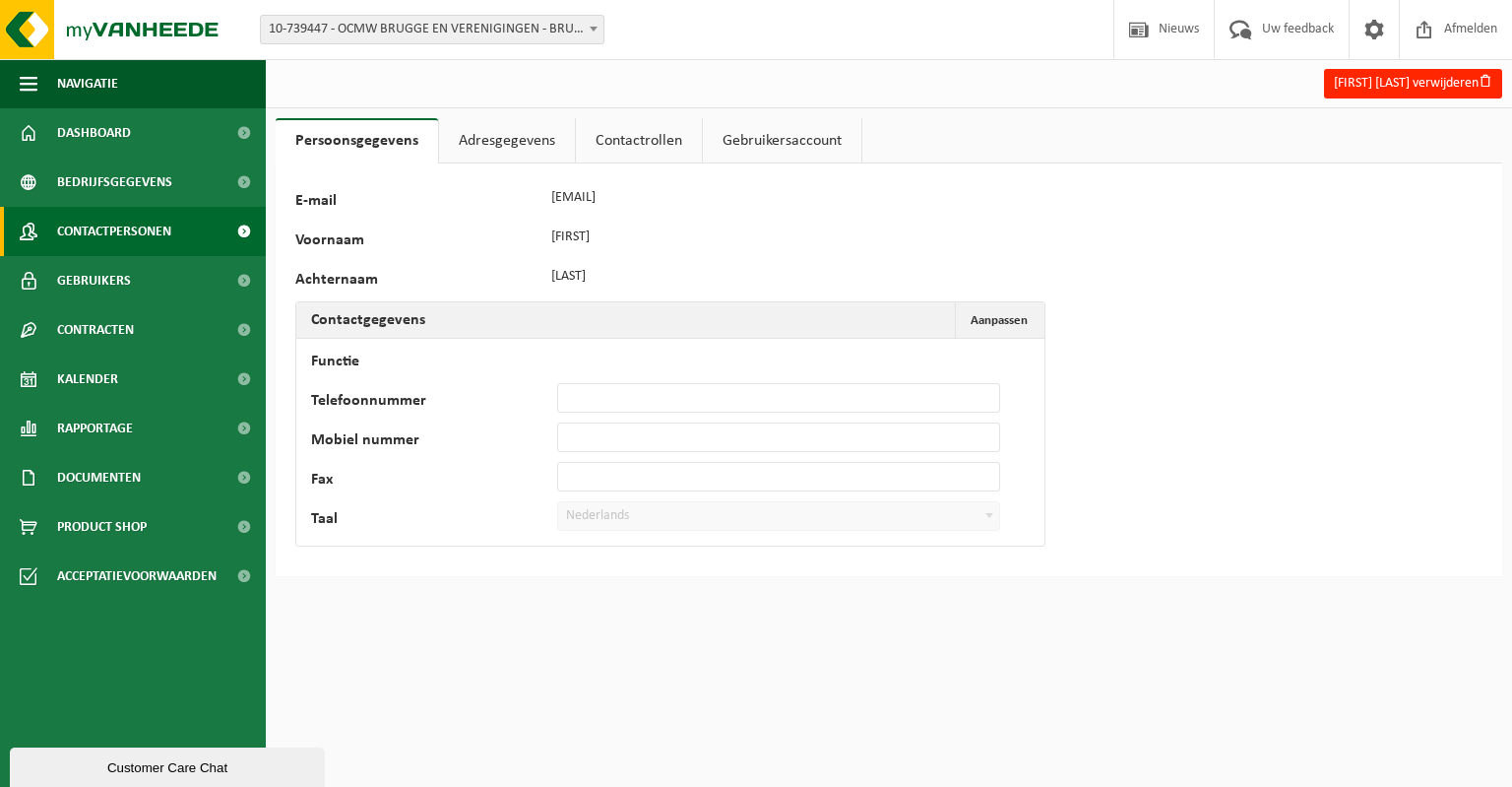 click on "Contactpersonen" at bounding box center (114, 231) 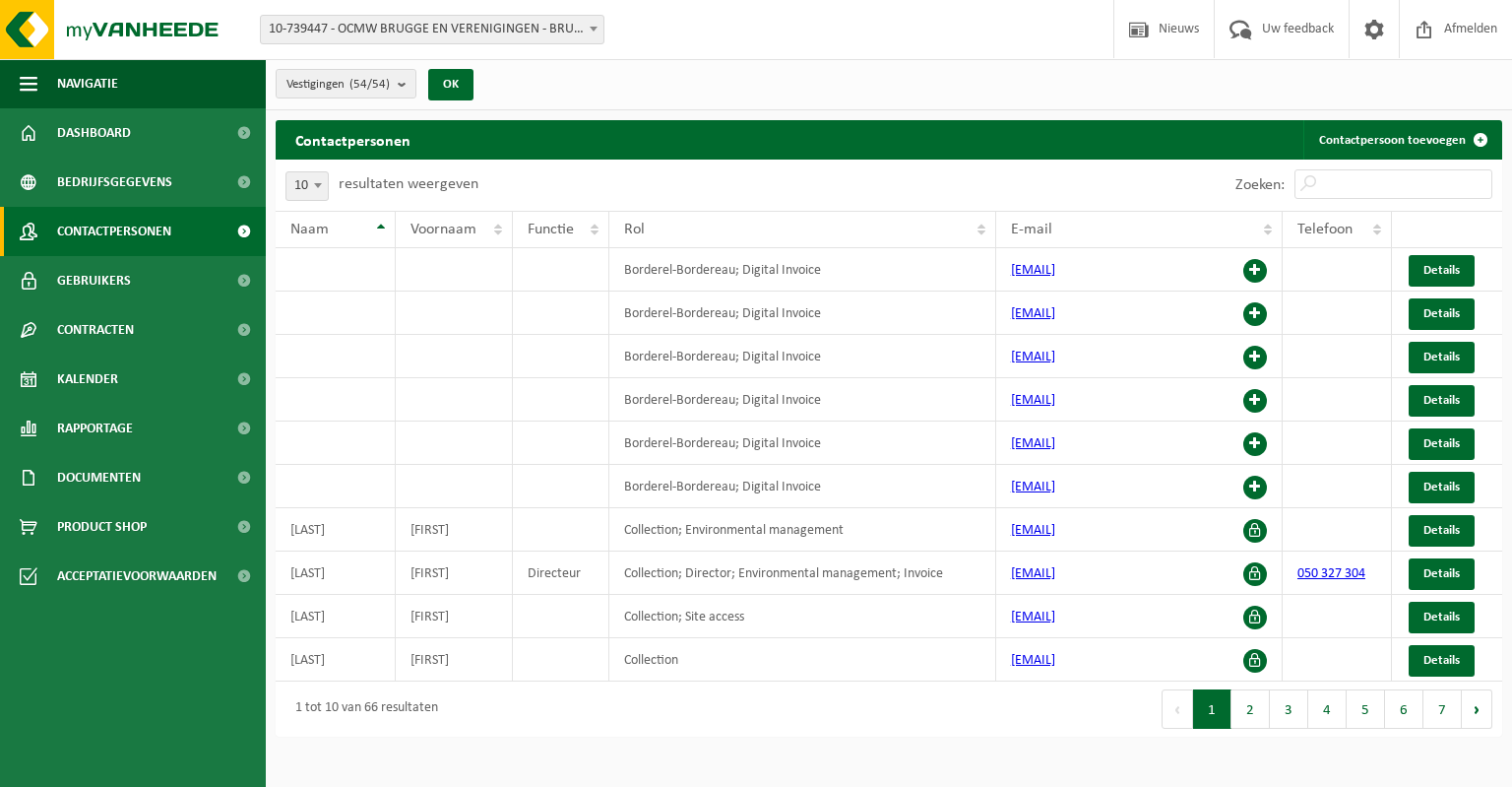 scroll, scrollTop: 0, scrollLeft: 0, axis: both 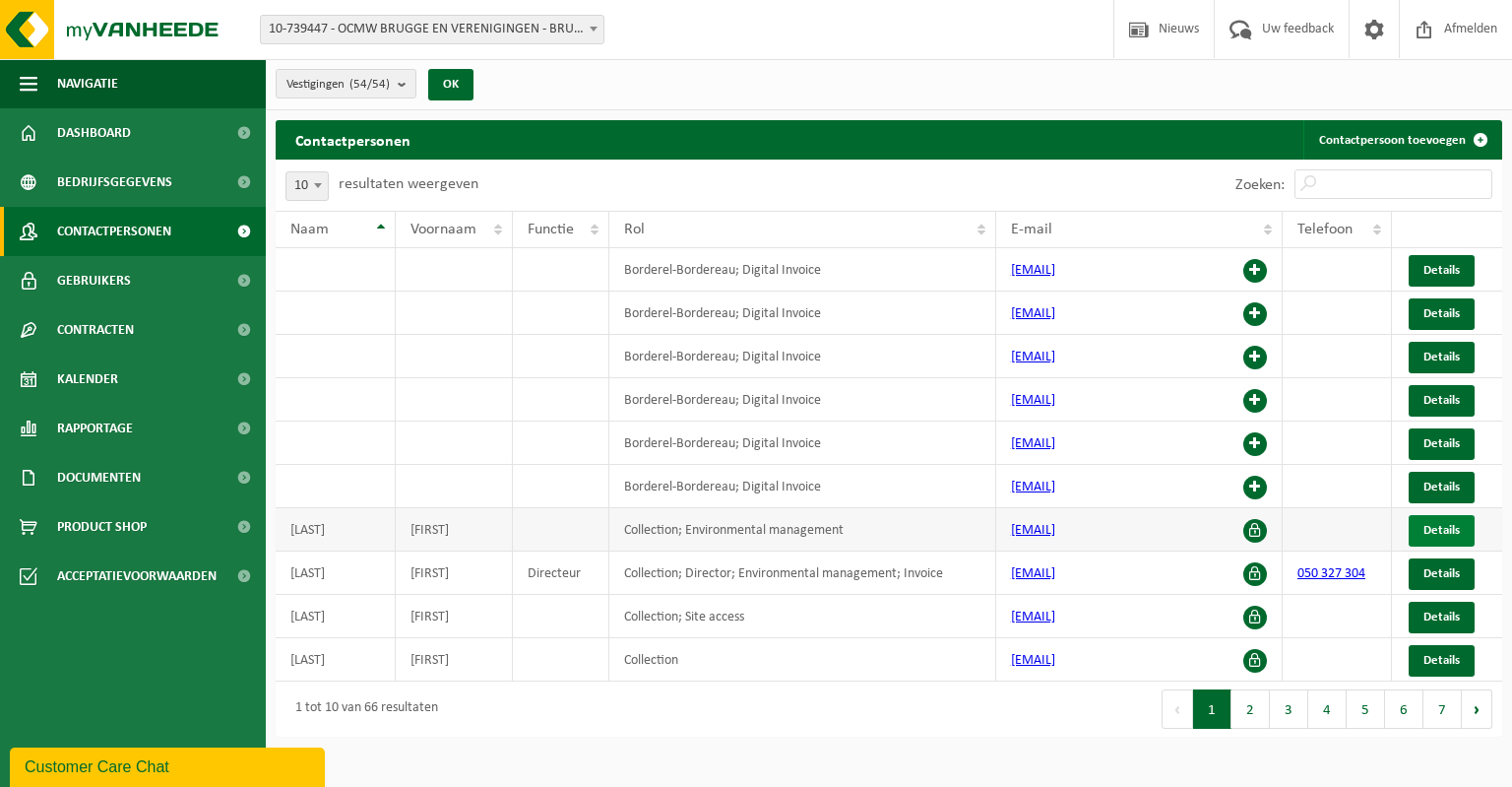 click on "Details" at bounding box center [1441, 530] 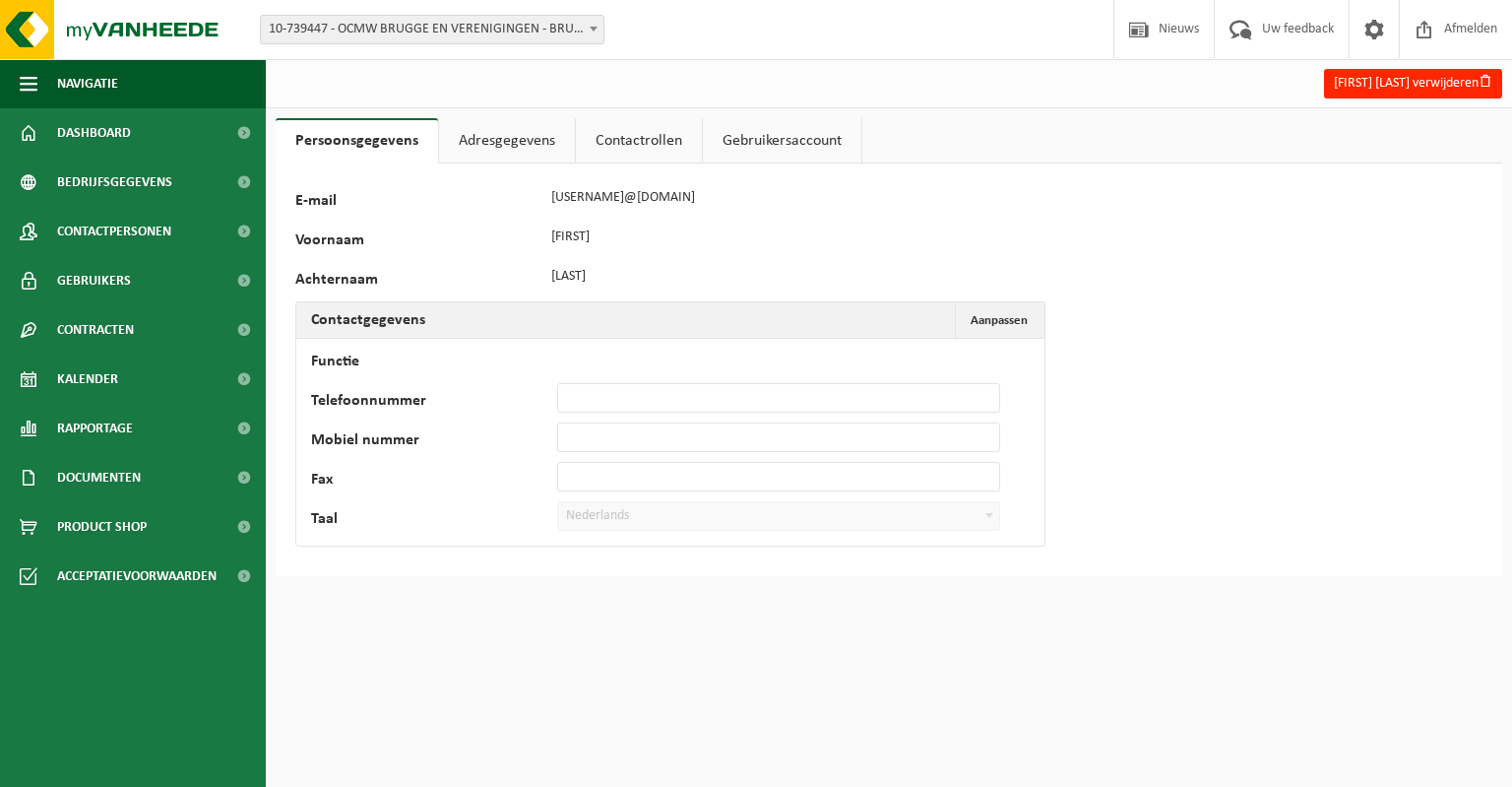scroll, scrollTop: 0, scrollLeft: 0, axis: both 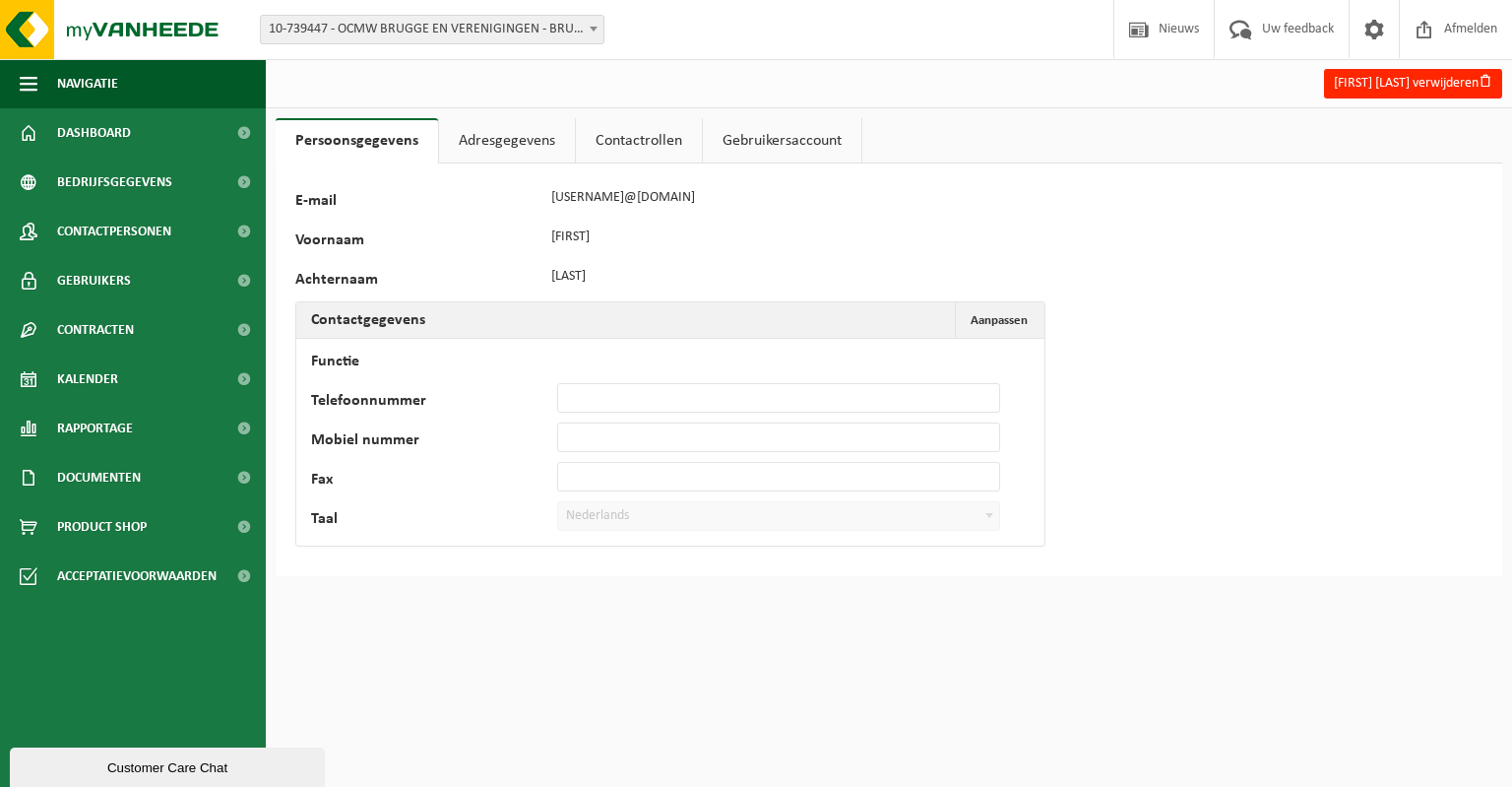 click on "Gebruikersaccount" at bounding box center (782, 141) 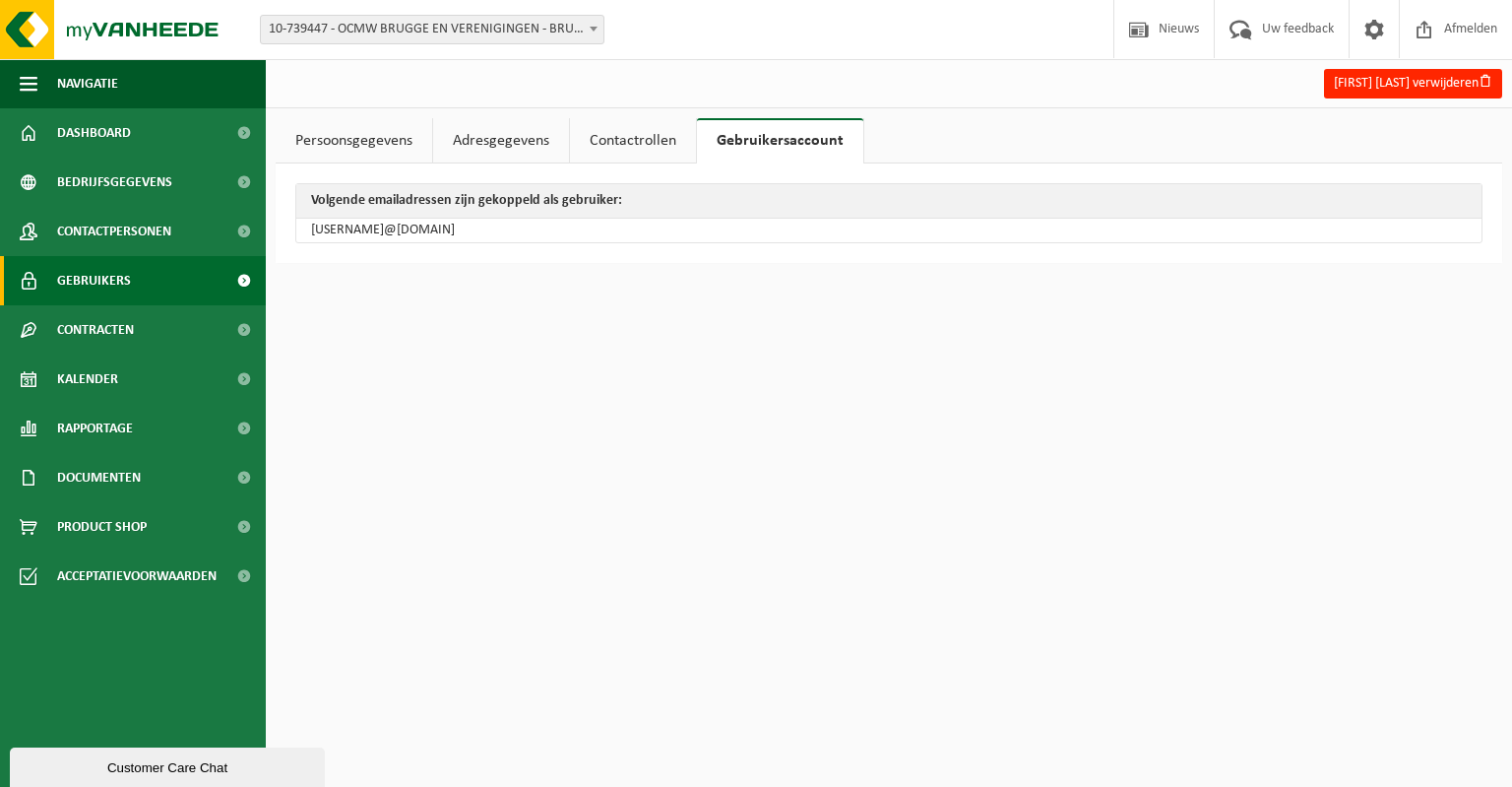 click on "Gebruikers" at bounding box center [94, 281] 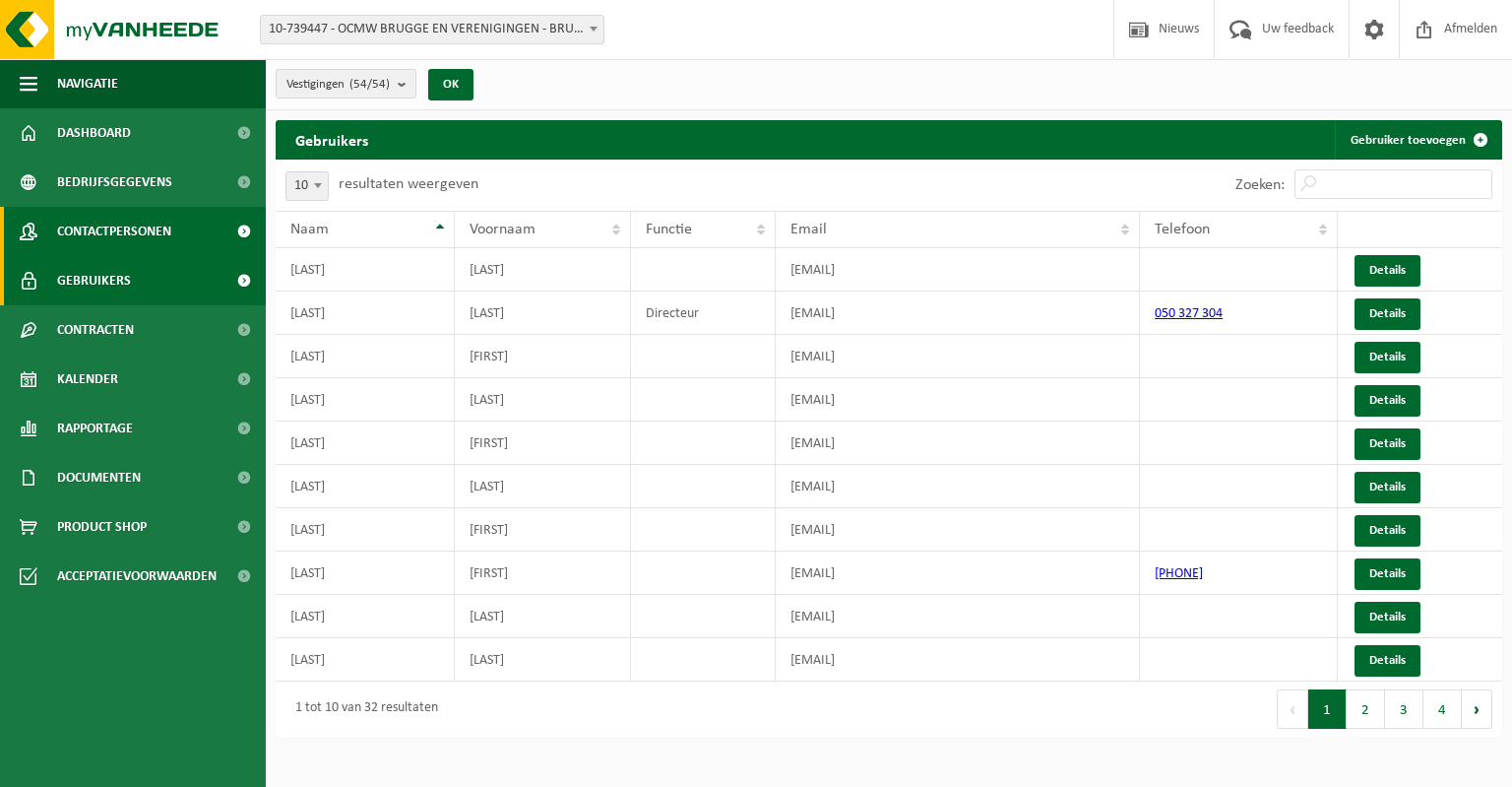 scroll, scrollTop: 0, scrollLeft: 0, axis: both 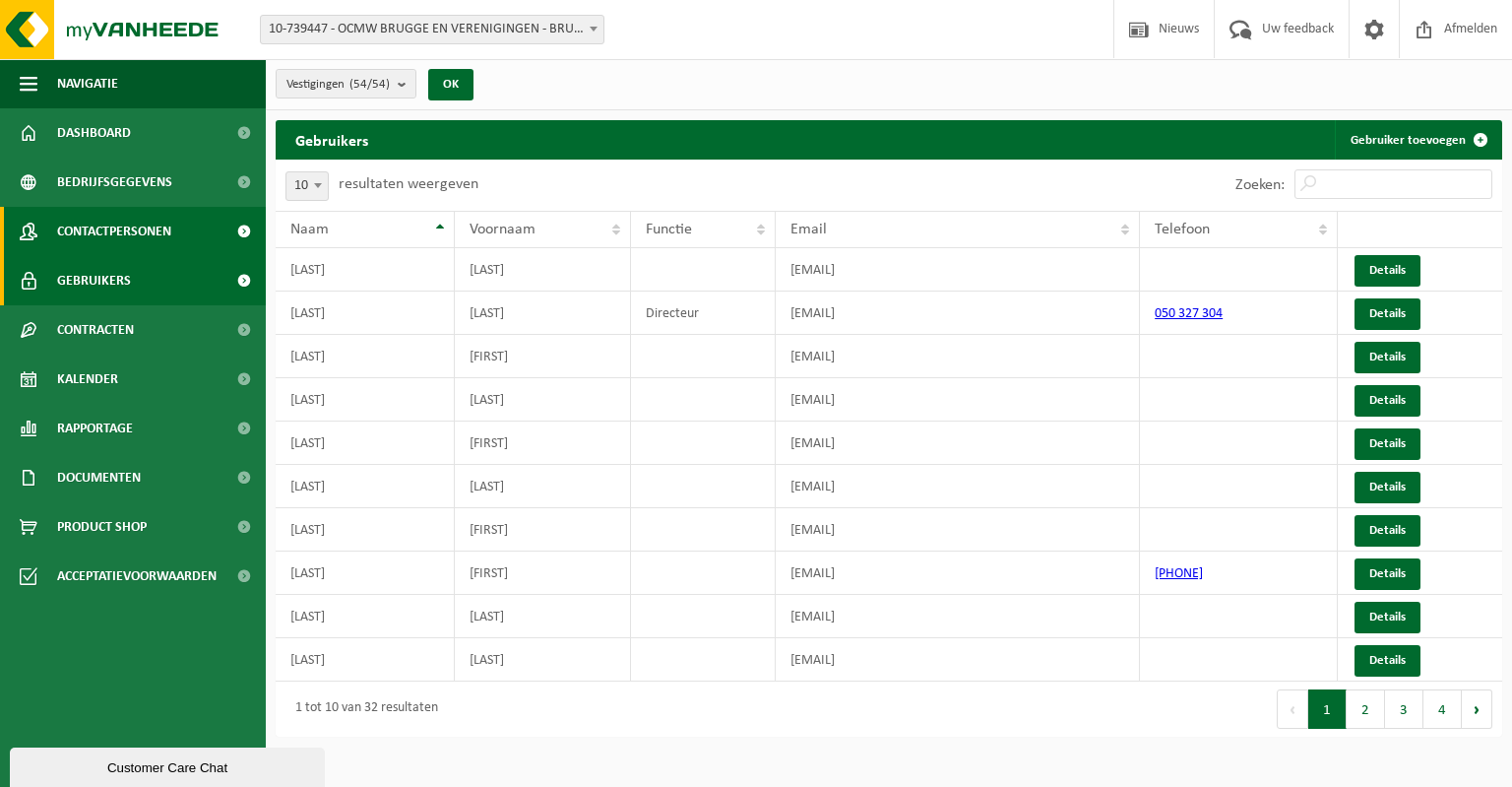 click on "Contactpersonen" at bounding box center (114, 231) 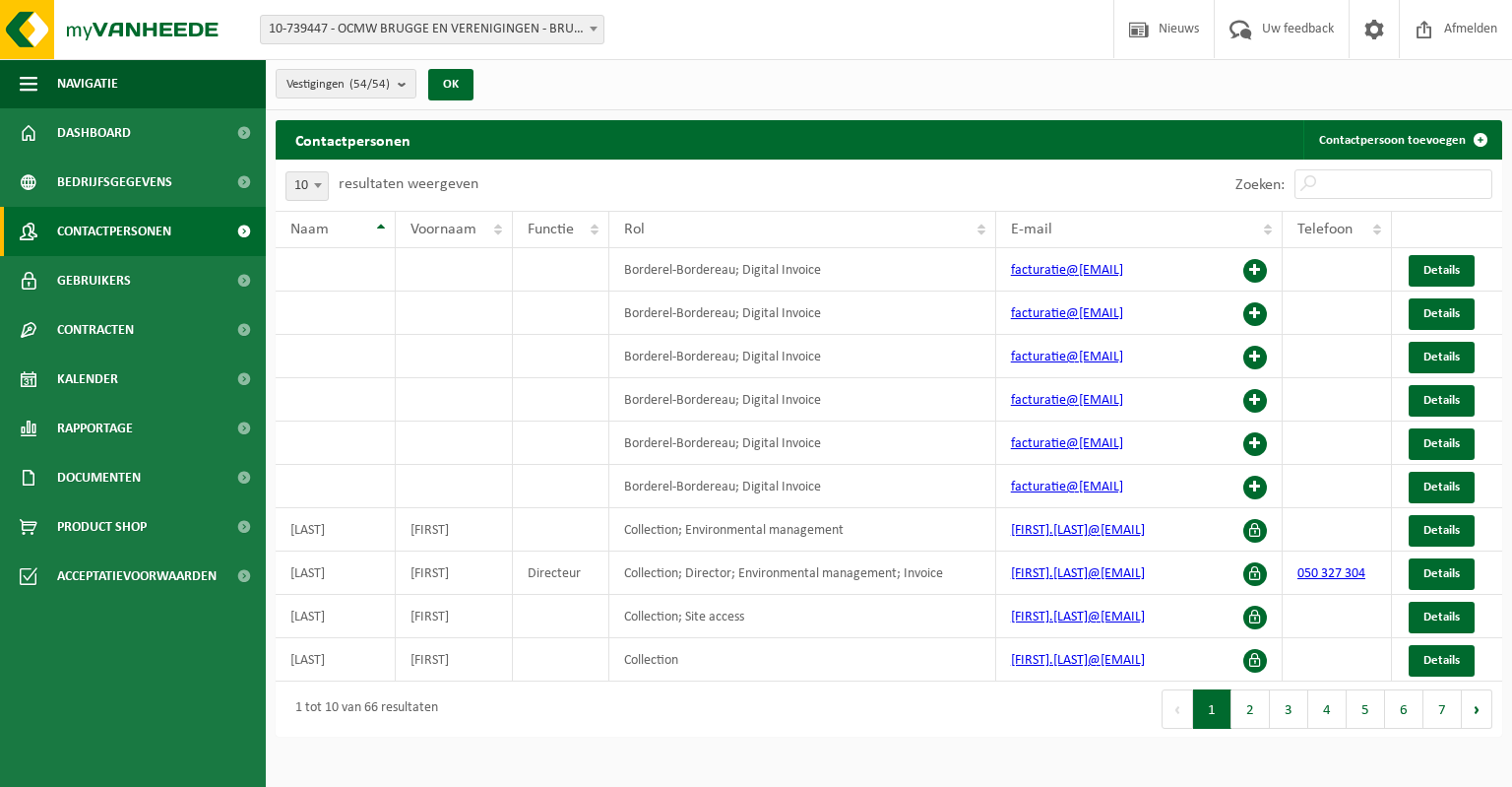 scroll, scrollTop: 0, scrollLeft: 0, axis: both 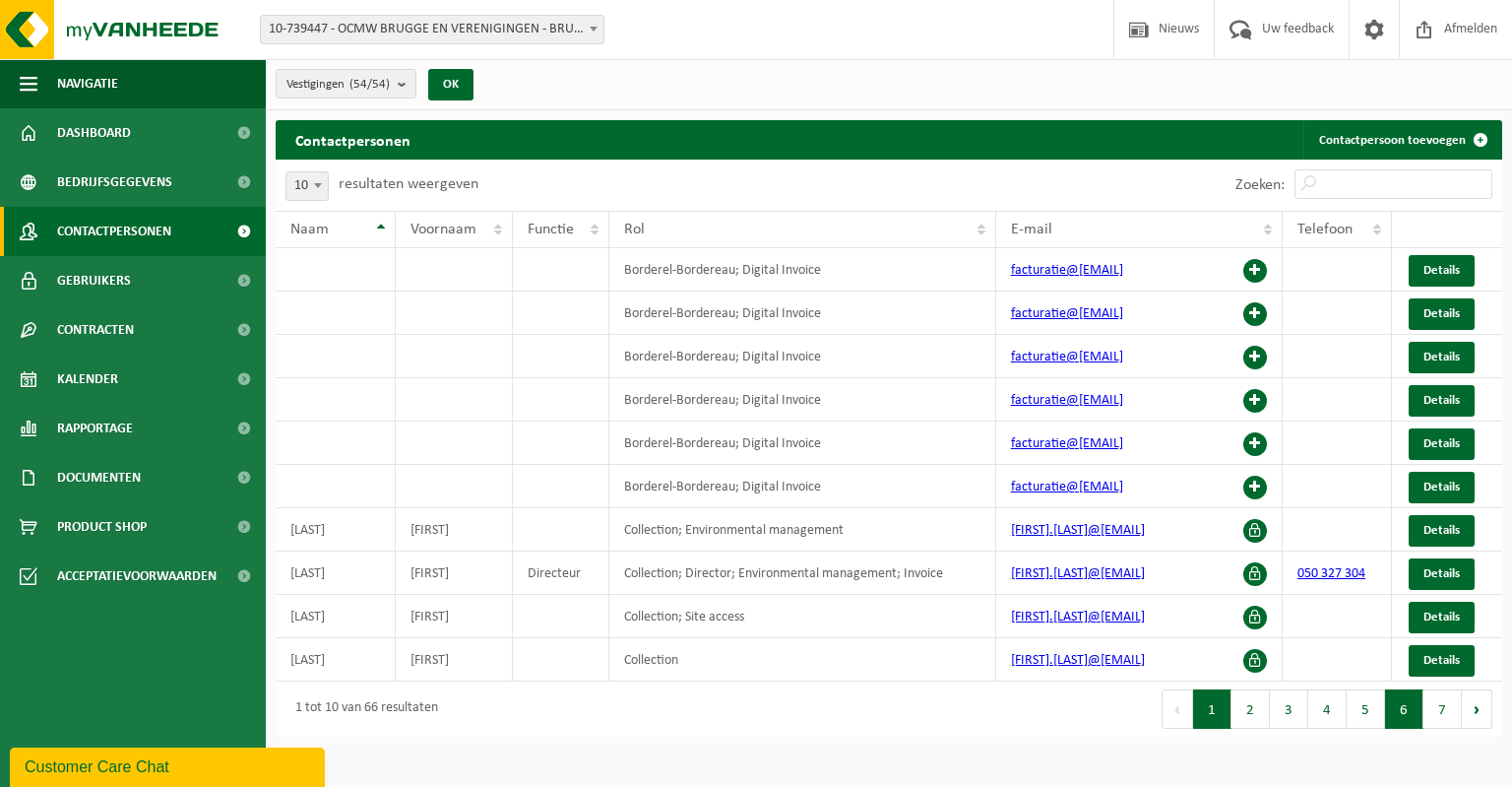 click on "6" at bounding box center (1404, 709) 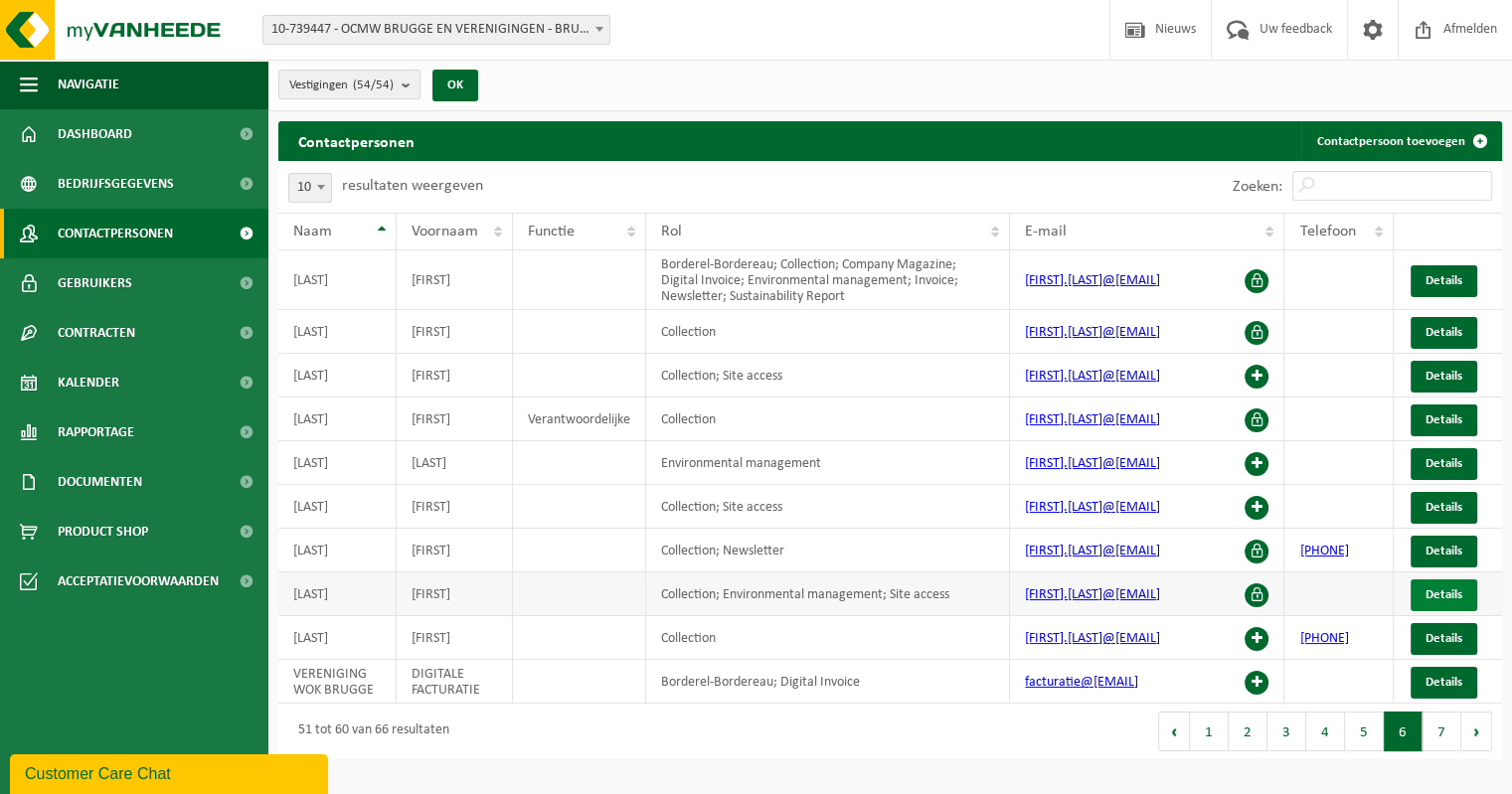 click on "Details" at bounding box center [1443, 594] 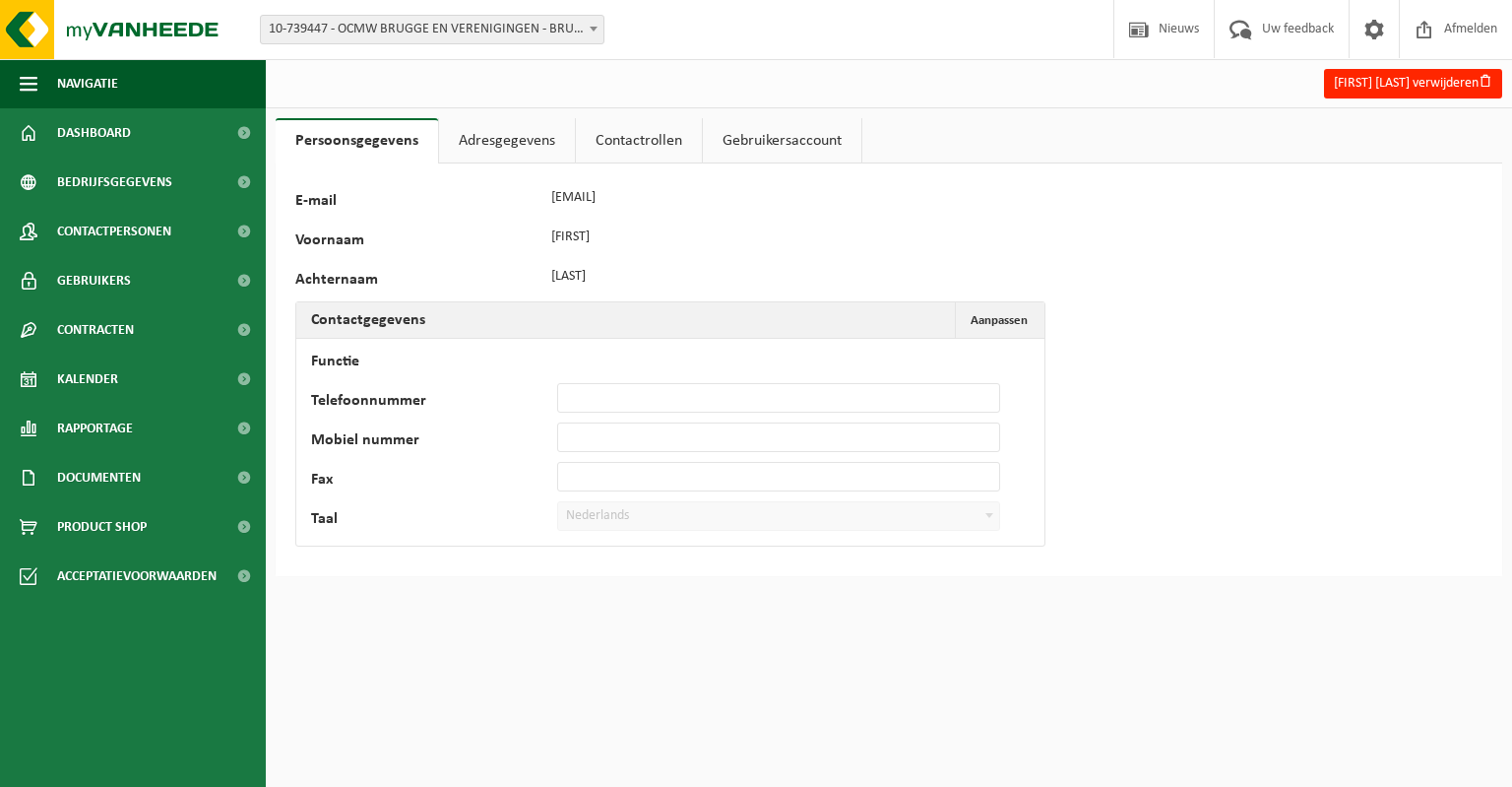scroll, scrollTop: 0, scrollLeft: 0, axis: both 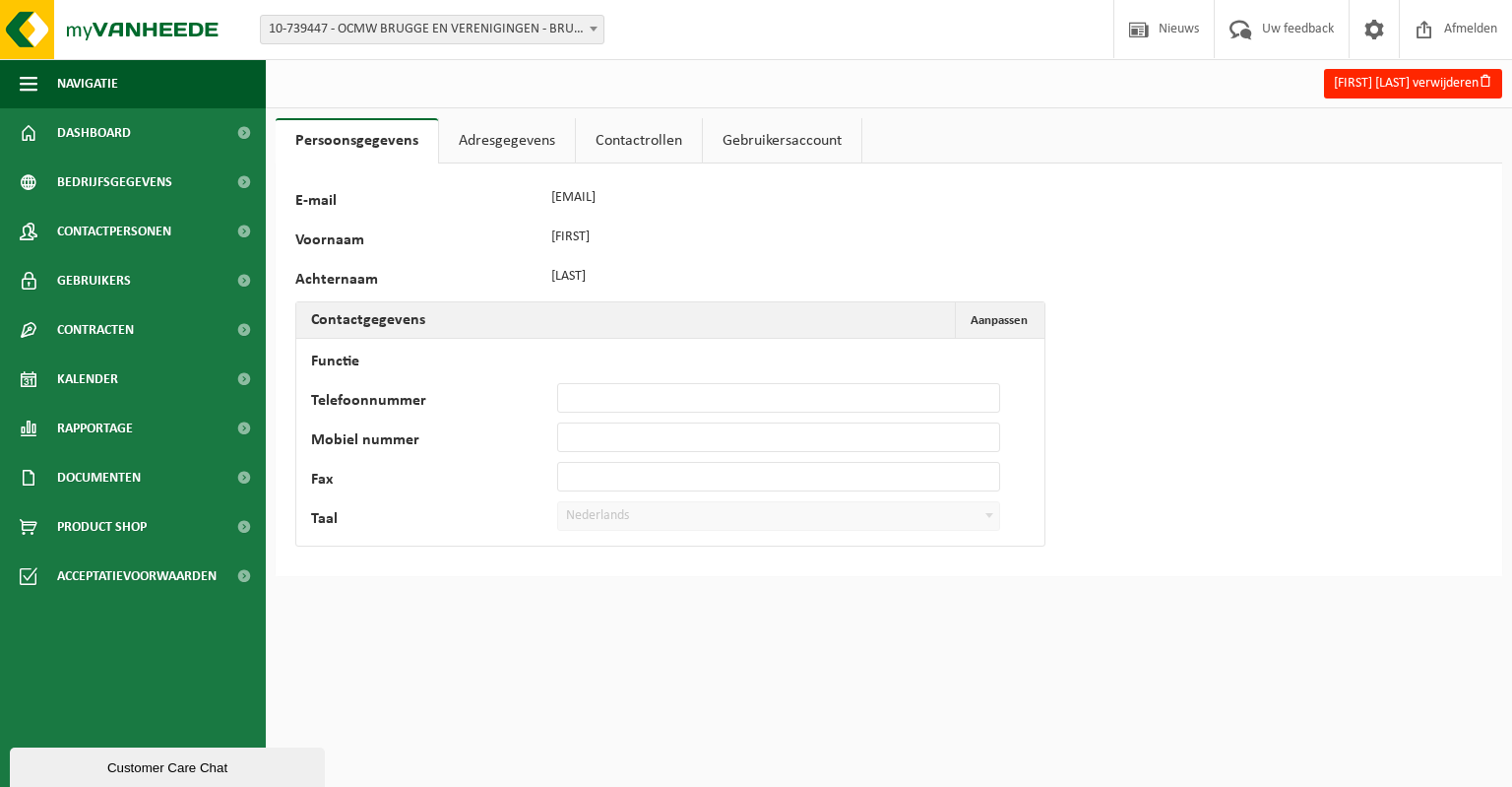 click on "Gebruikersaccount" at bounding box center [782, 141] 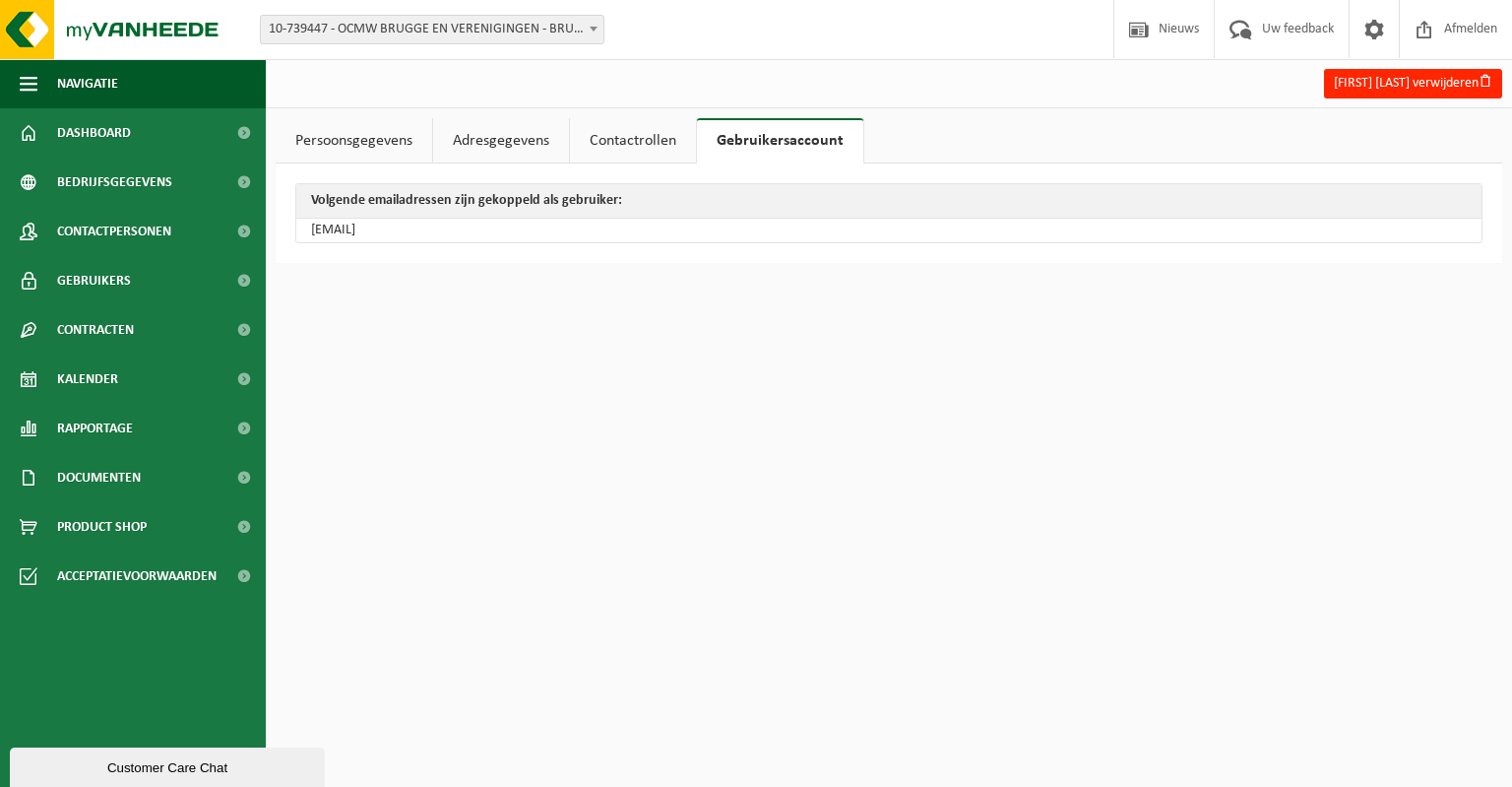 click on "Persoonsgegevens" at bounding box center (353, 141) 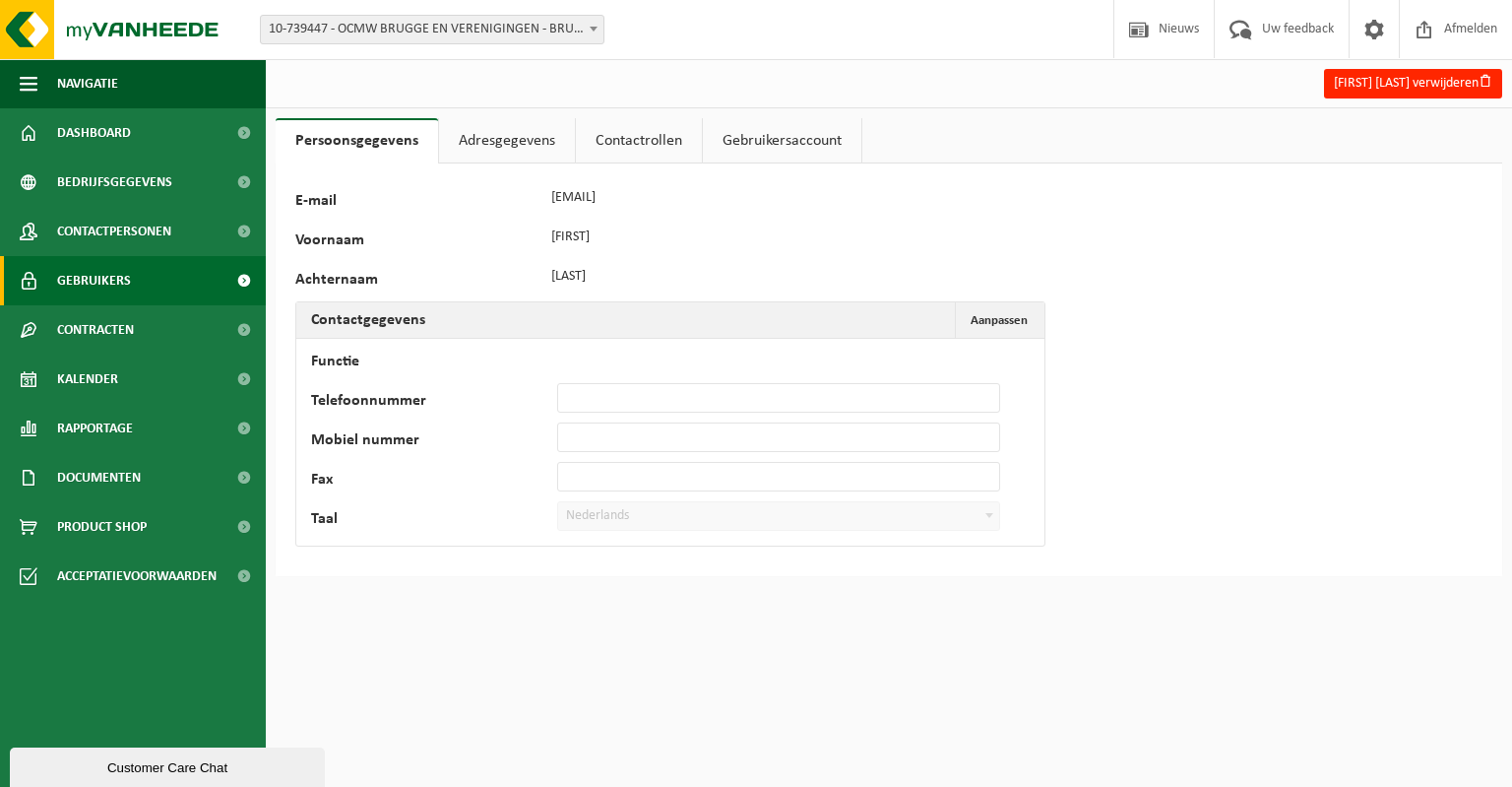 click on "Gebruikers" at bounding box center (94, 281) 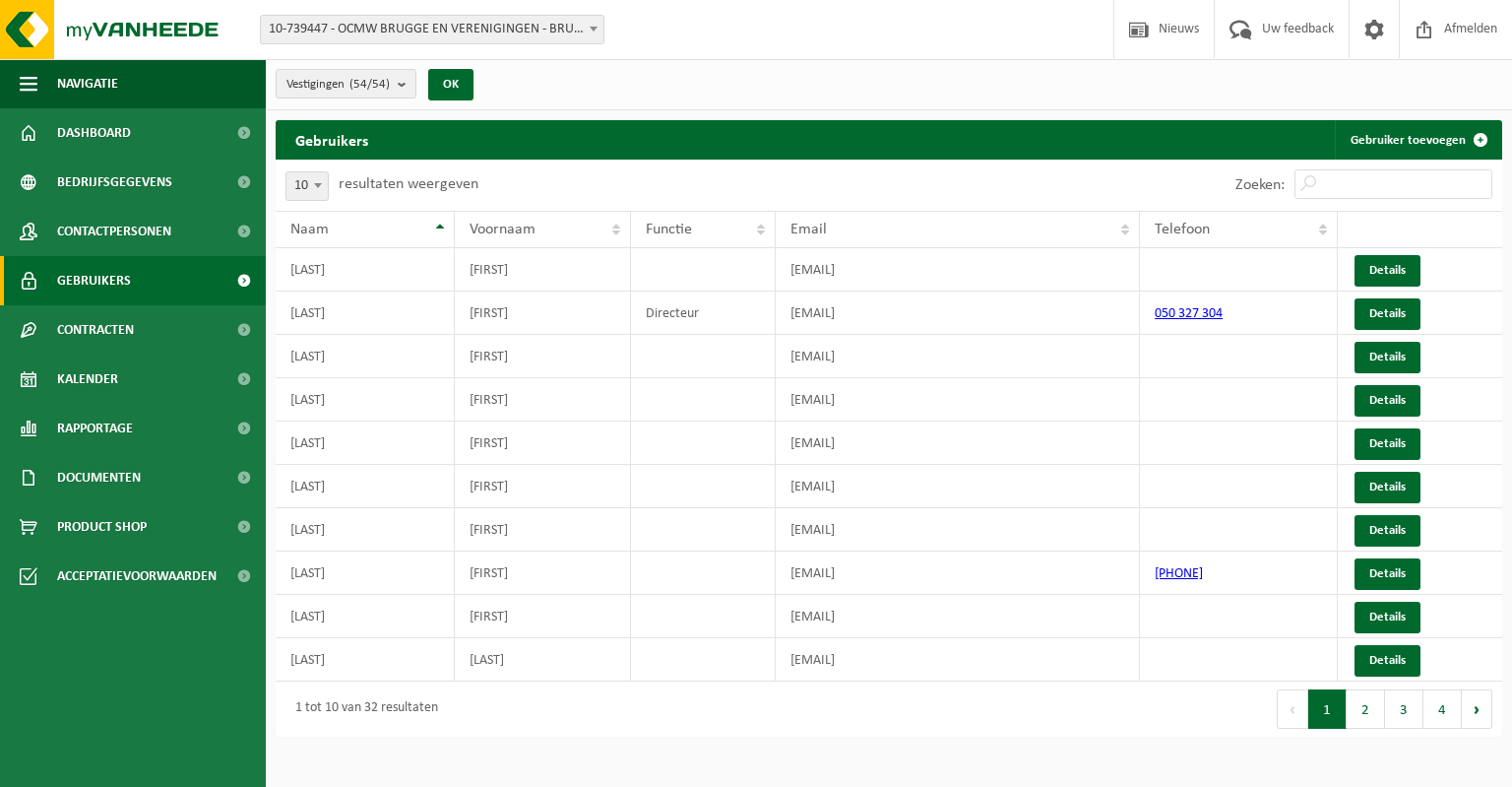 scroll, scrollTop: 0, scrollLeft: 0, axis: both 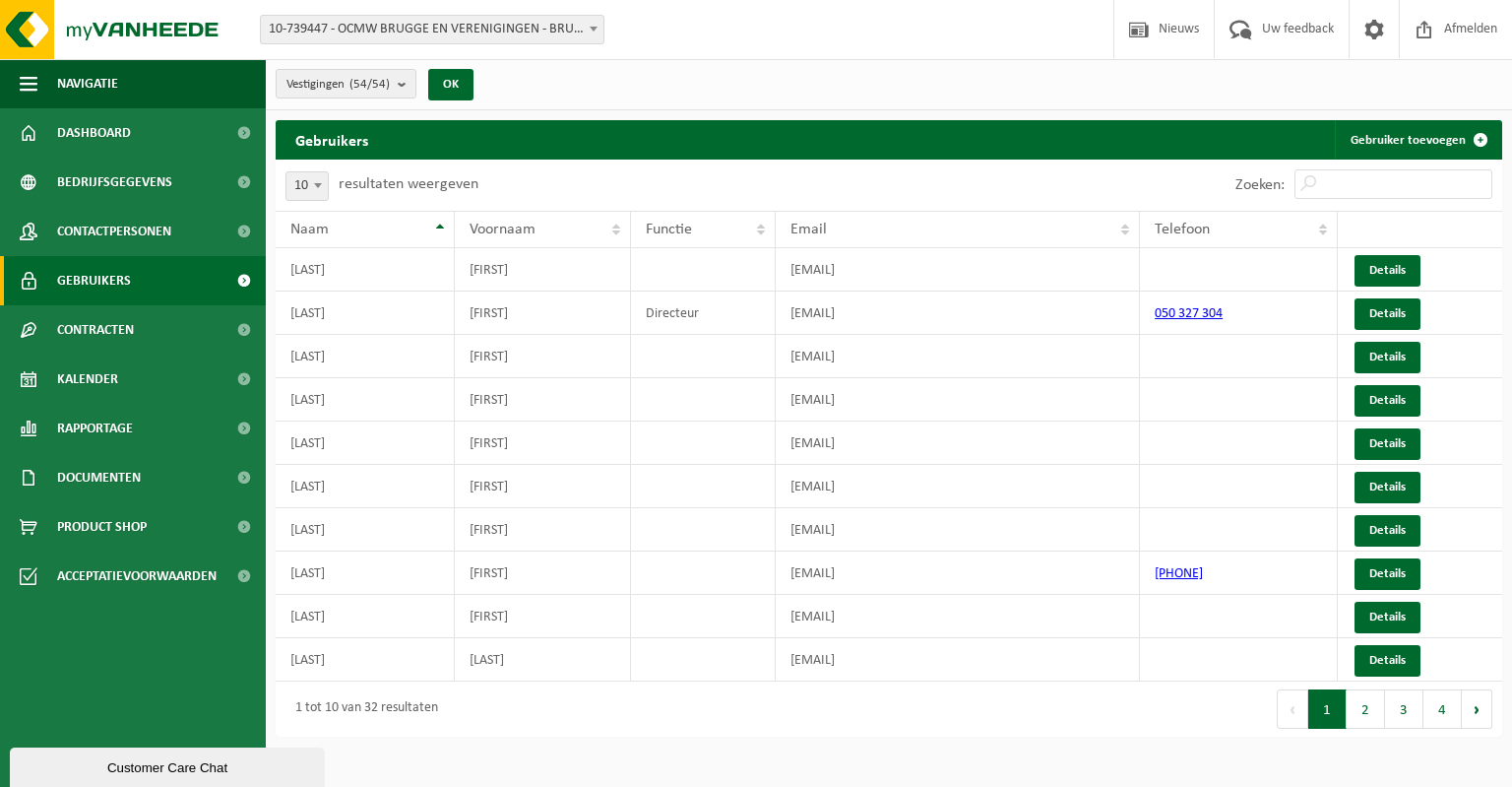 click at bounding box center [29, 281] 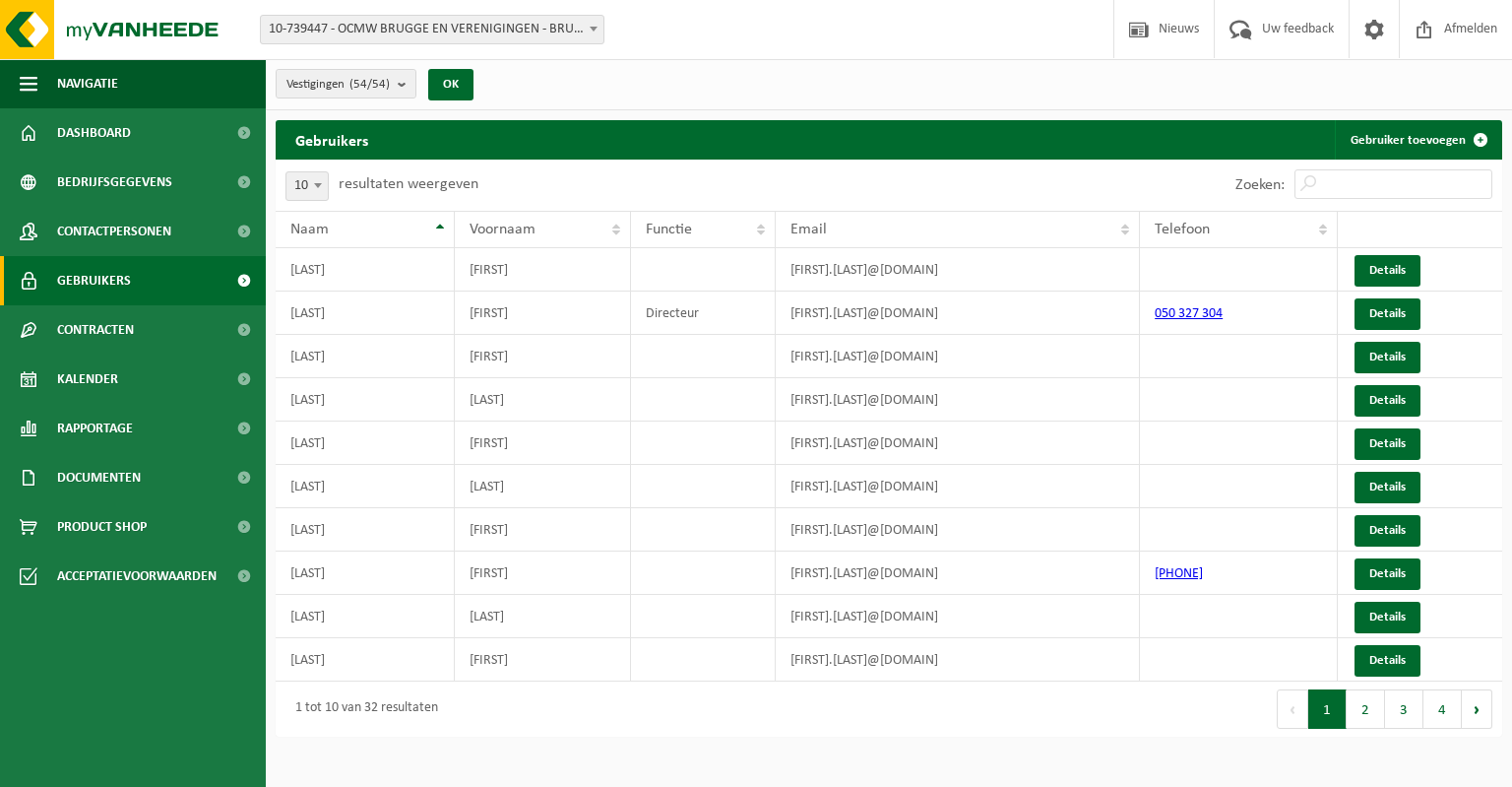 scroll, scrollTop: 0, scrollLeft: 0, axis: both 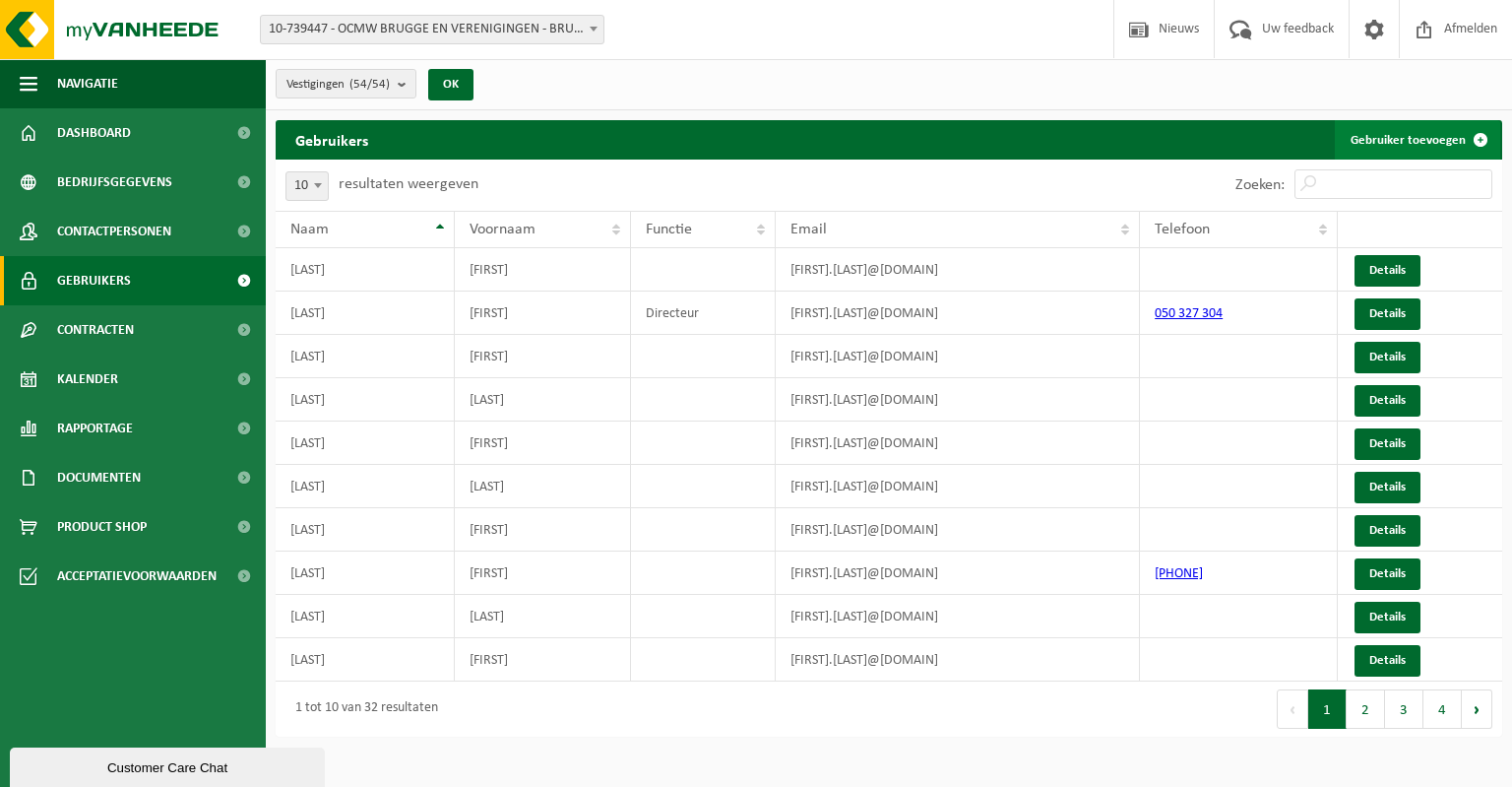 click on "Gebruiker toevoegen" at bounding box center (1418, 140) 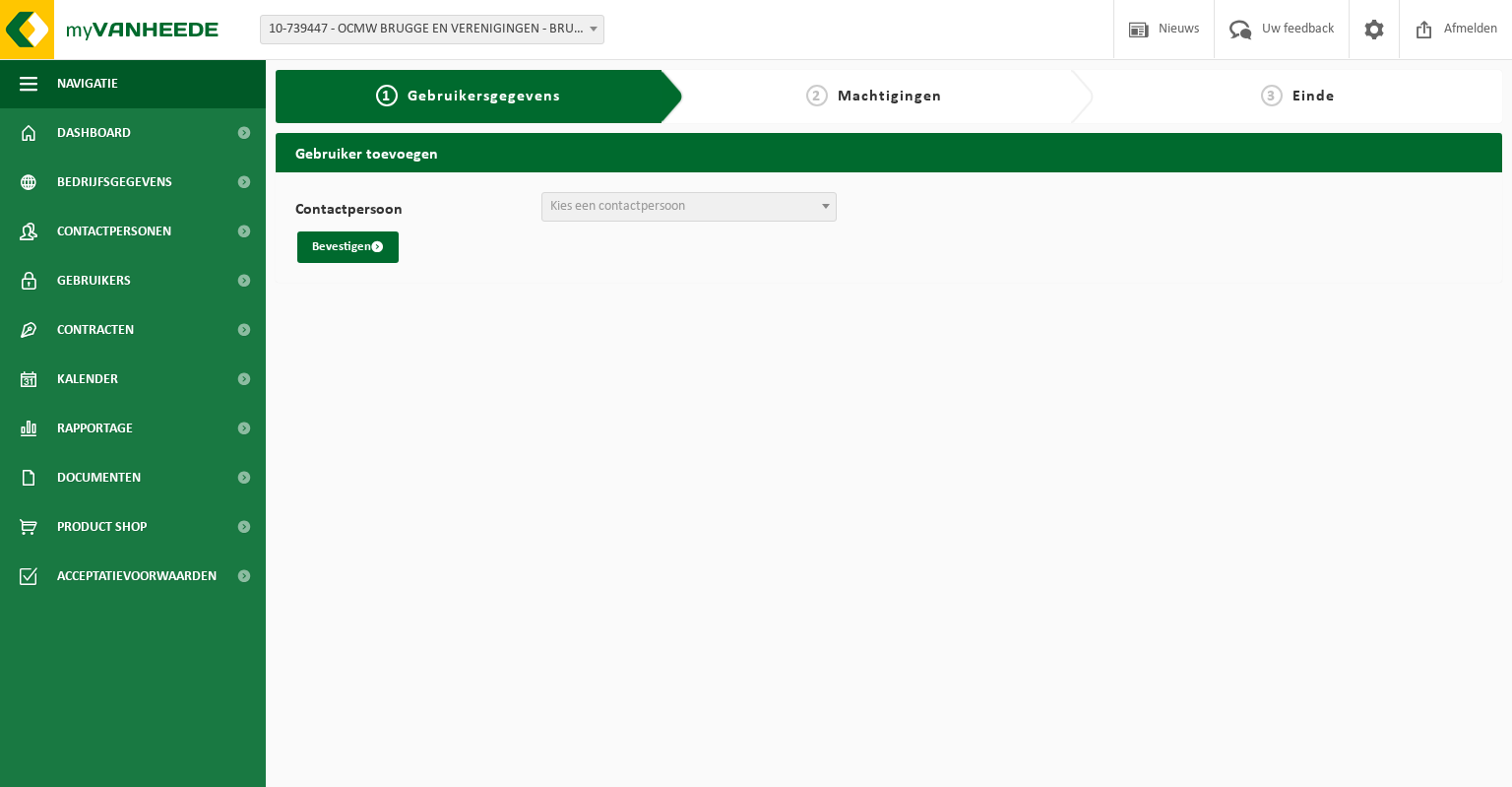 scroll, scrollTop: 0, scrollLeft: 0, axis: both 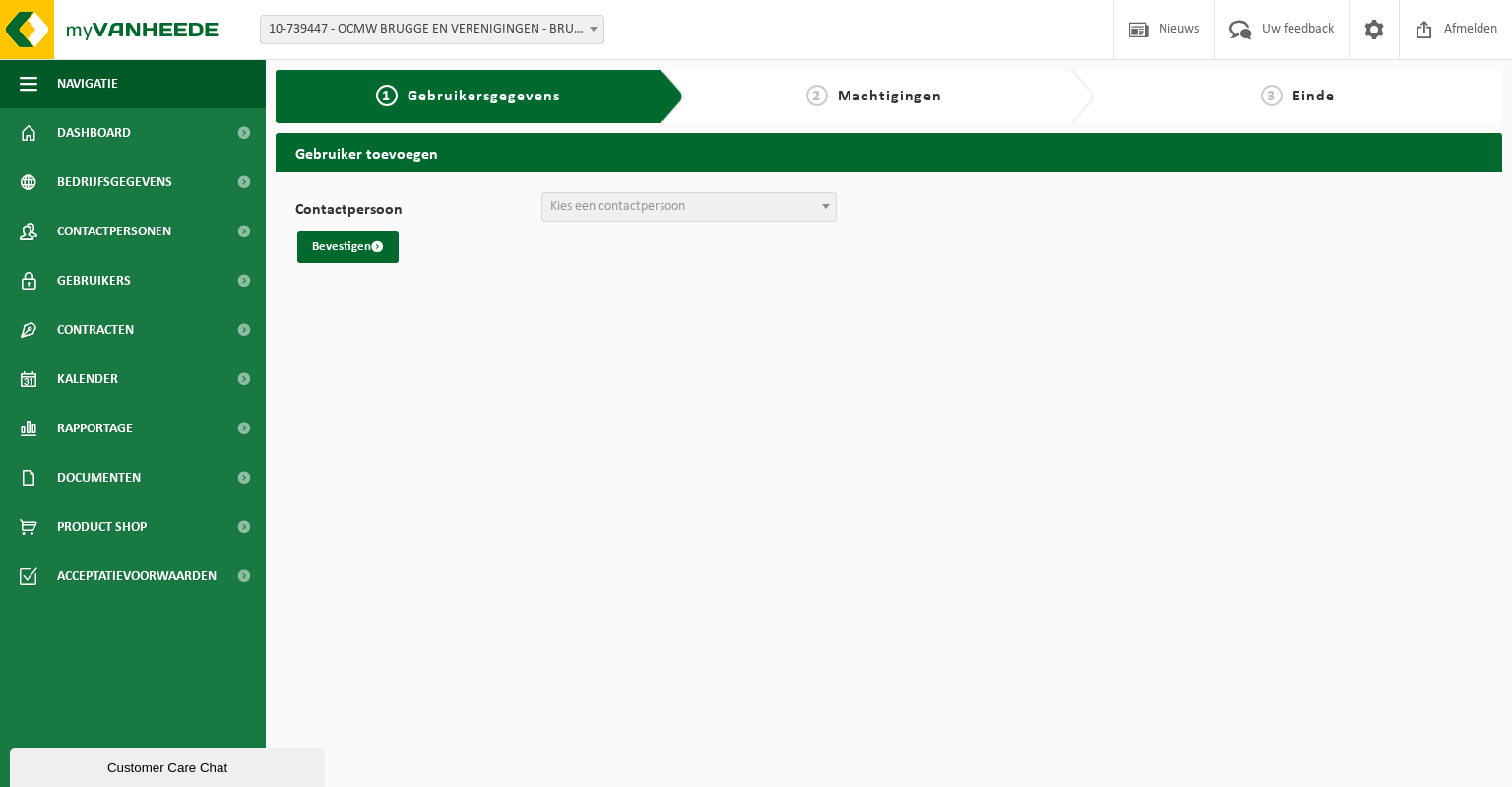 click on "Kies een contactpersoon" at bounding box center [689, 207] 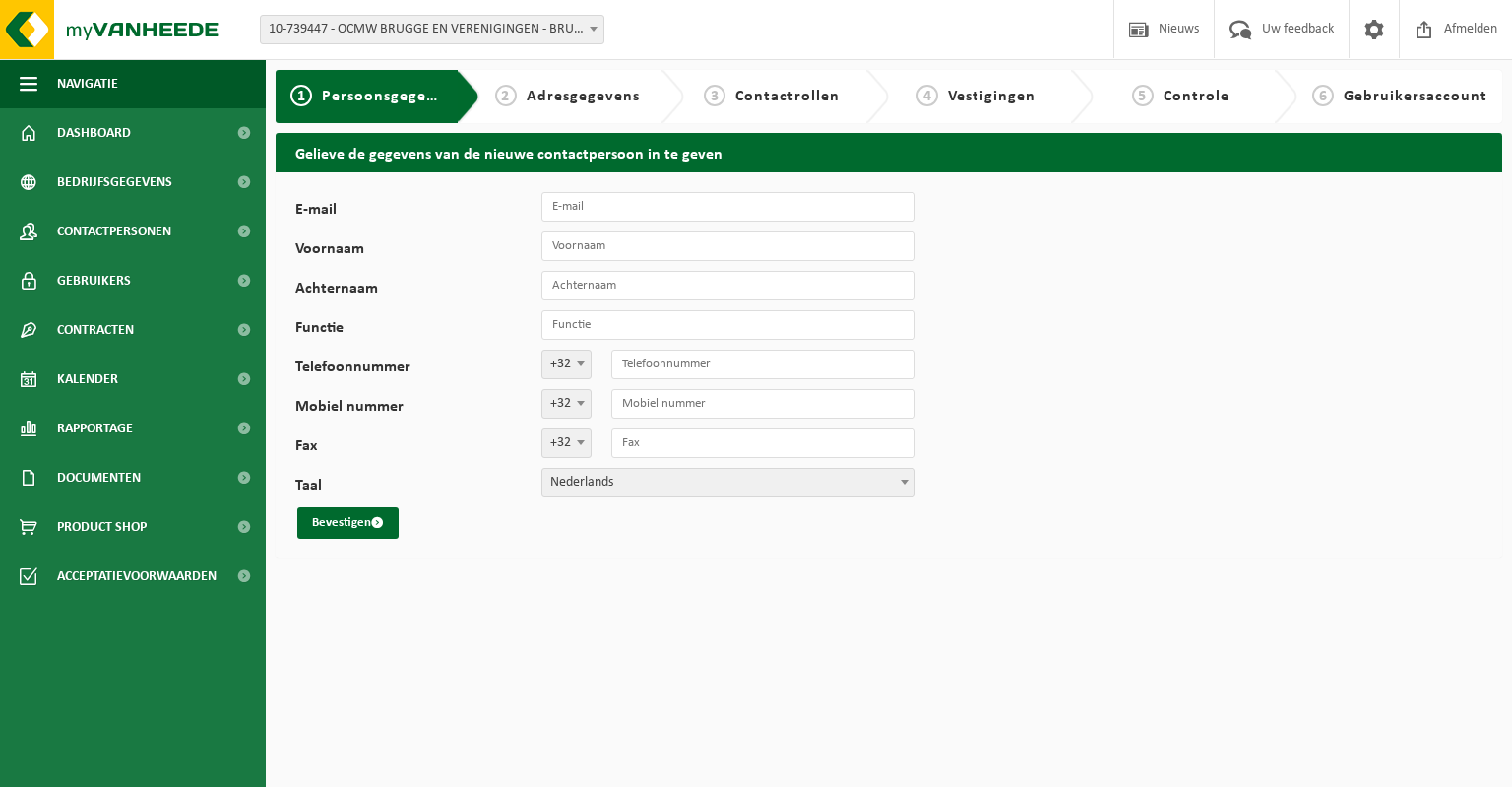 scroll, scrollTop: 0, scrollLeft: 0, axis: both 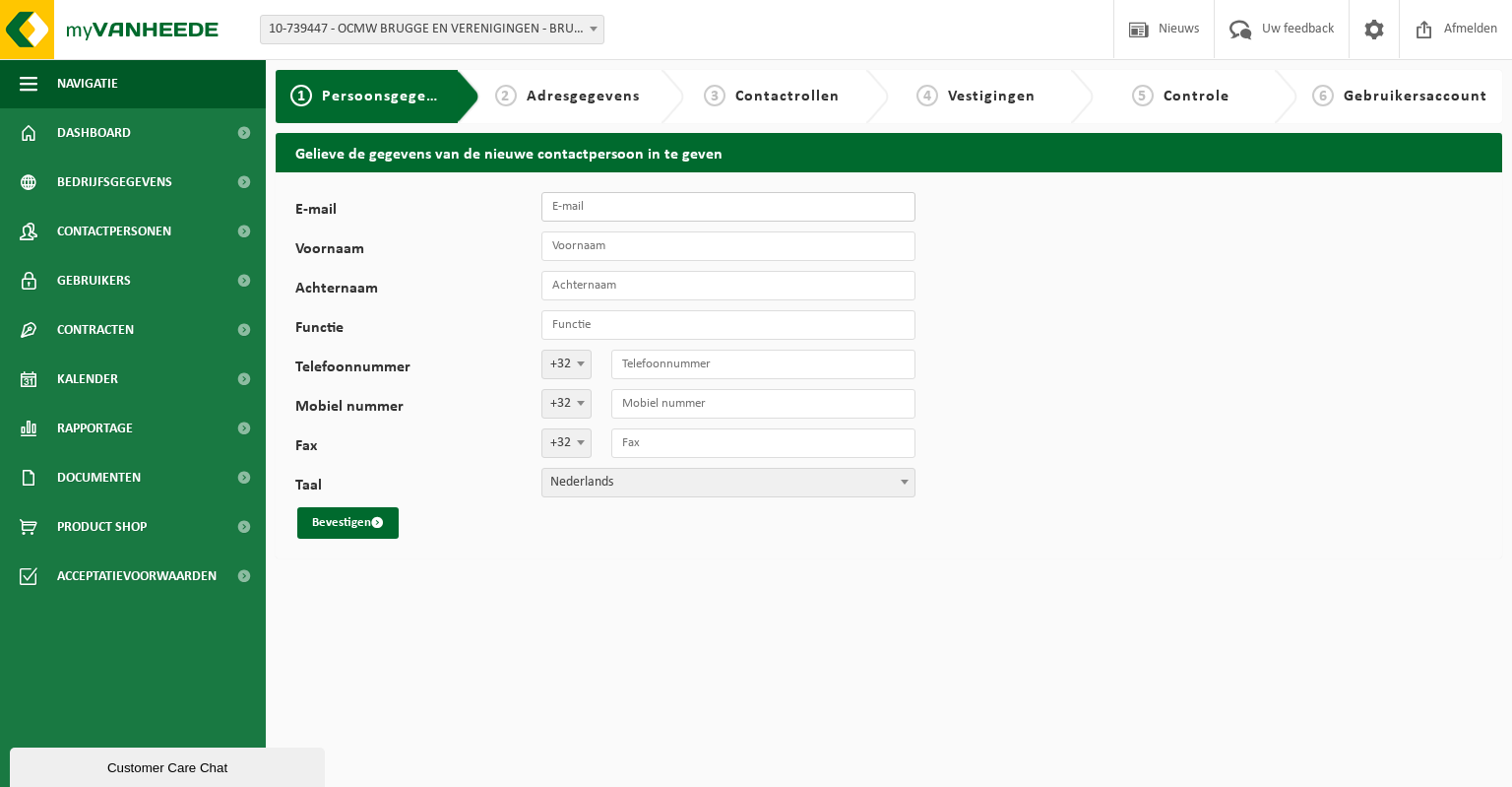 click on "E-mail" at bounding box center (728, 207) 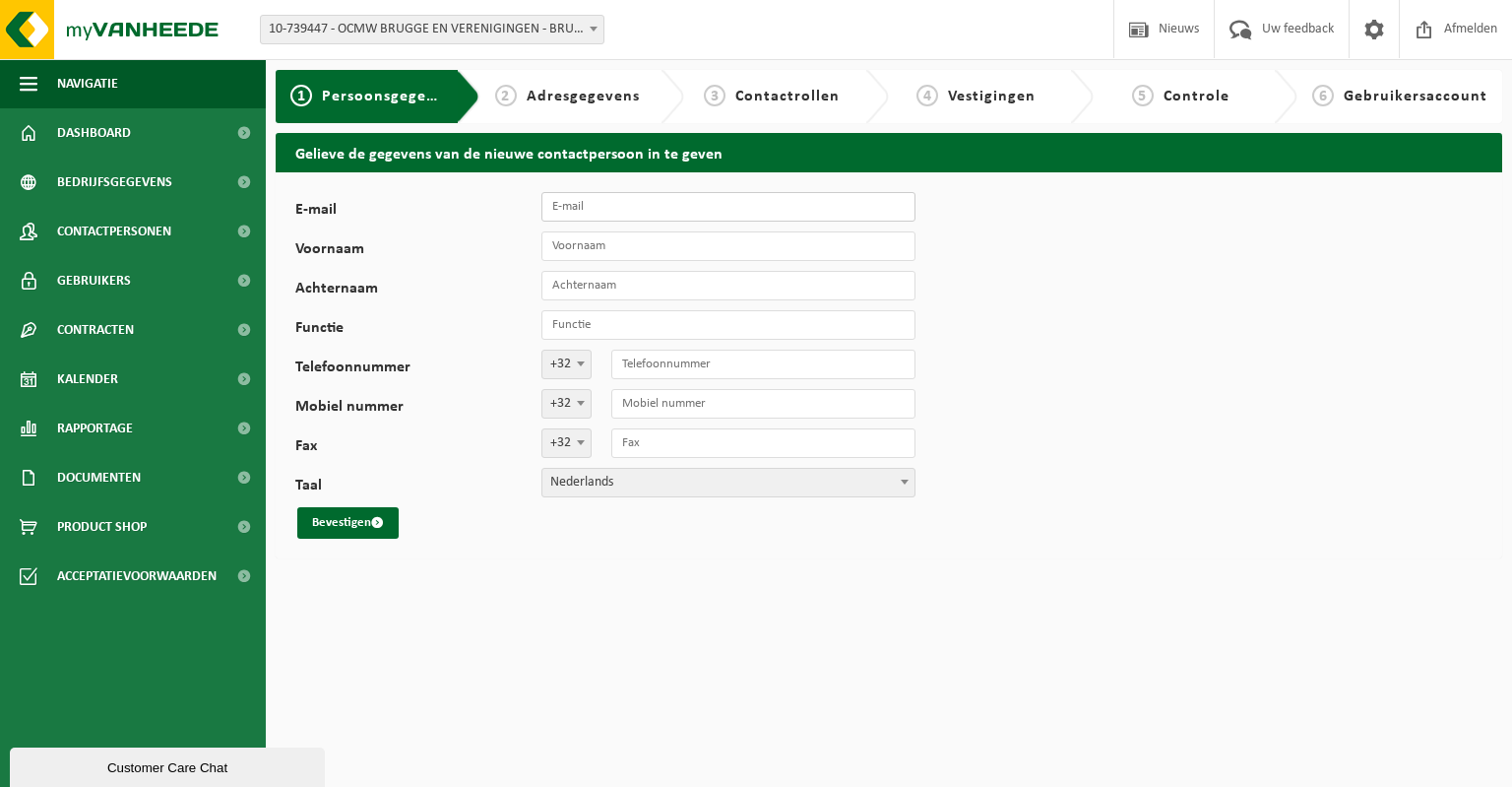 type on "[FIRST].[LAST]@[DOMAIN]" 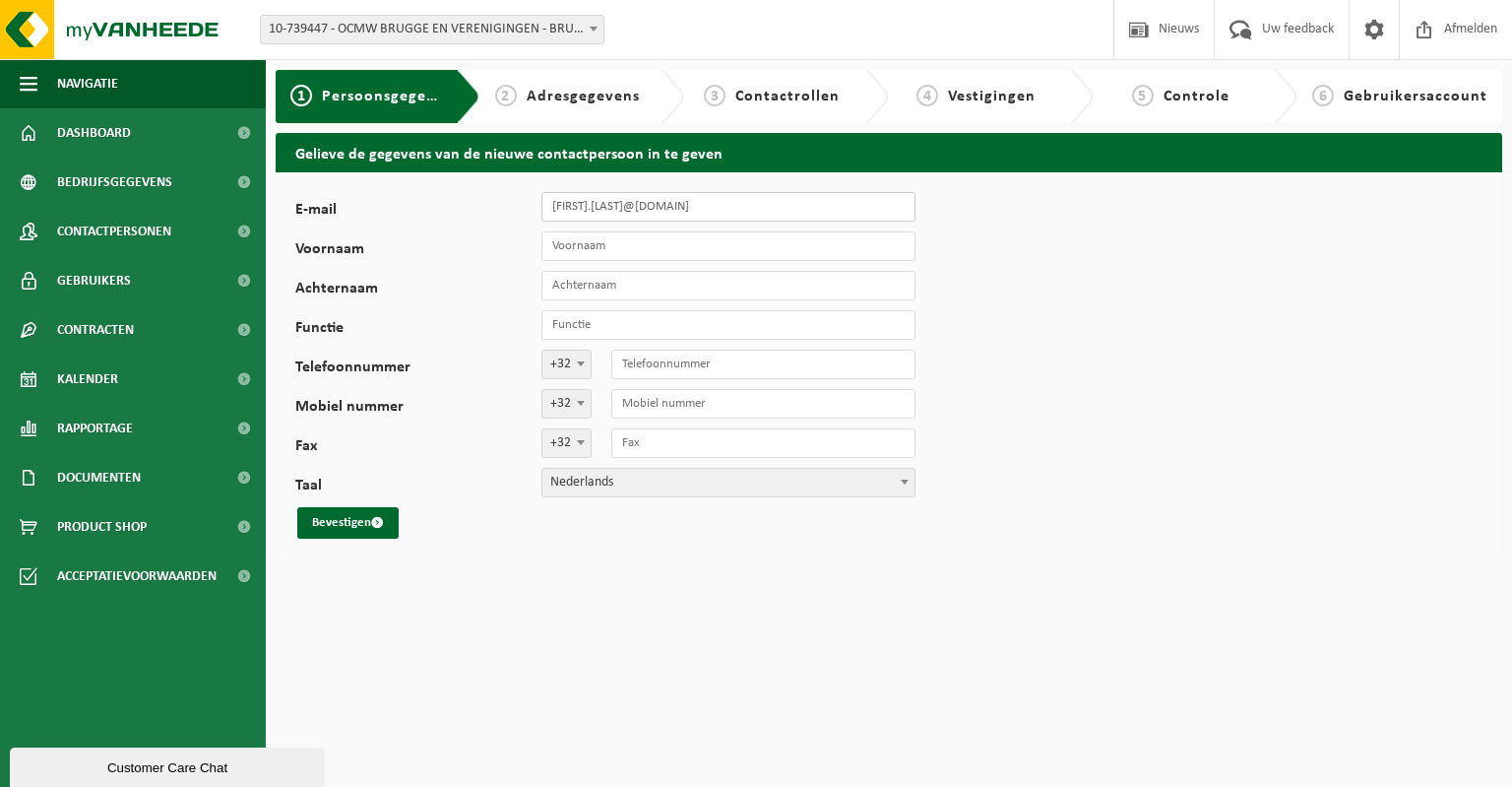click on "[FIRST].[LAST]@[DOMAIN]" at bounding box center [728, 207] 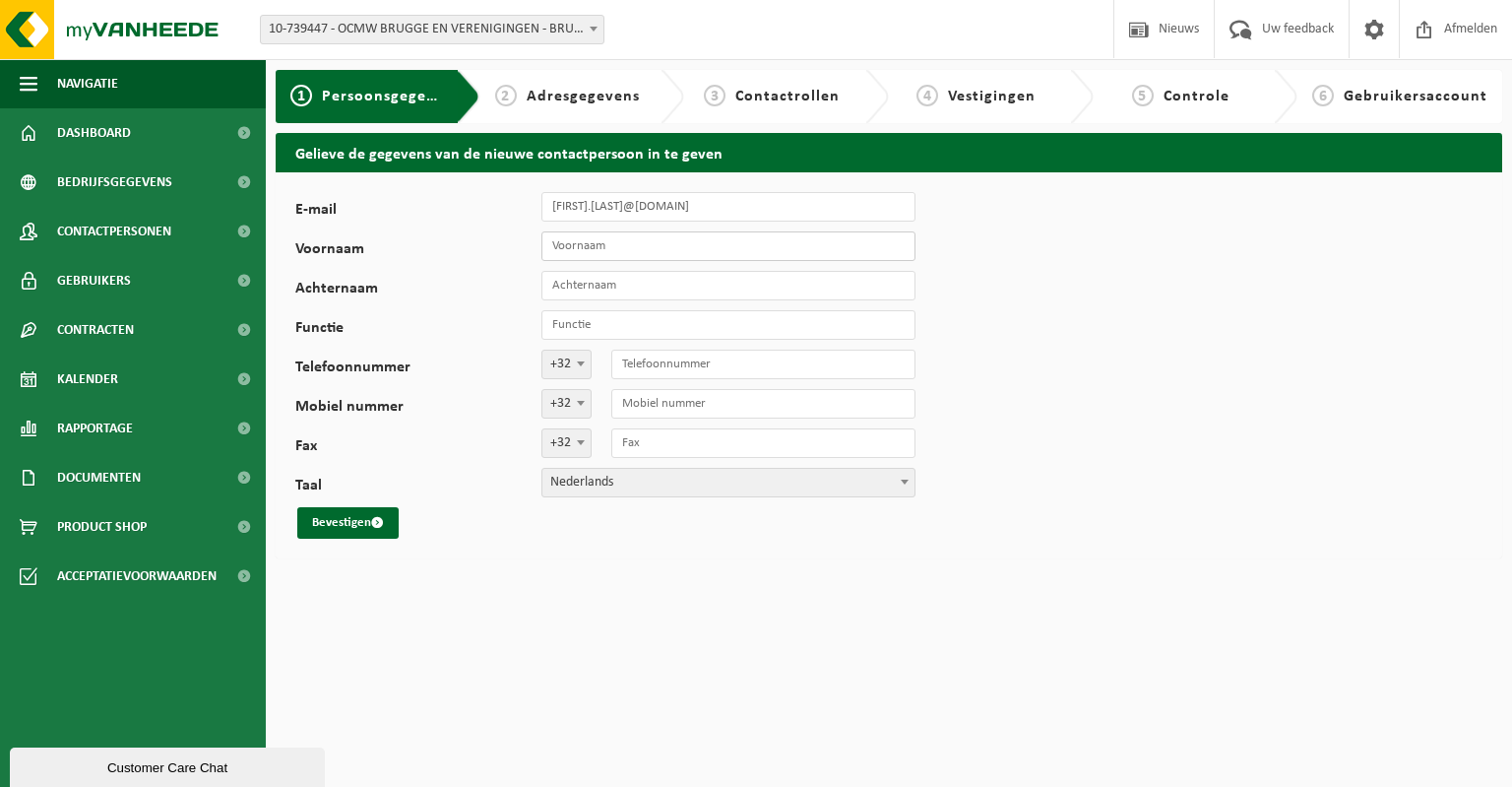 click on "Voornaam" at bounding box center (728, 246) 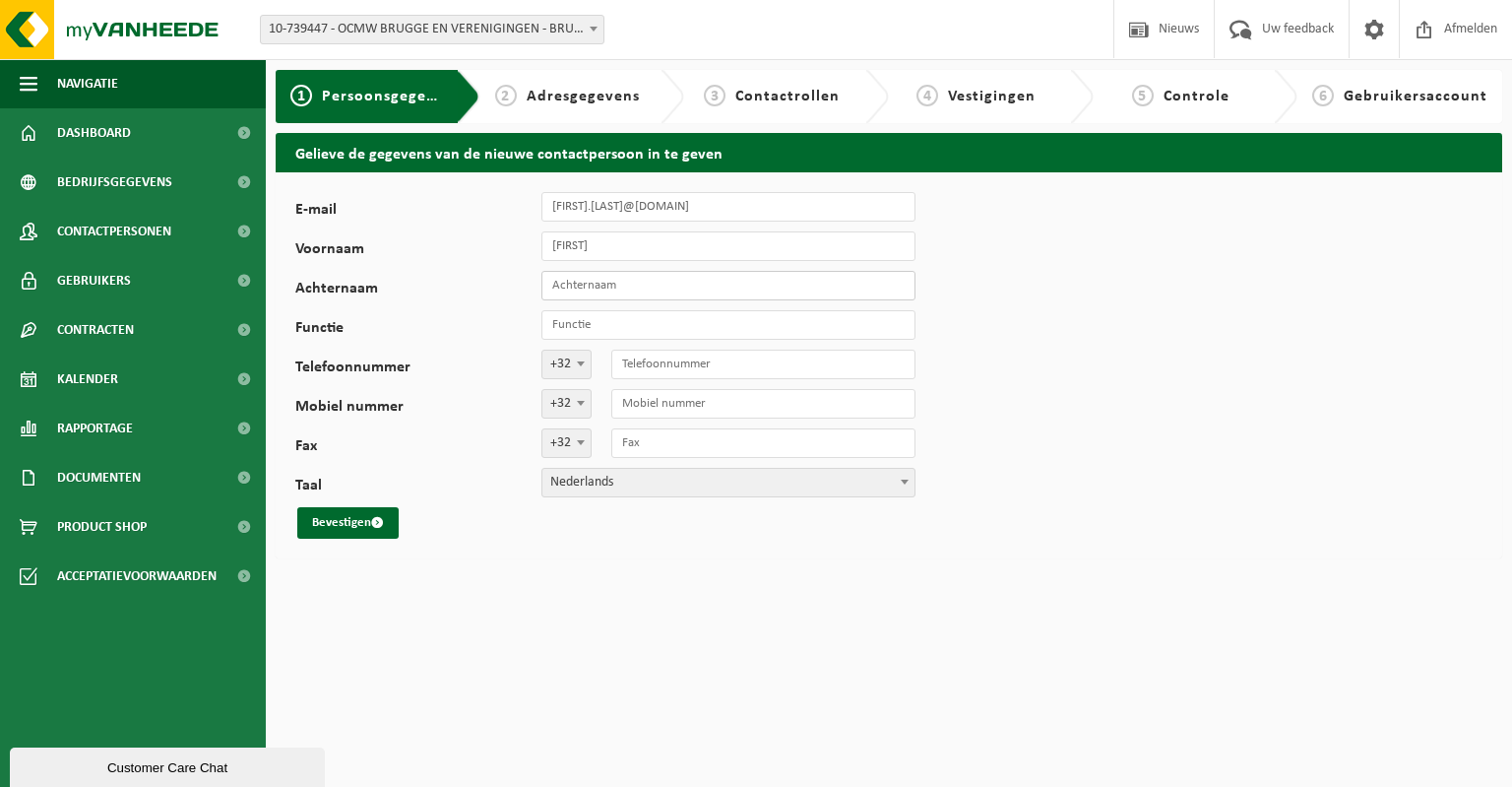 click on "Achternaam" at bounding box center (728, 286) 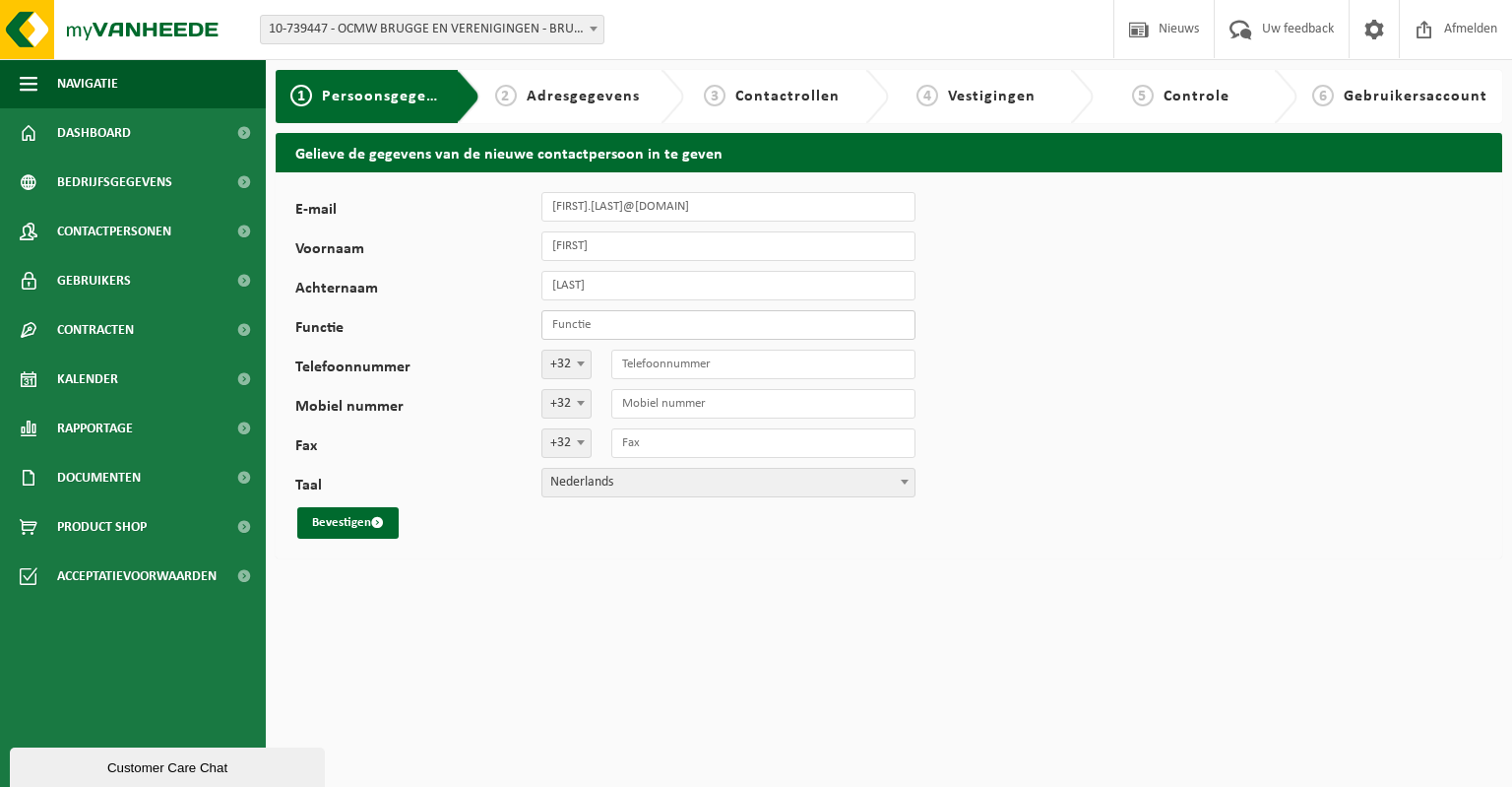 click on "Functie" at bounding box center [728, 325] 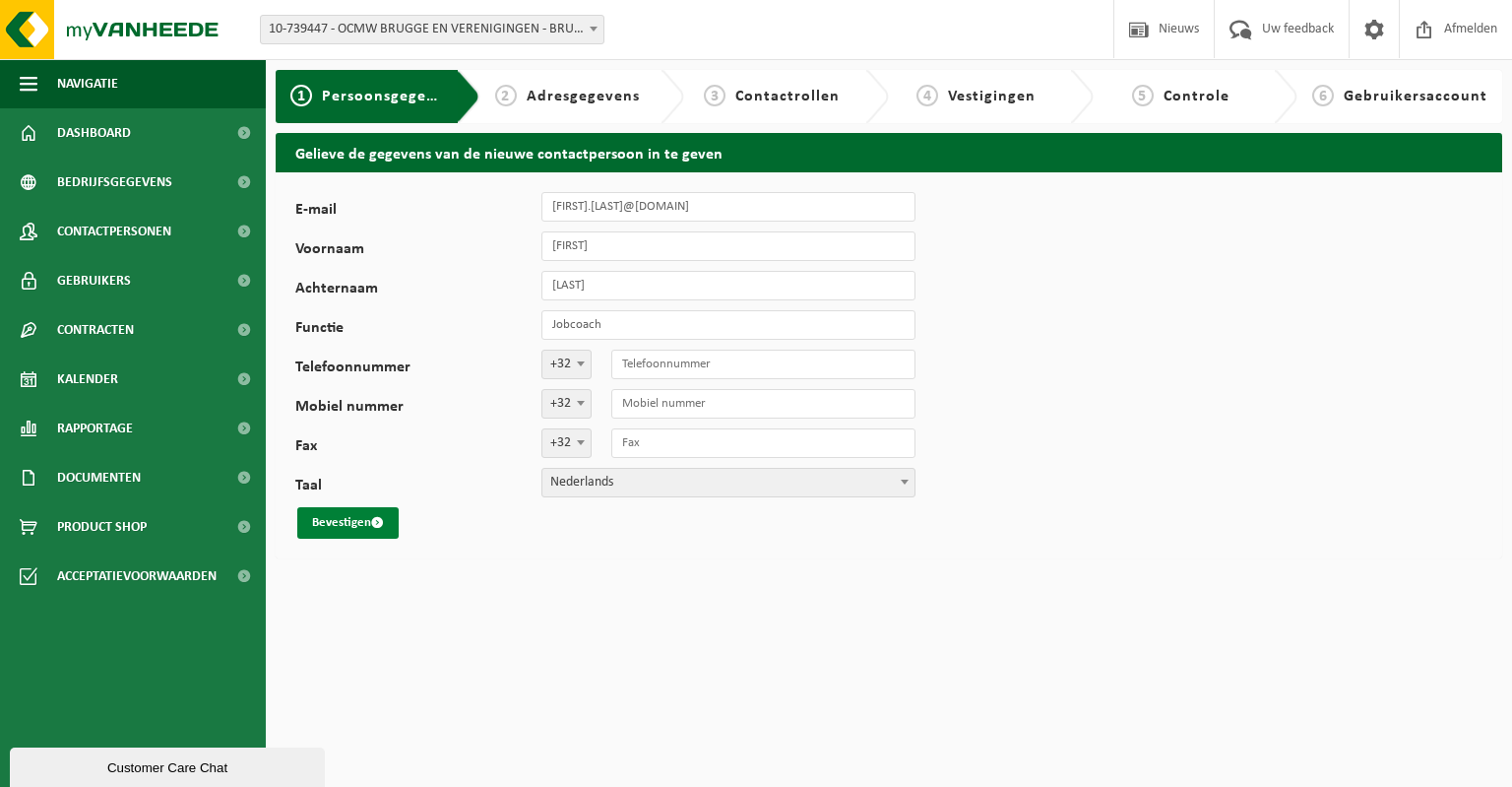 click on "Bevestigen" at bounding box center (347, 523) 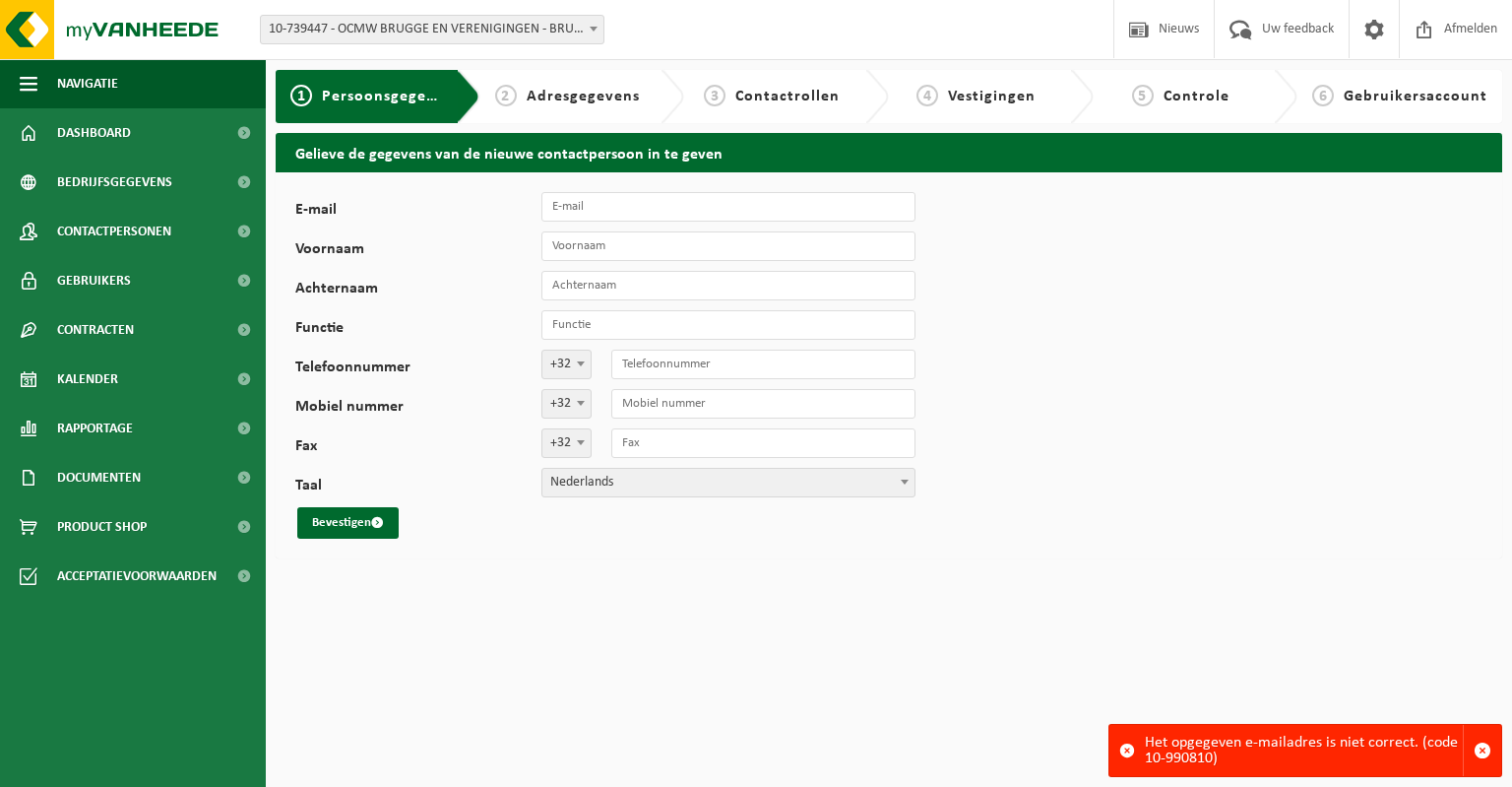scroll, scrollTop: 0, scrollLeft: 0, axis: both 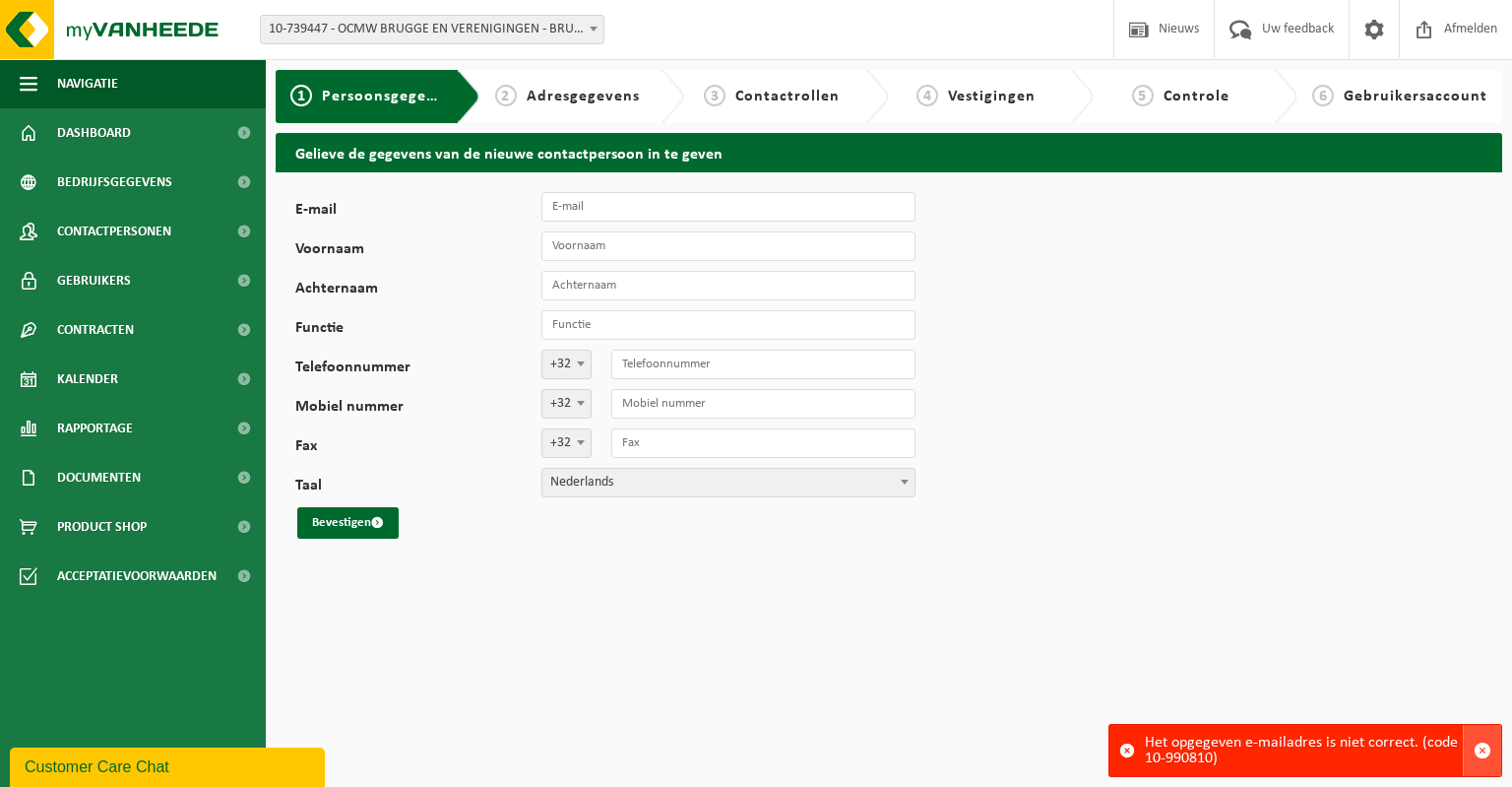 click at bounding box center [1482, 751] 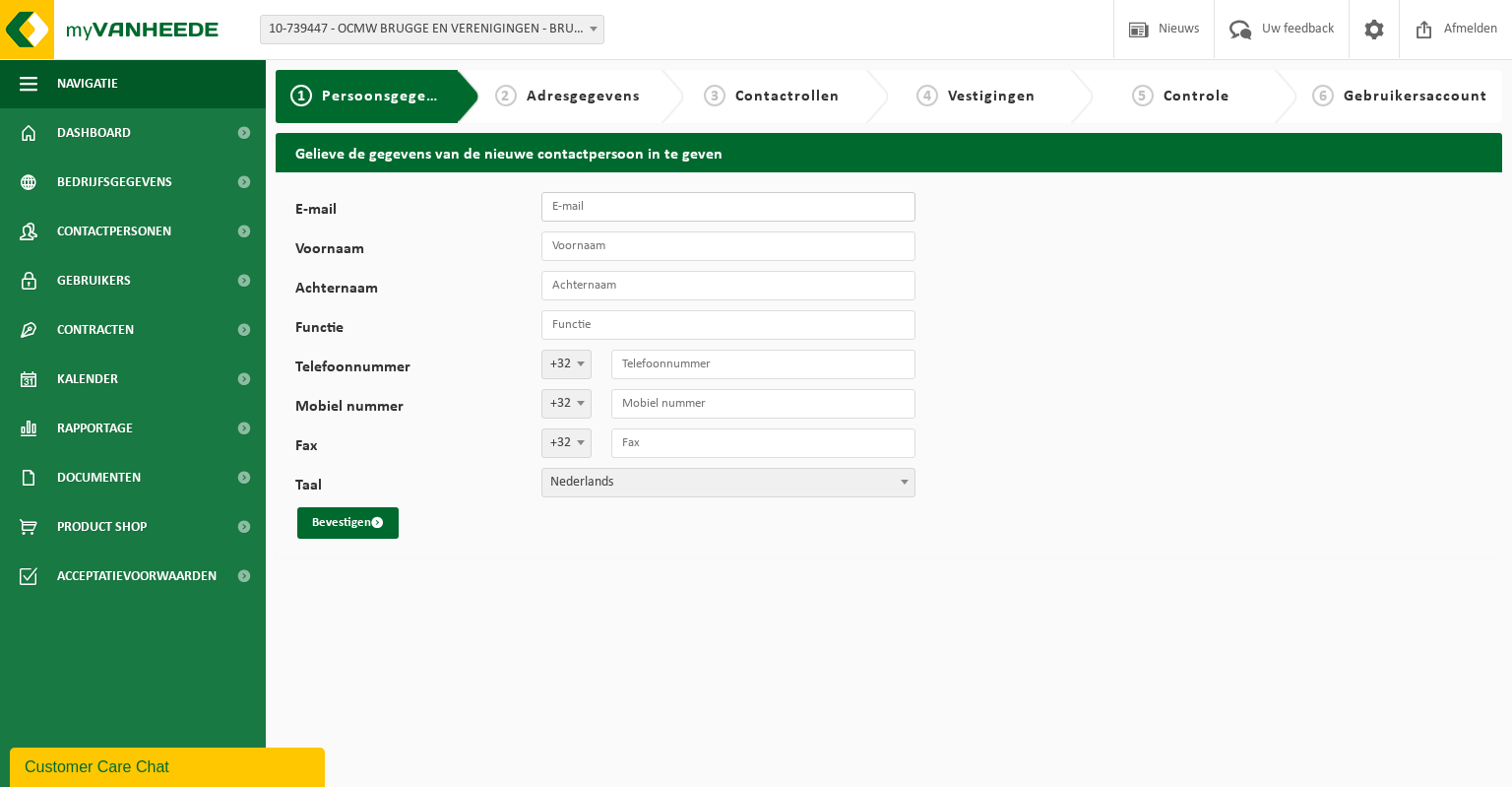 click on "E-mail" at bounding box center [728, 207] 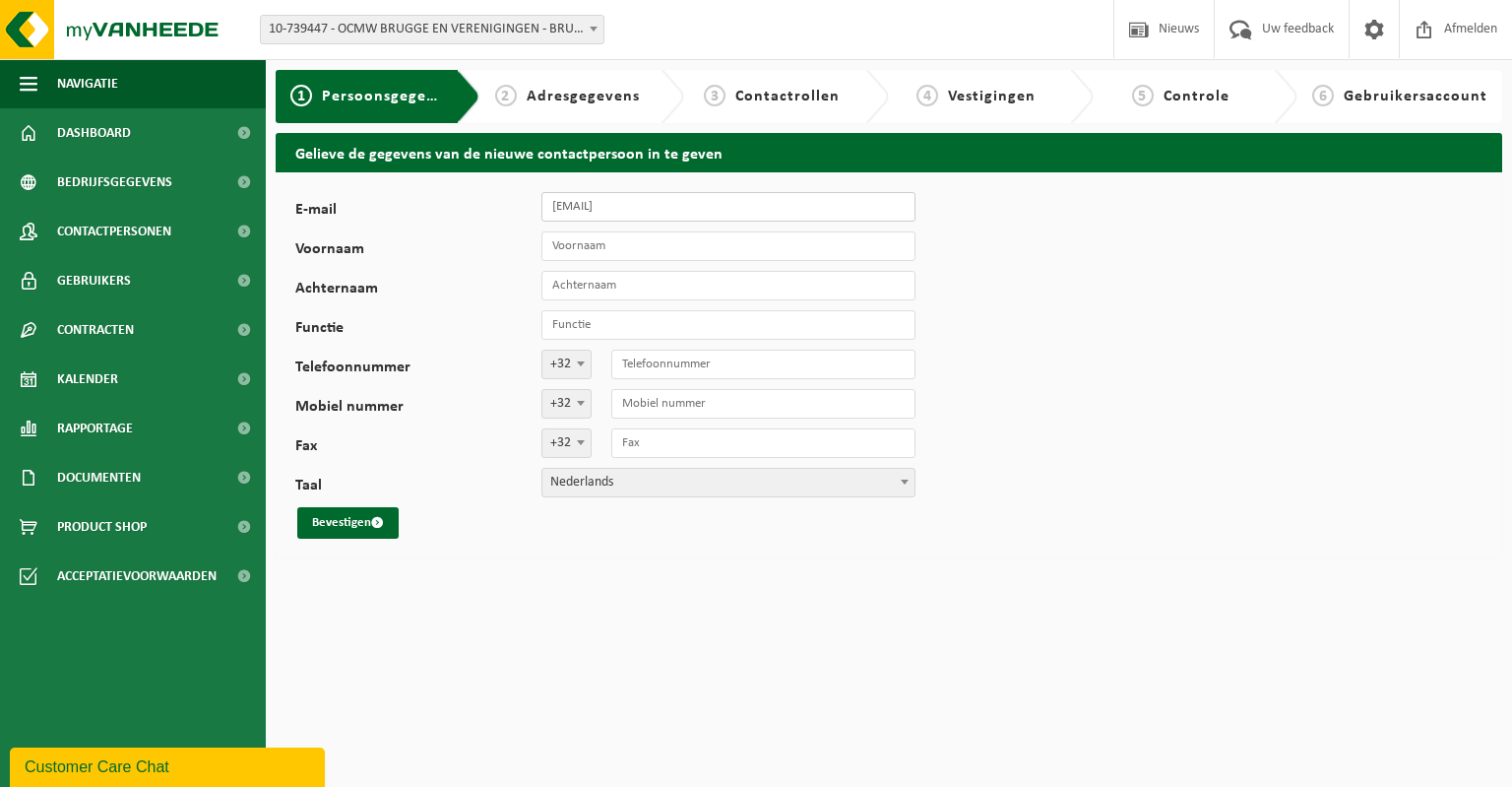 type on "inge.scheemaker@wokbrugge.be" 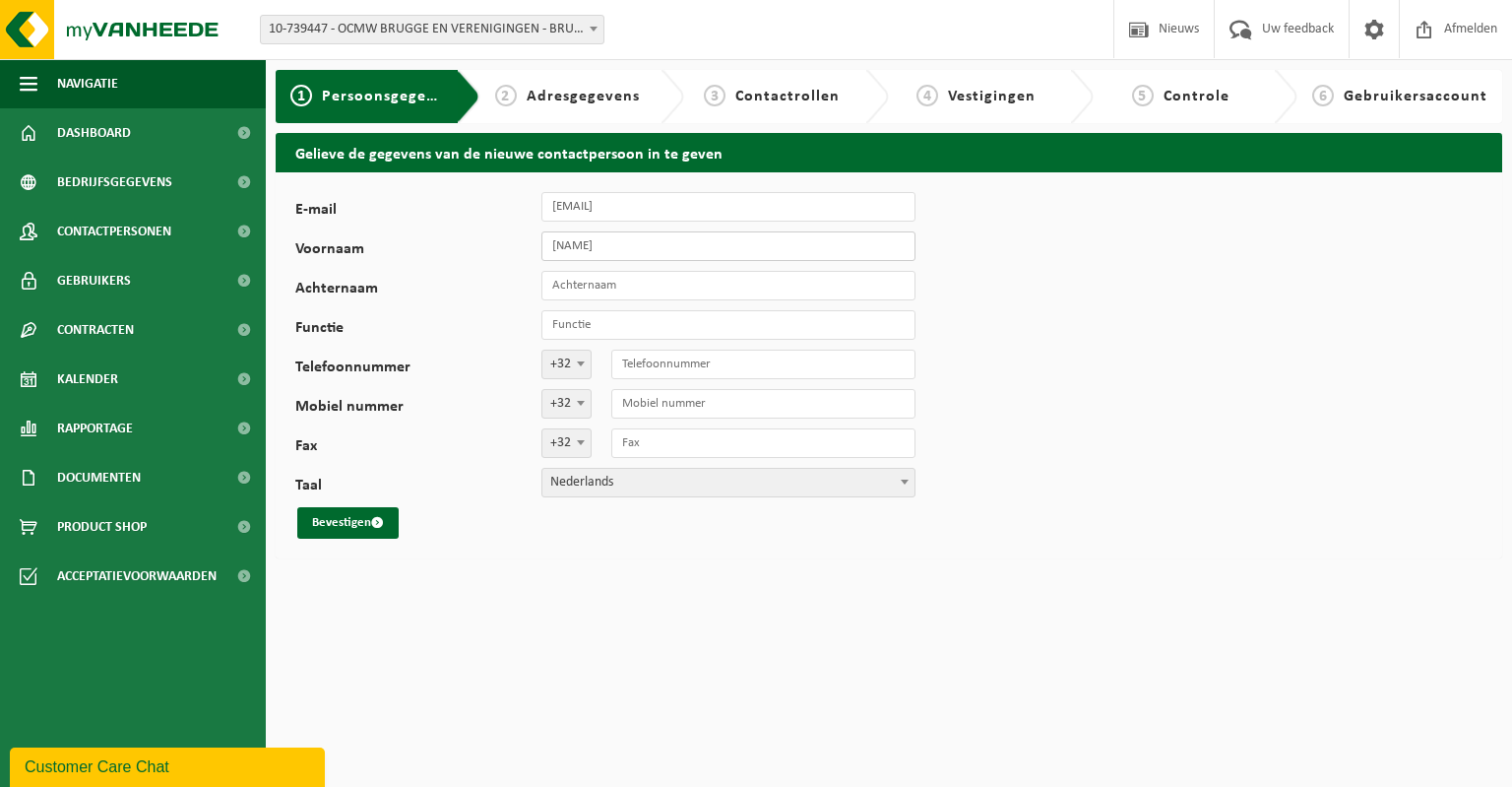type on "Inge" 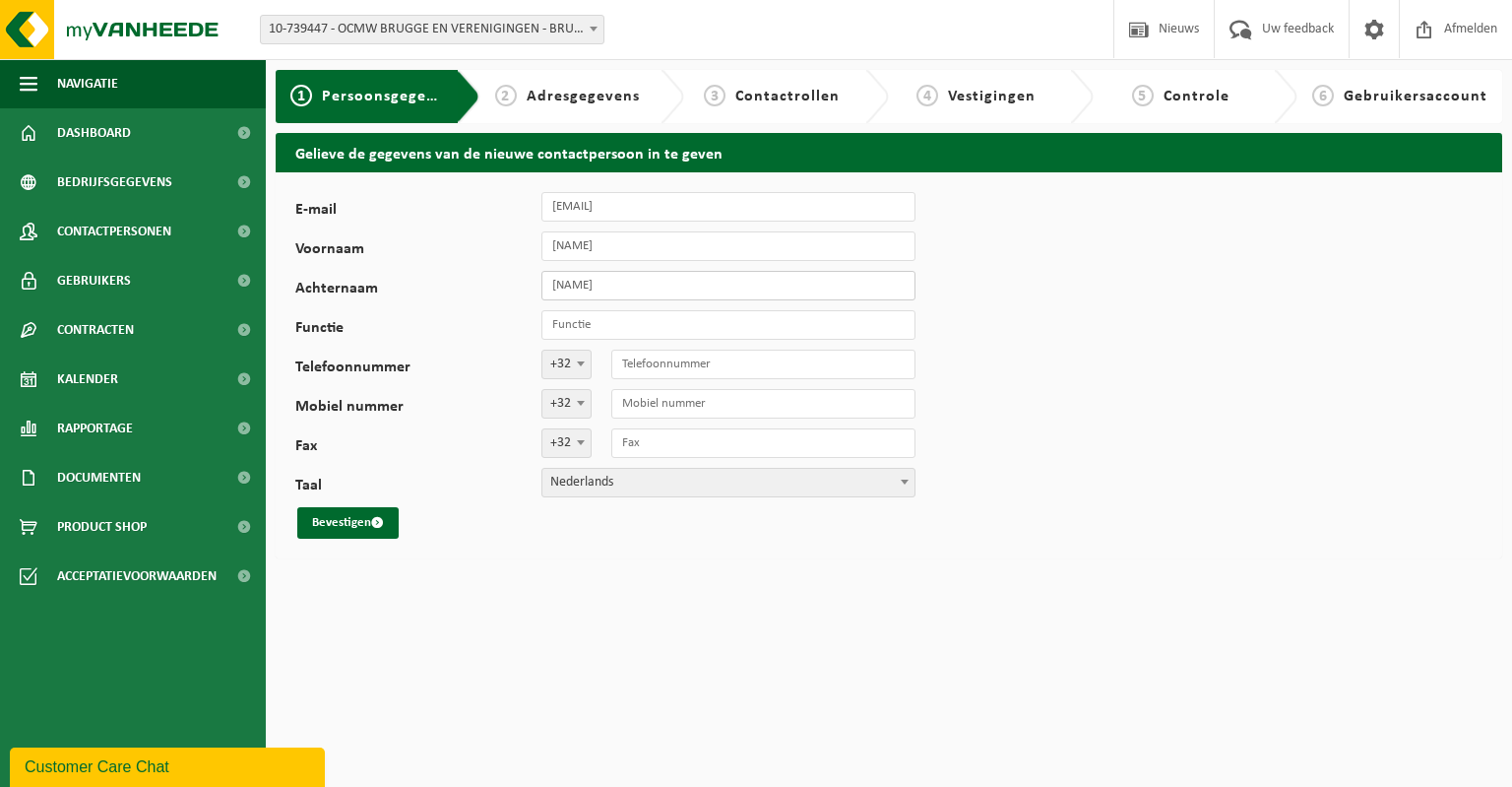 type on "Scheemaker" 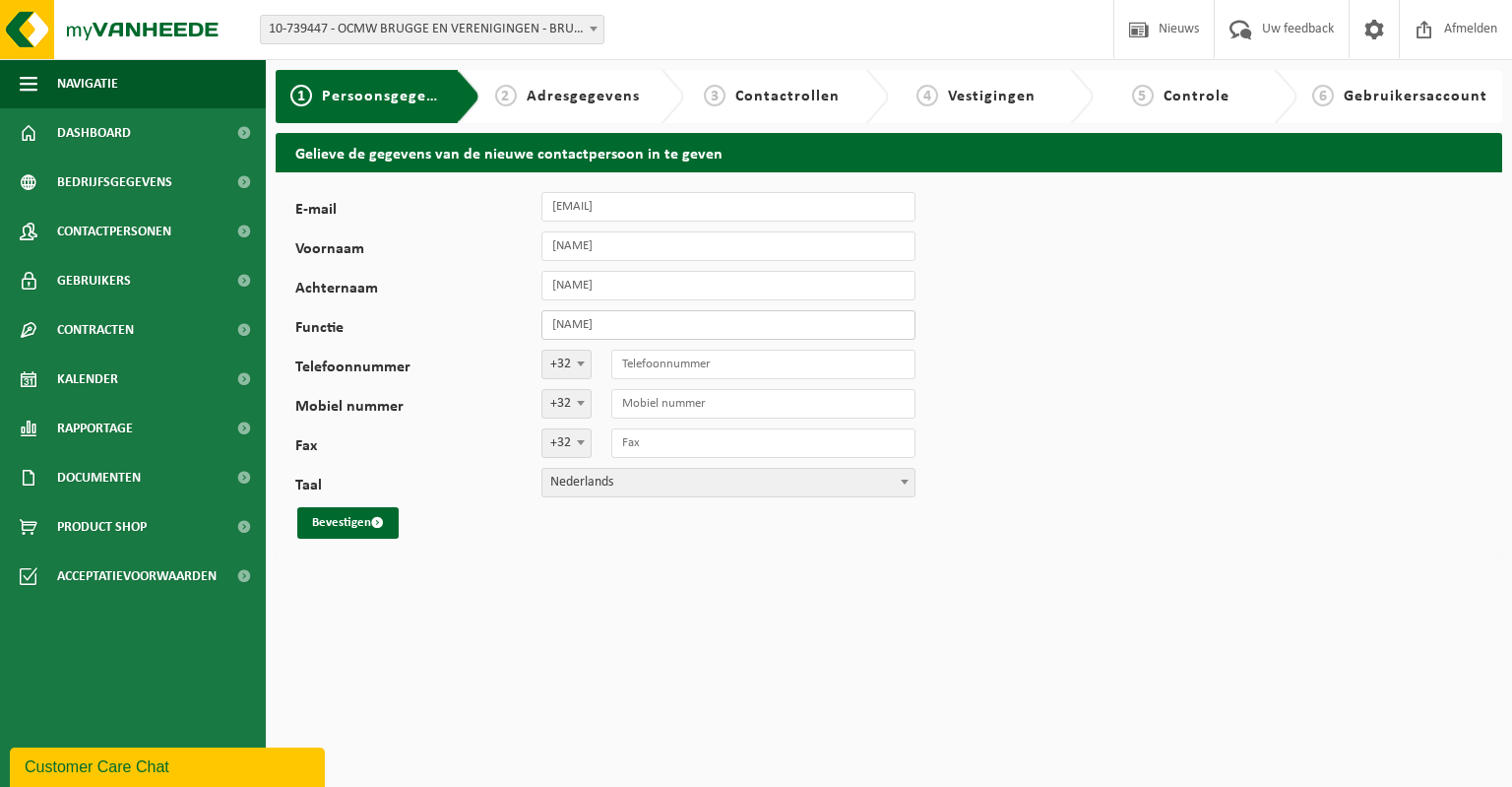 type on "Jobcoach" 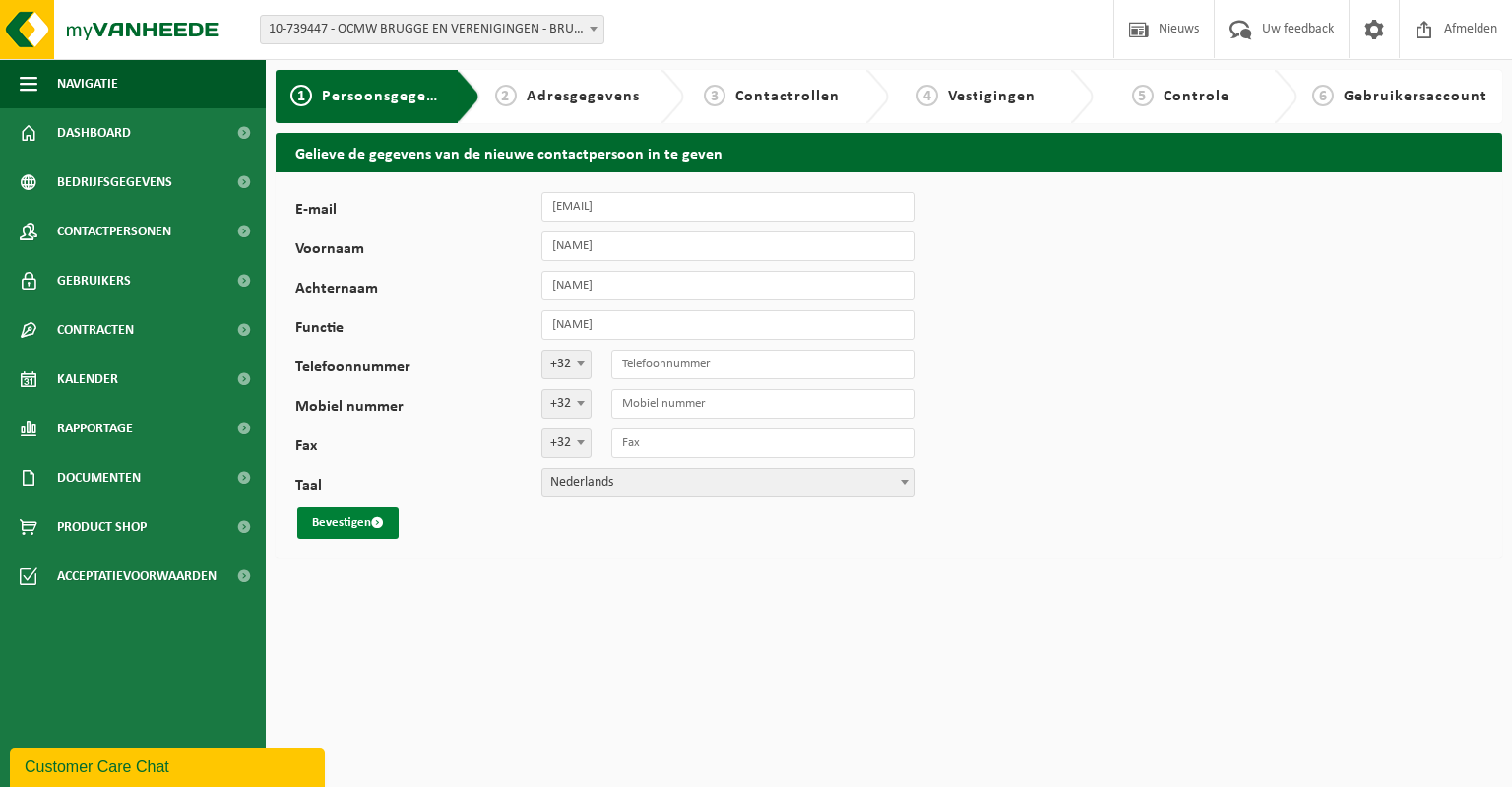 click on "Bevestigen" at bounding box center [347, 523] 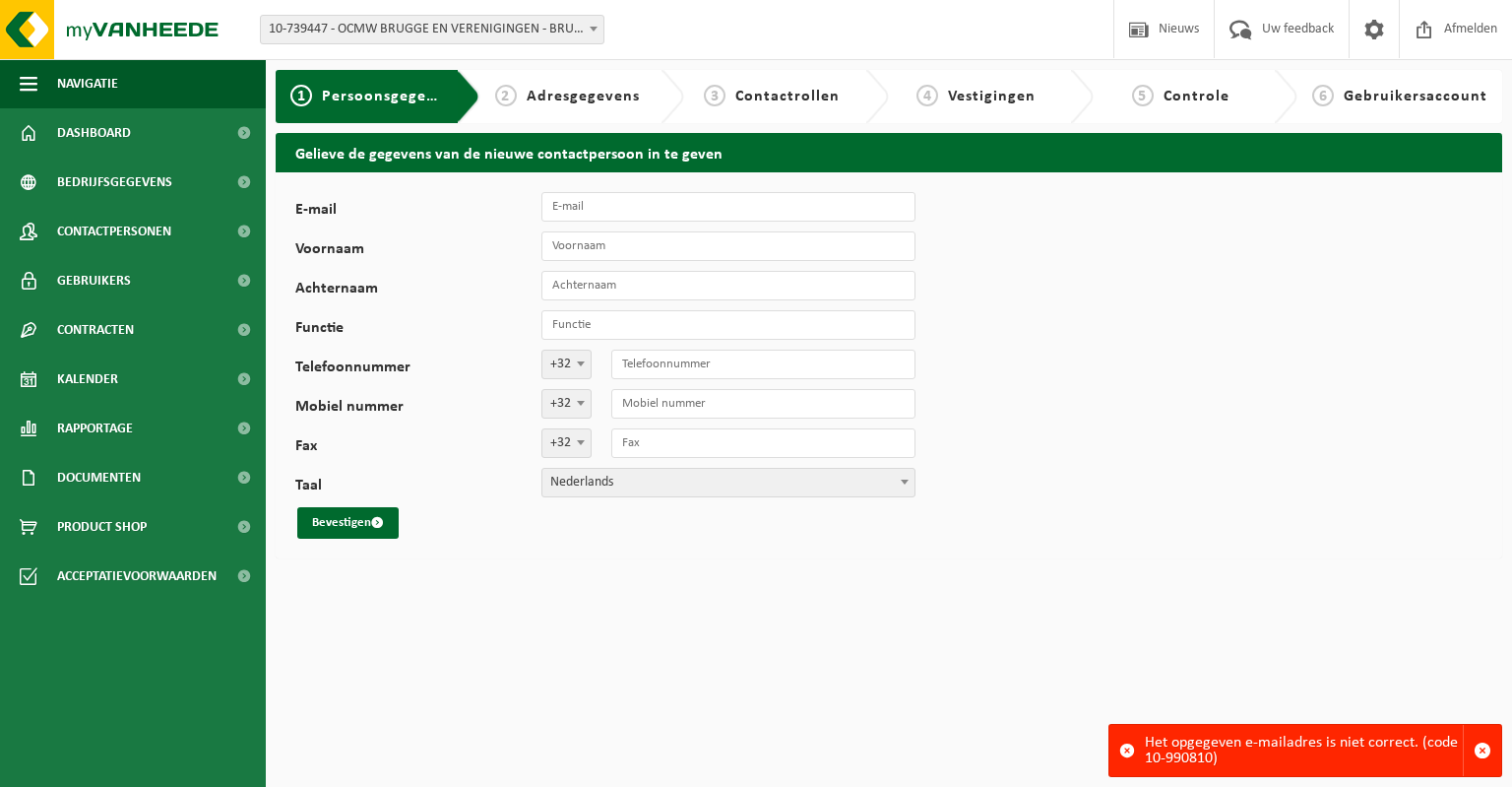 scroll, scrollTop: 0, scrollLeft: 0, axis: both 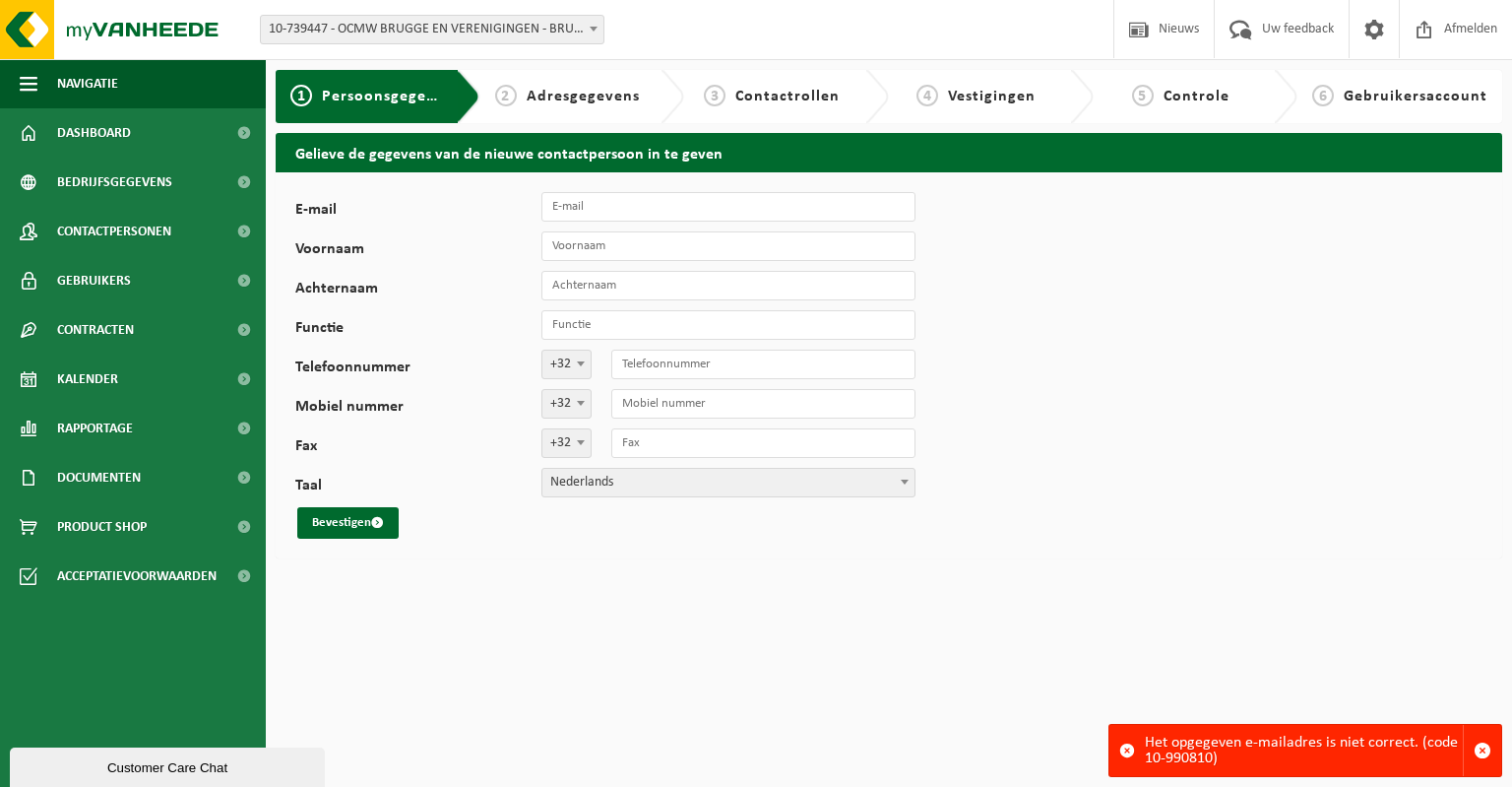 click on "Adresgegevens" at bounding box center [583, 97] 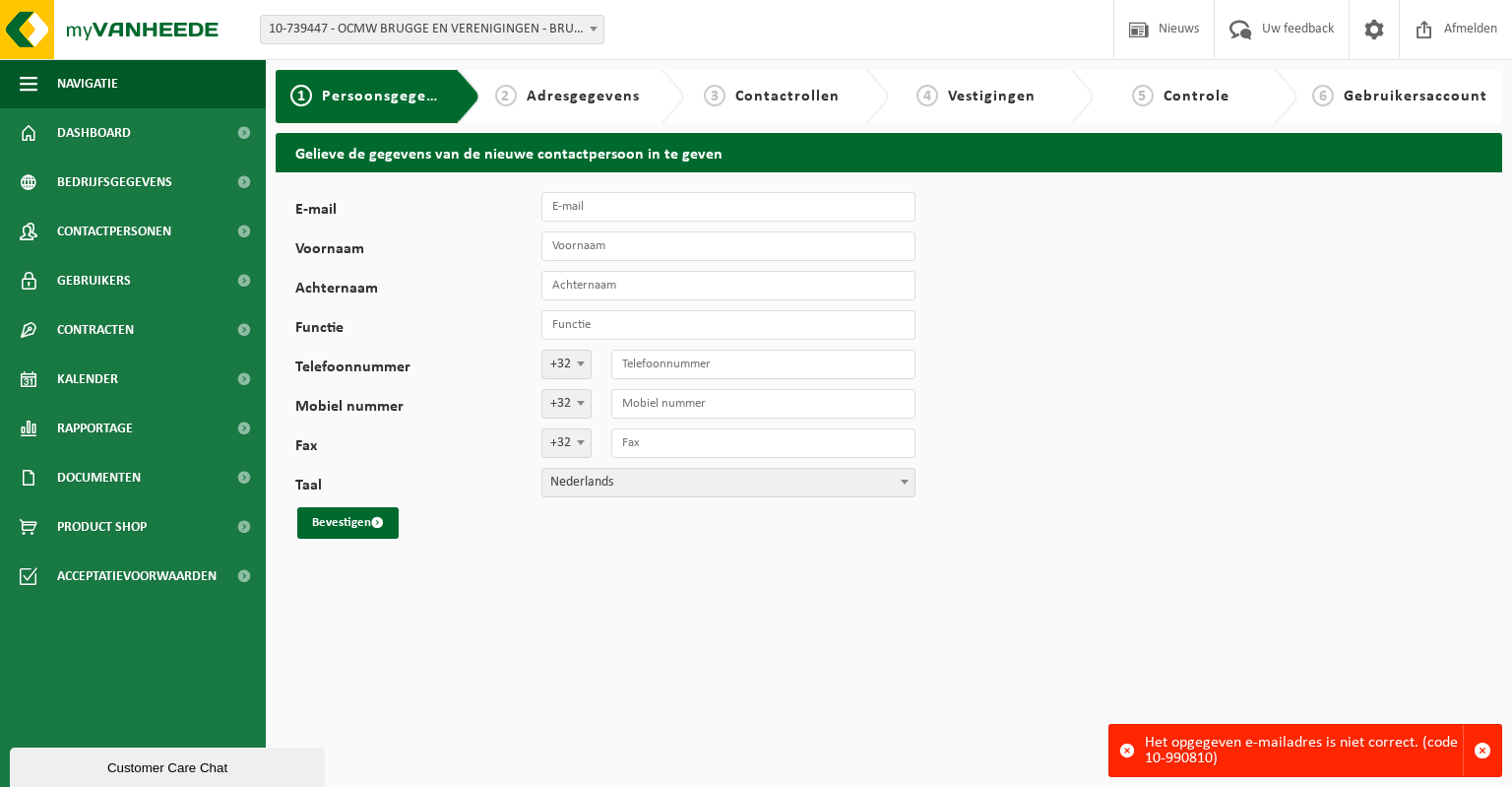 drag, startPoint x: 1370, startPoint y: 91, endPoint x: 1091, endPoint y: 115, distance: 280.03036 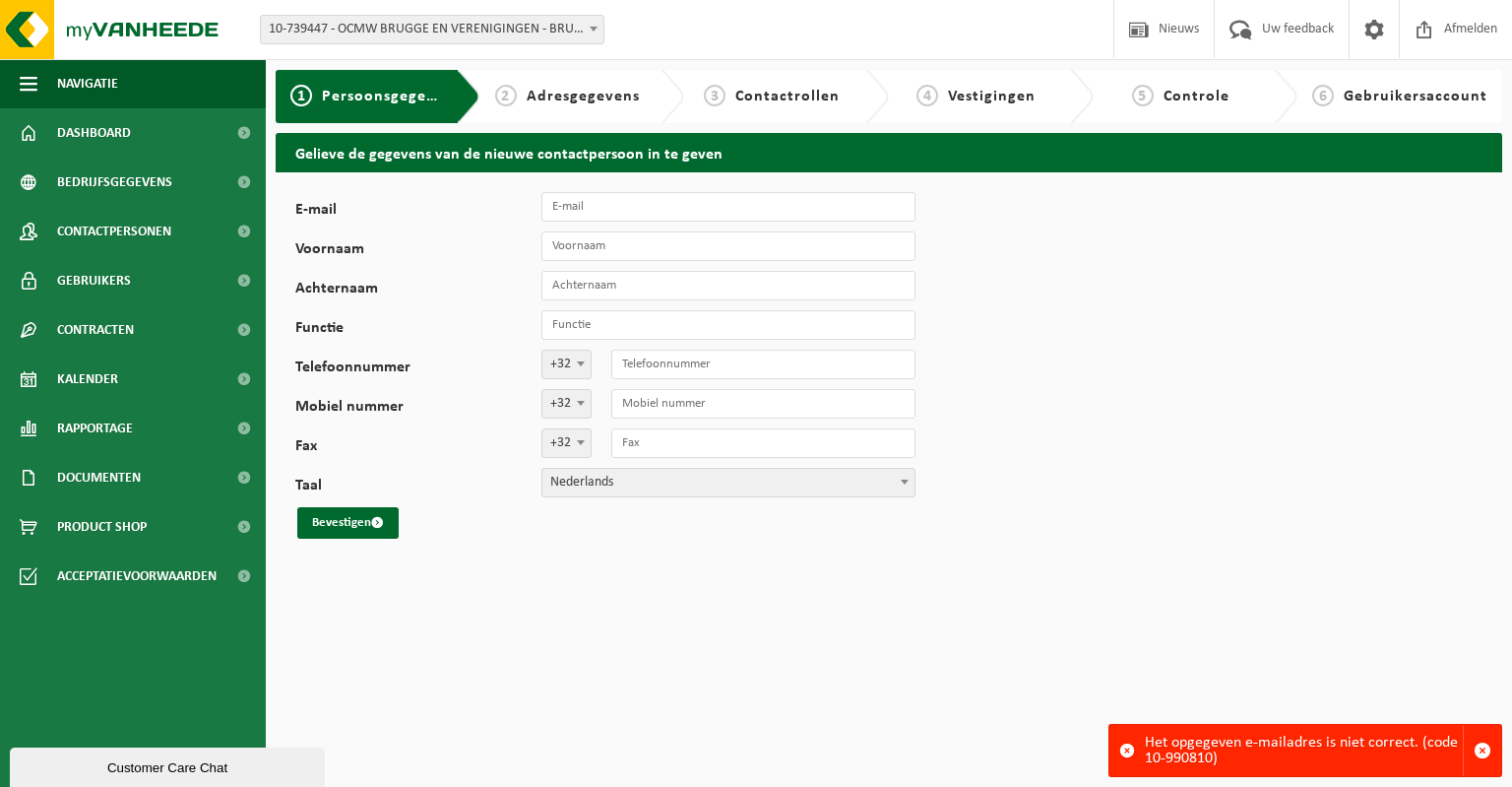 click on "Gebruikersaccount" at bounding box center (1416, 97) 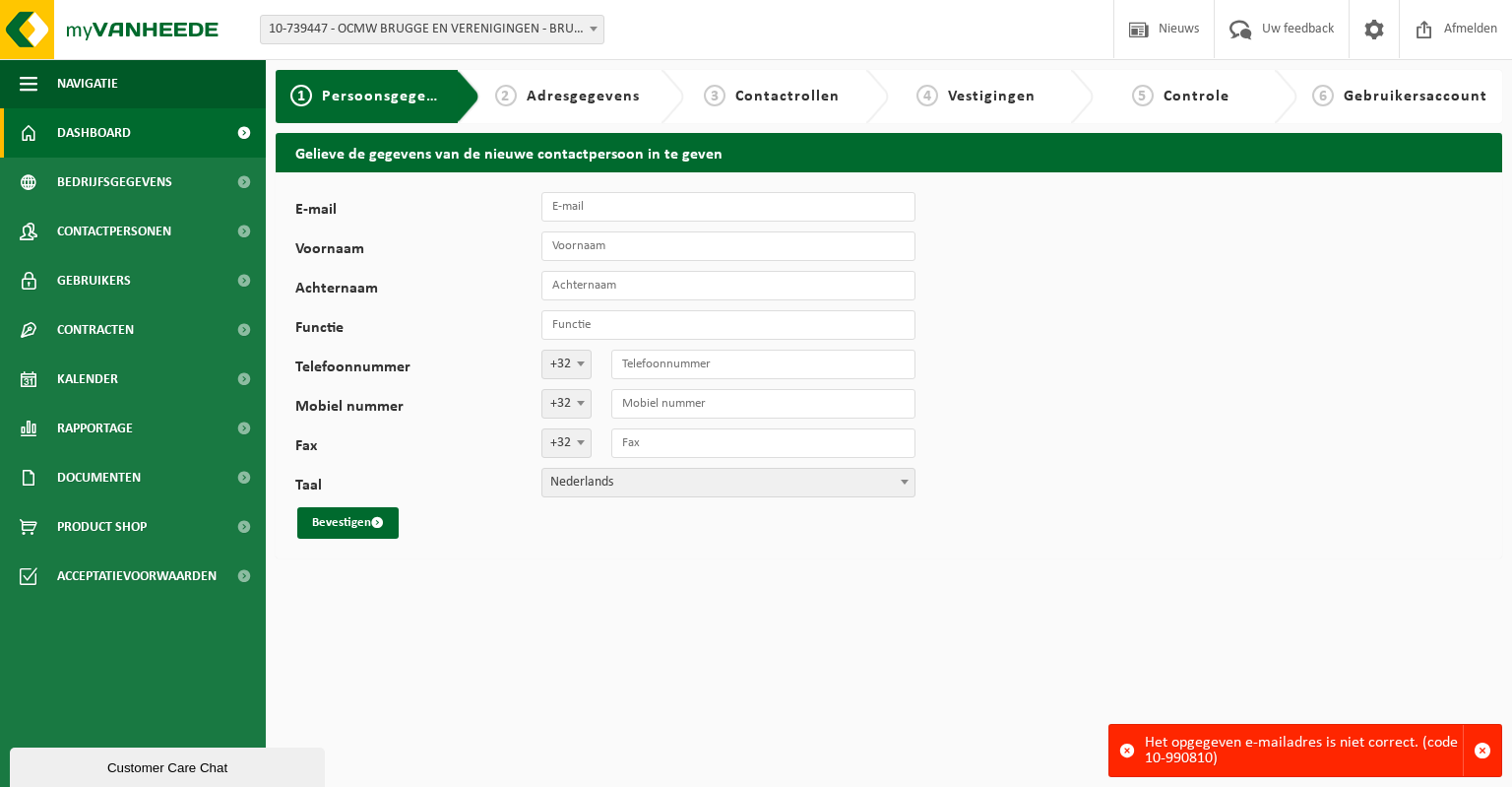 click on "Dashboard" at bounding box center (94, 133) 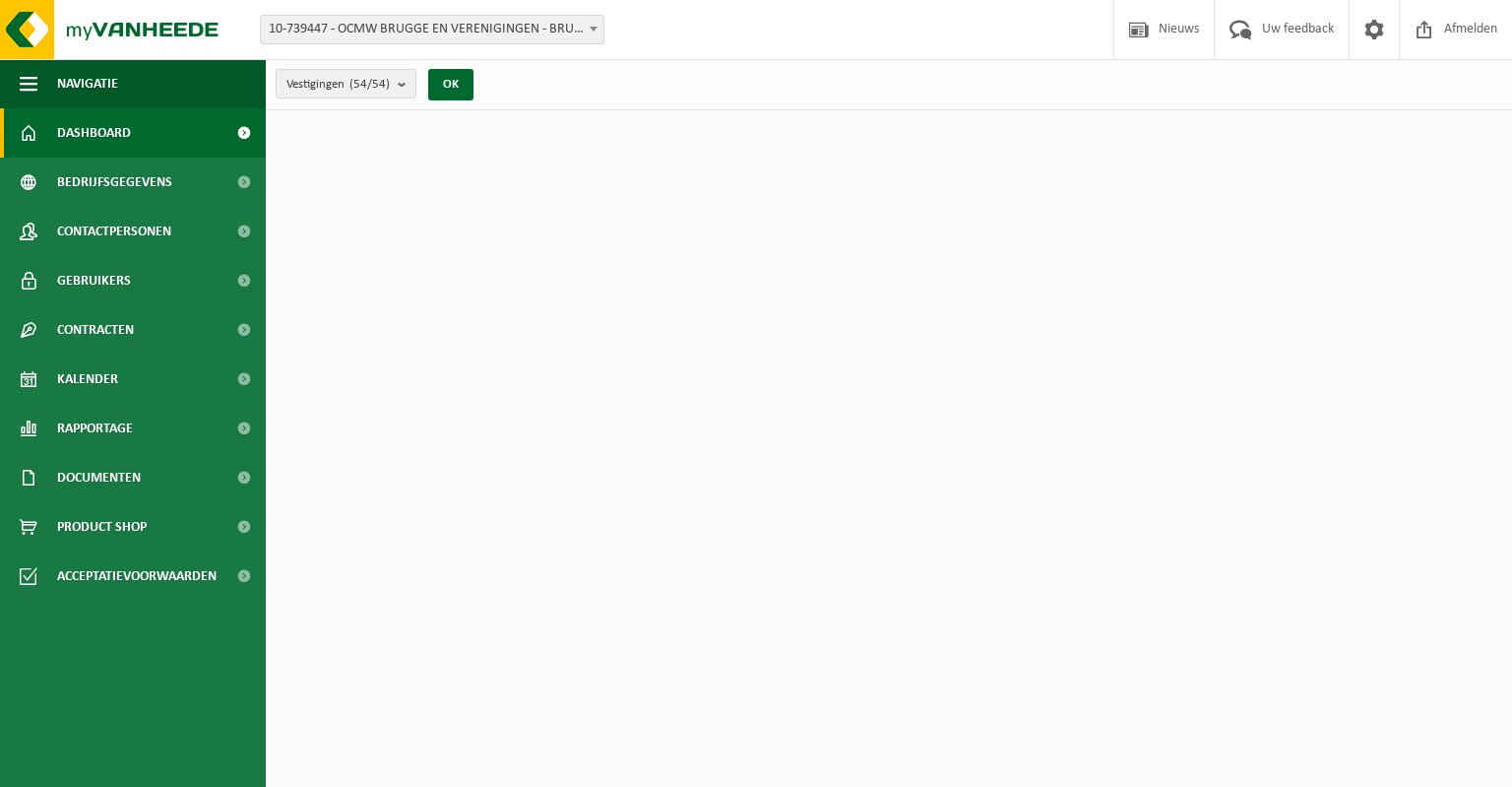 scroll, scrollTop: 0, scrollLeft: 0, axis: both 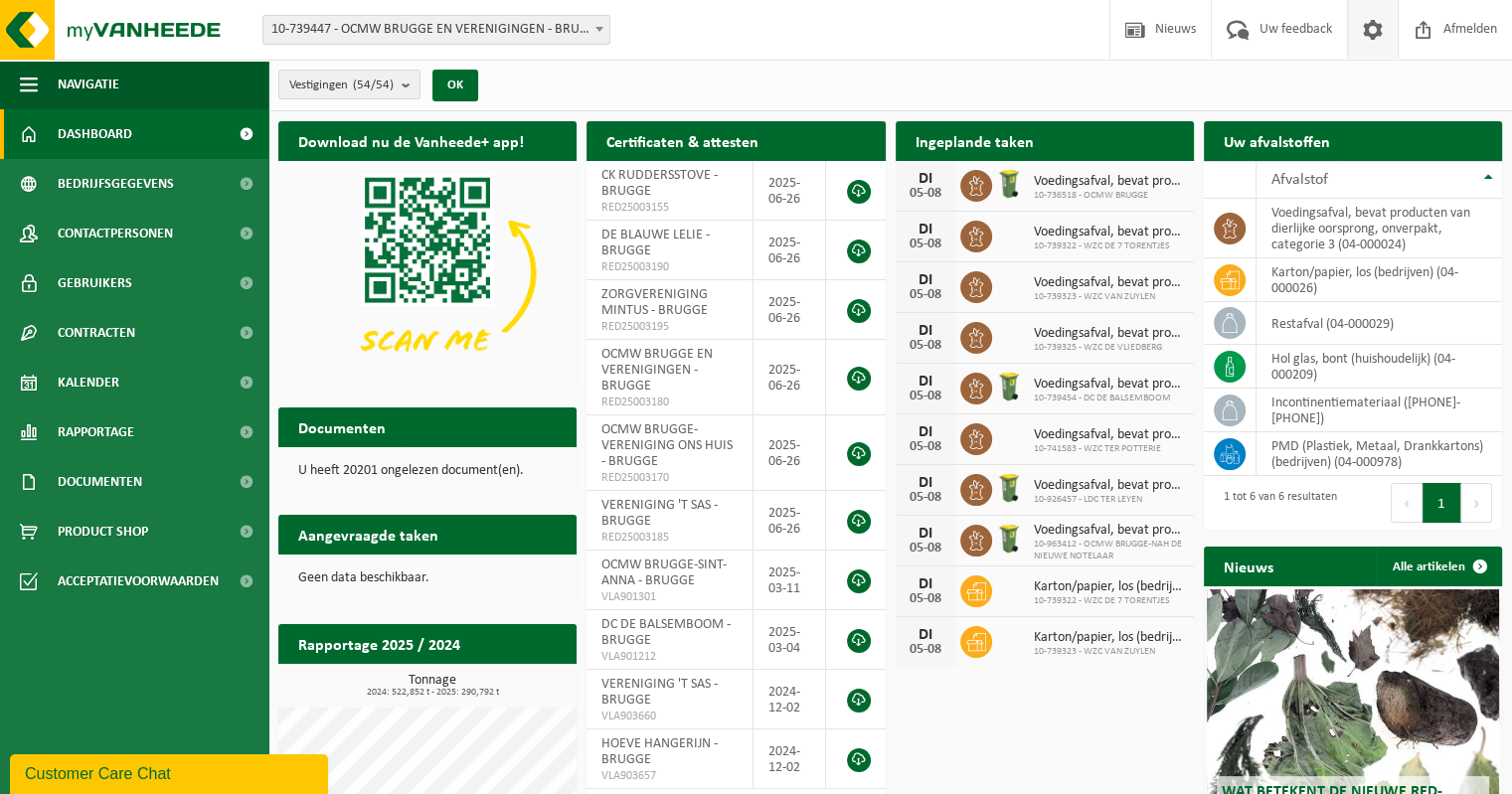 click at bounding box center [1373, 29] 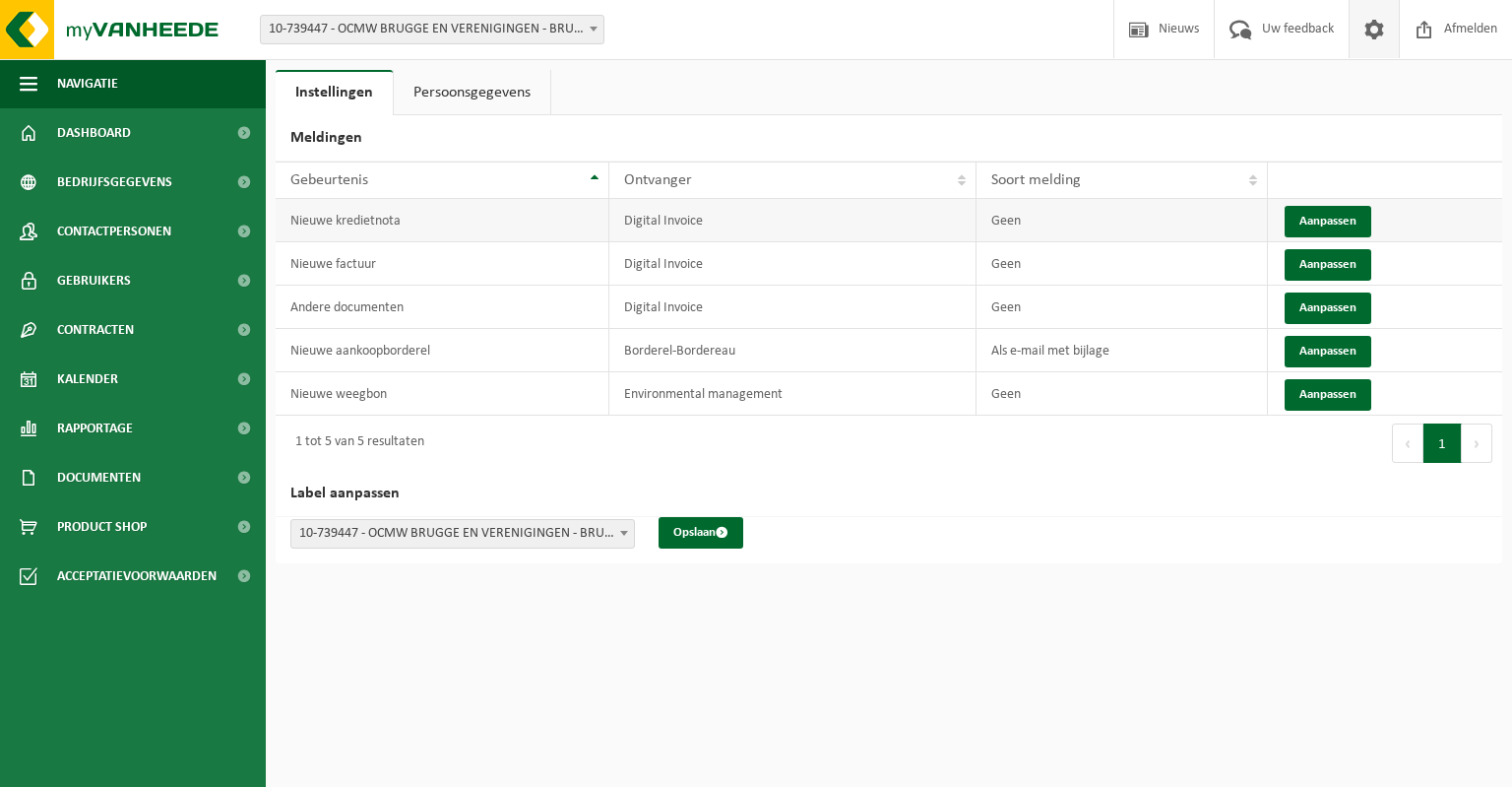scroll, scrollTop: 0, scrollLeft: 0, axis: both 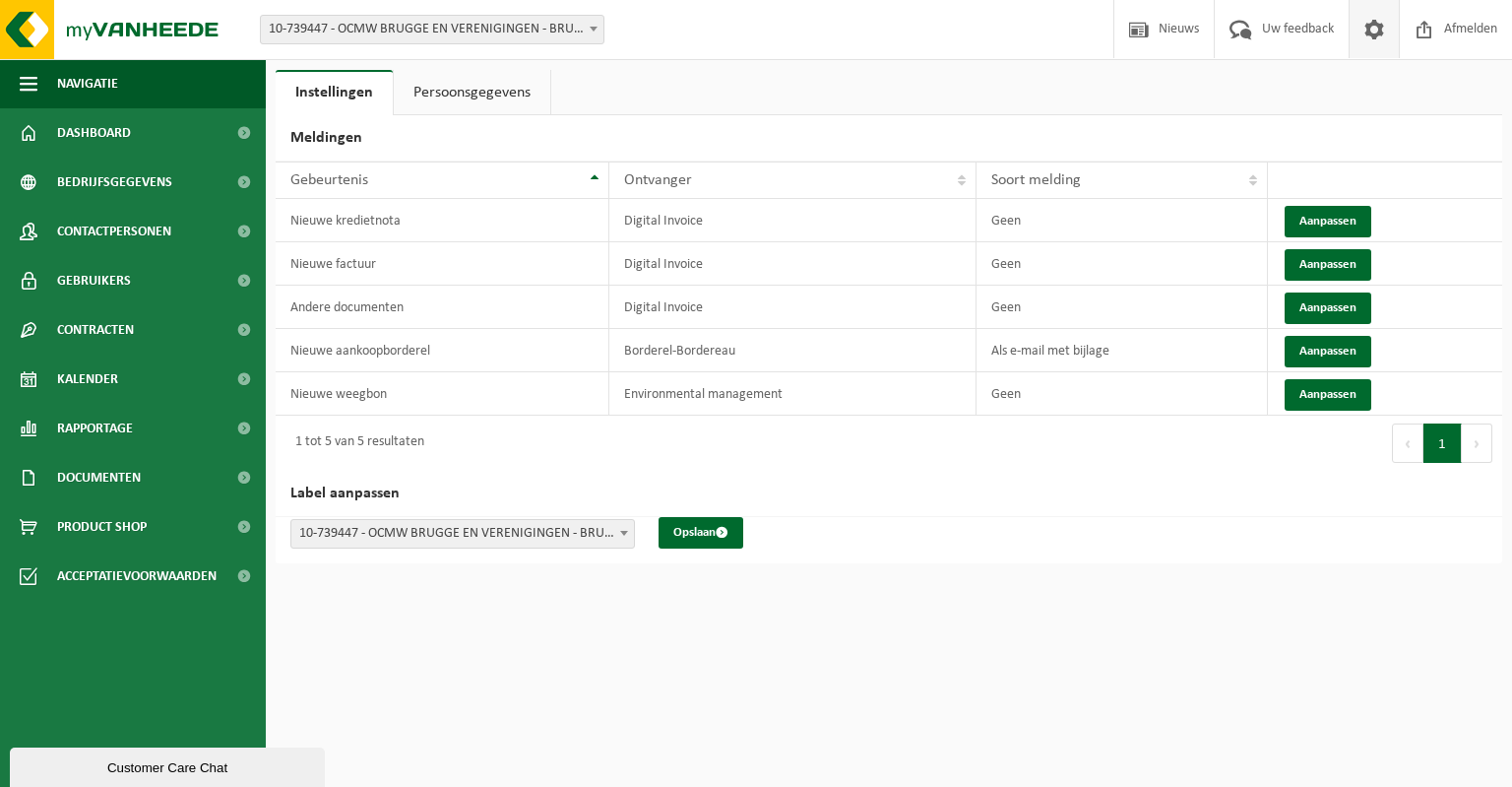 click on "Persoonsgegevens" at bounding box center (472, 93) 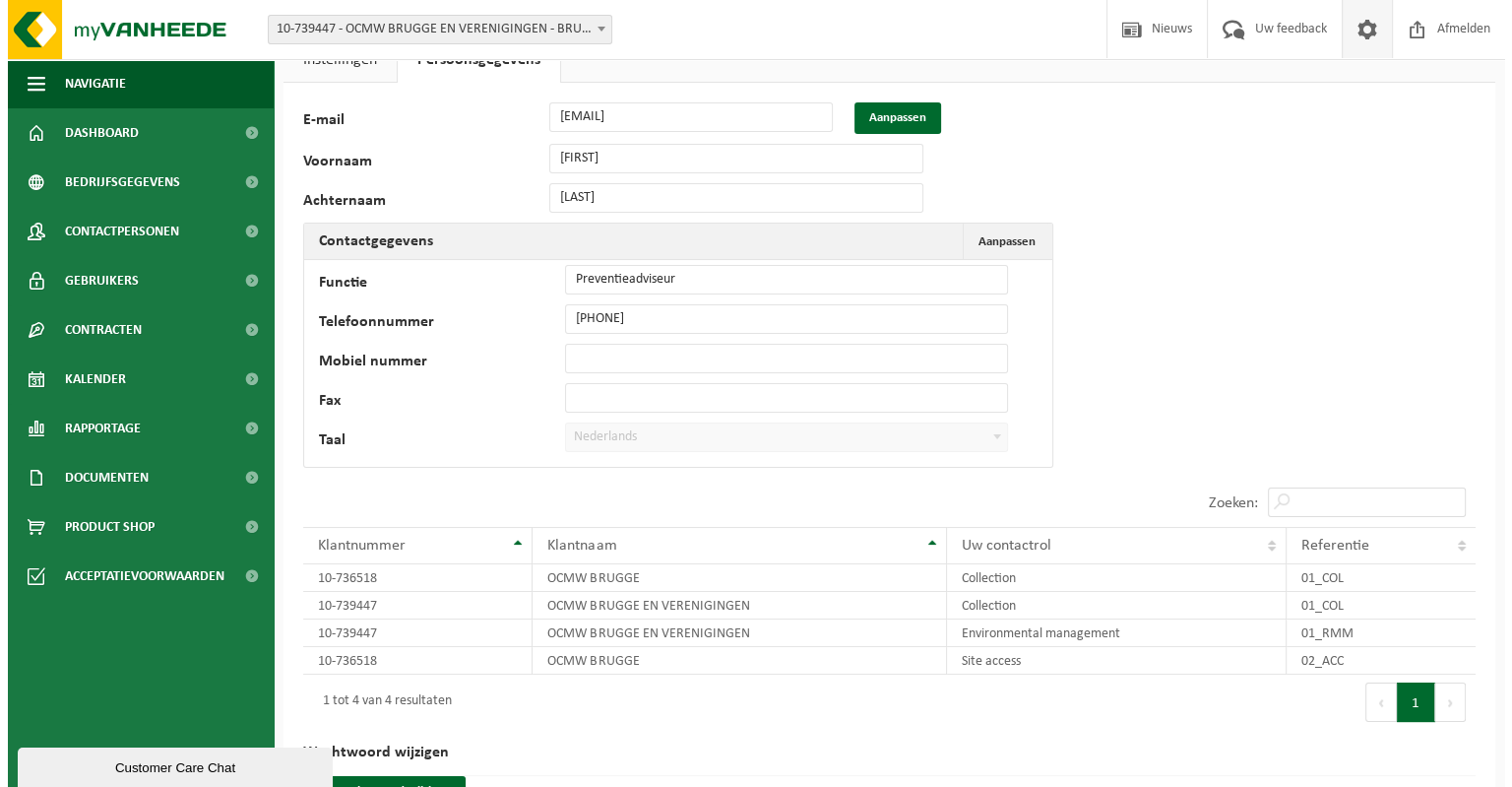 scroll, scrollTop: 0, scrollLeft: 0, axis: both 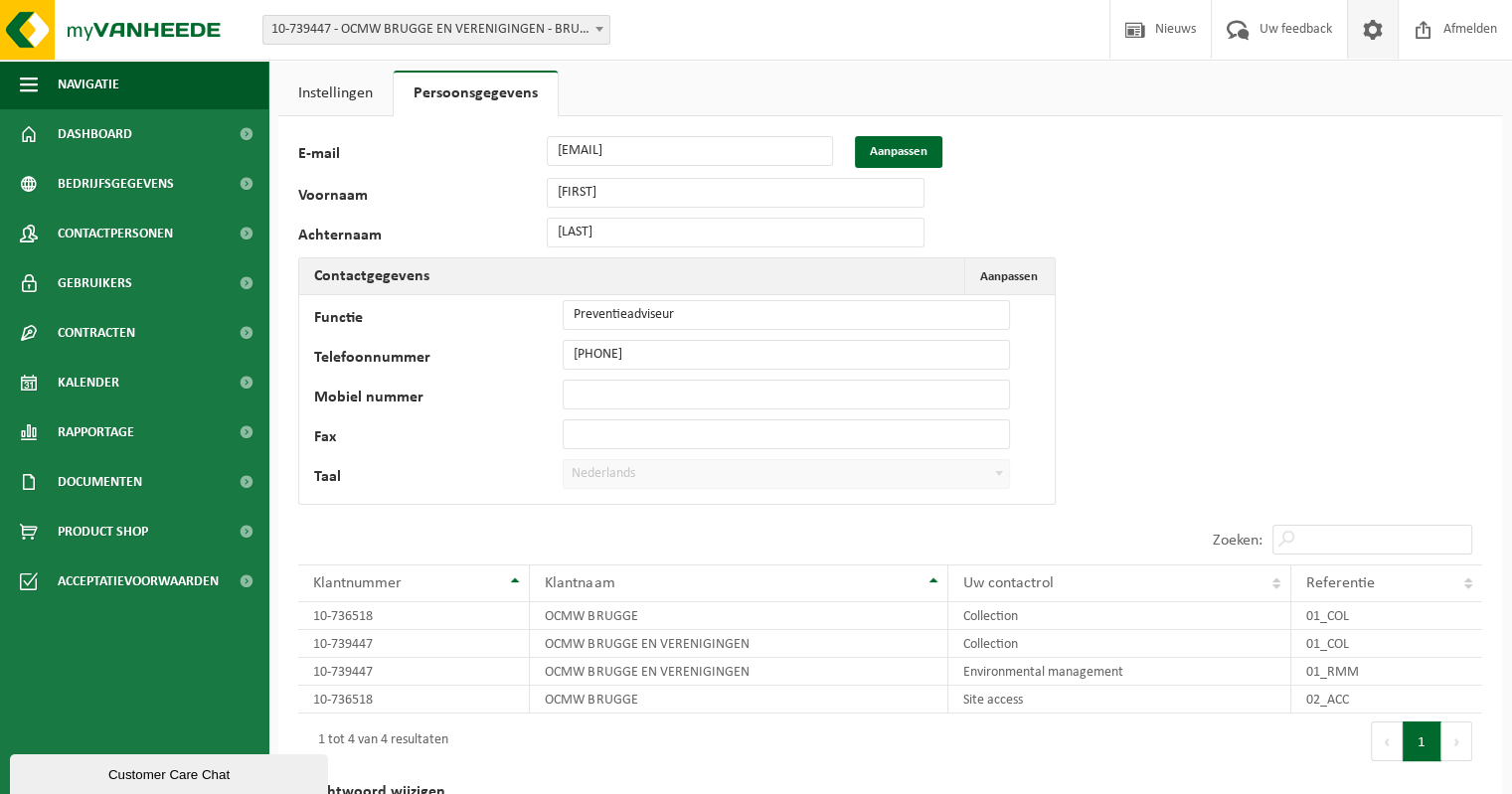 click on "Instellingen" at bounding box center [335, 93] 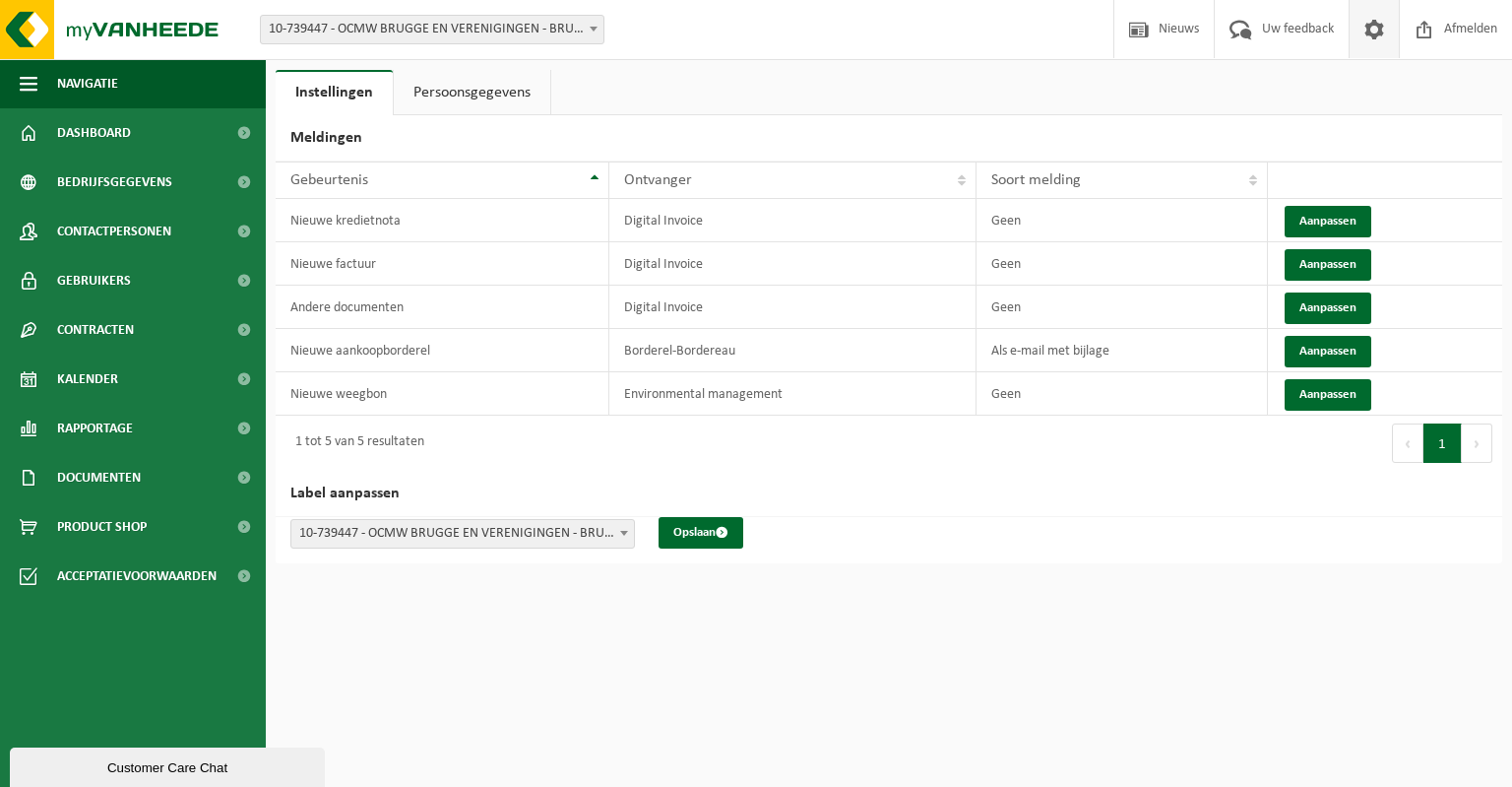 click at bounding box center (624, 533) 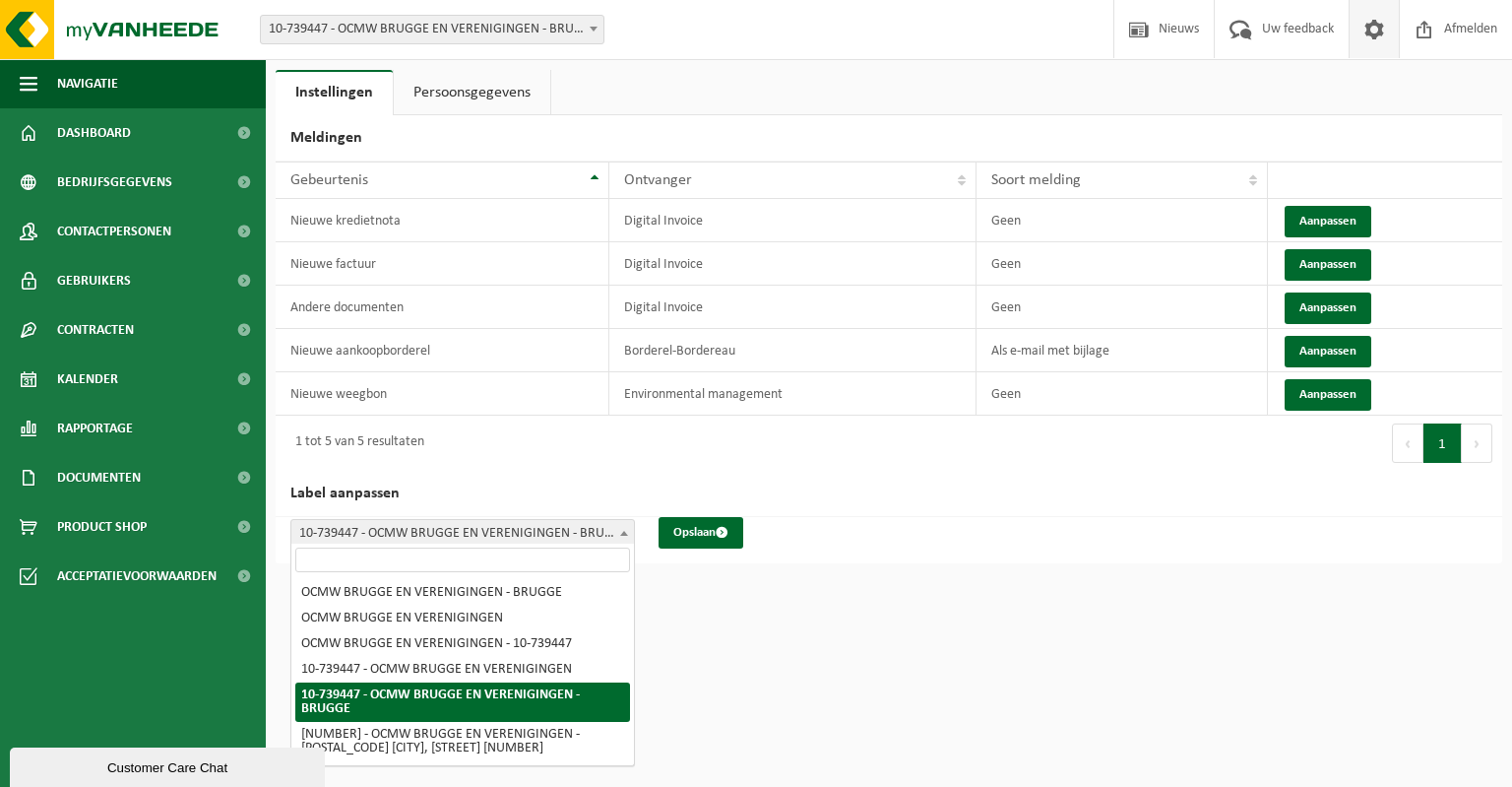 click at bounding box center (624, 533) 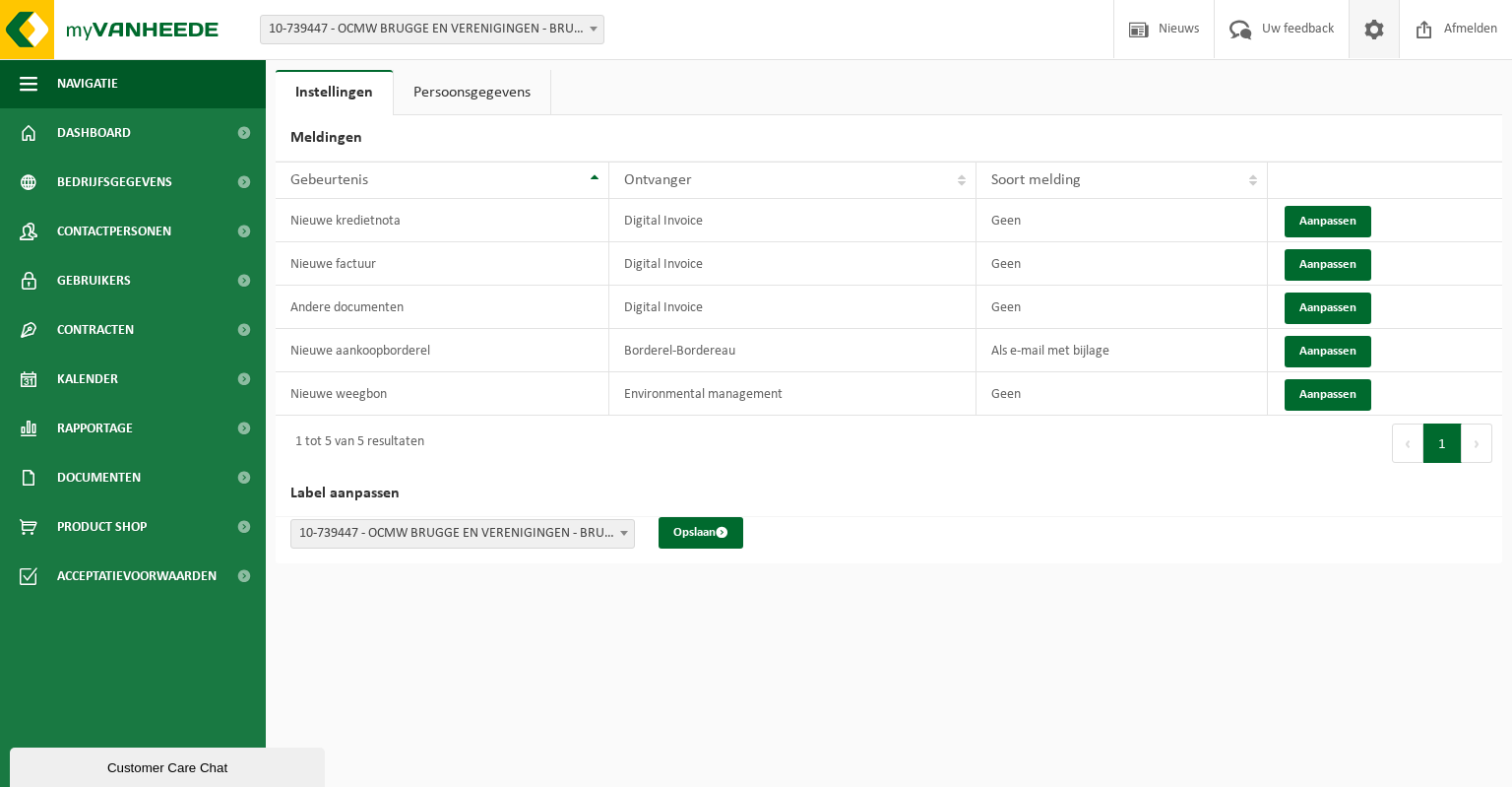 click on "Vestiging:       10-739447 - OCMW BRUGGE EN VERENIGINGEN - BRUGGE 10-739328 - CK RUDDERSSTOVE - BRUGGE 10-919740 - VOEDSELPLOEG - BRUGGE 10-739559 - DE BLAUWE LELIE - BRUGGE 10-838093 - KDV 'T KABOUTERTJE - AARTRIJKE 10-744402 - KDV 'T STAMPERTJE - BRUGGE 10-739327 - KDV DE BLAUWE LELIE - BRUGGE 10-838086 - KDV HET LIJSTERNESTJE - ZEDELGEM 10-751528 - KDV TEAM MACHINE ST.-JOZEF - BRUGGE 10-739452 - ZOC(JES) ZEEBRUGGE - ZEEBRUGGE 10-736518 - OCMW BRUGGE - BRUGGE 10-916727 - APPARTEMENT COMPLEX MATINAHOF - SINT-ANDRIES 10-755497 - DE JOERT - ASSEBROEK 10-739455 - LOI TER DUINEN - BRUGGE 10-886594 - OCMW BRUGGE-KLOOSTER KLOKSTRAAT - BRUGGE 10-886591 - OCMW BRUGGE-KLOOSTER SCHUTTERSTRAAT - BRUGGE 10-739458 - SOCIAAL HUIS BRUGGE - BRUGGE 10-903528 - VERENIGING V MEDE-EIGEN.RES.KIELBANK BRUGGE - ZEEBRUGGE 10-975393 - OCMW BRUGGE-SINT-ANNA - BRUGGE 10-739464 - OCMW BRUGGE-VERENIGING ONS HUIS - BRUGGE 10-739460 - HOEVE HANGERIJN - BRUGGE 10-748585 - LOI SINT CLARA - BRUGGE            Welkom" at bounding box center (756, 393) 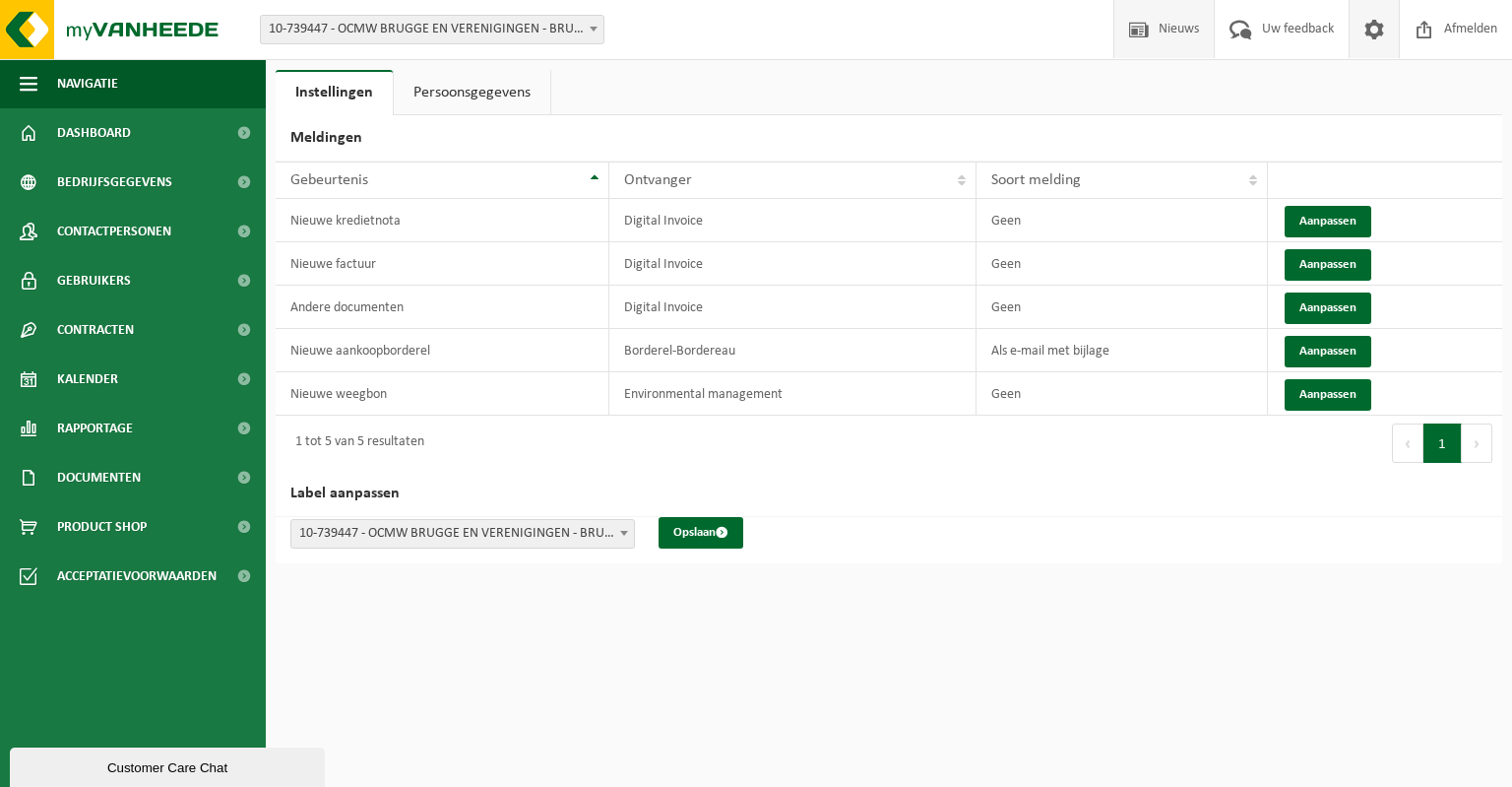 click on "Nieuws" at bounding box center [1178, 29] 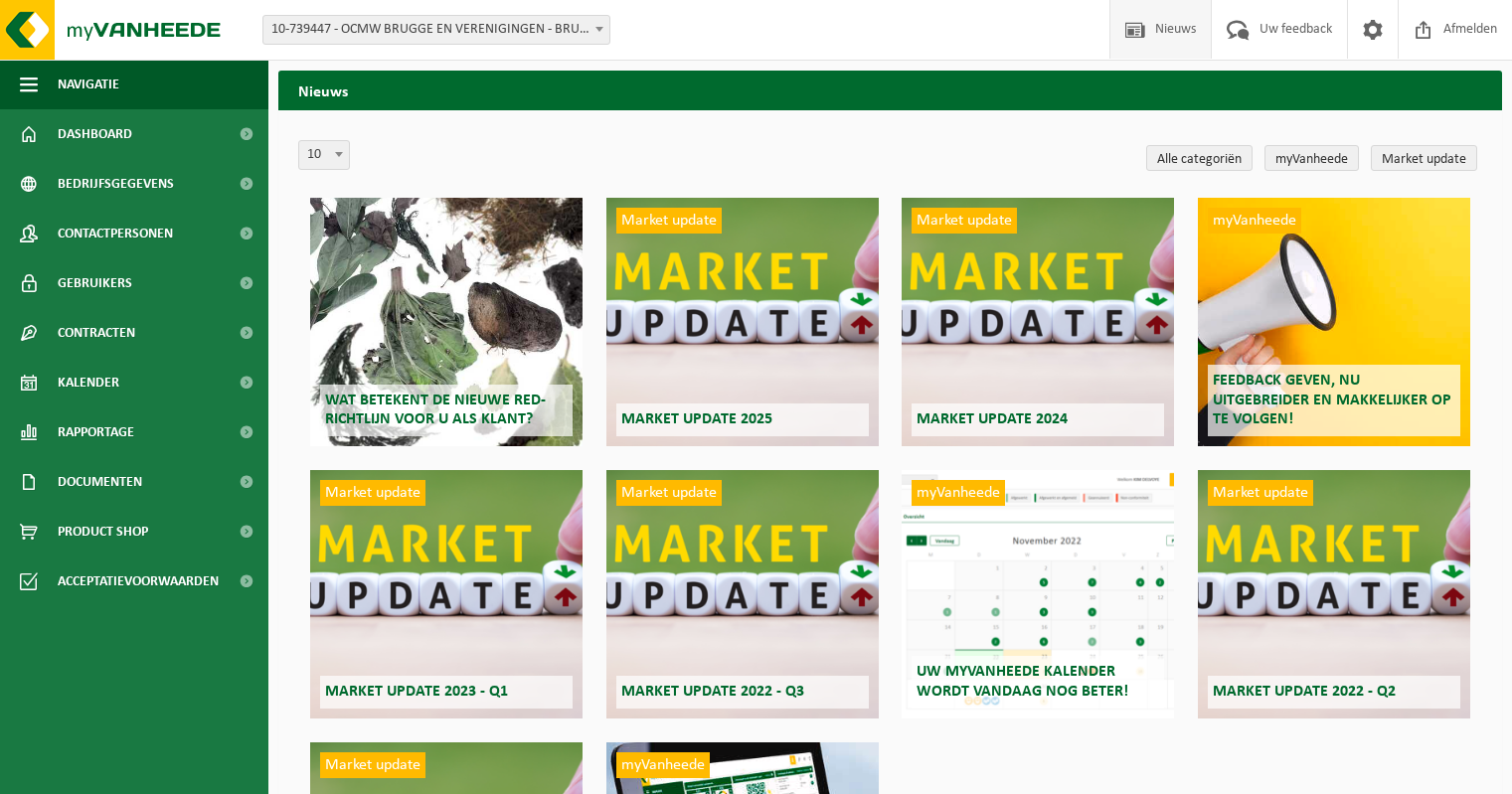 scroll, scrollTop: 0, scrollLeft: 0, axis: both 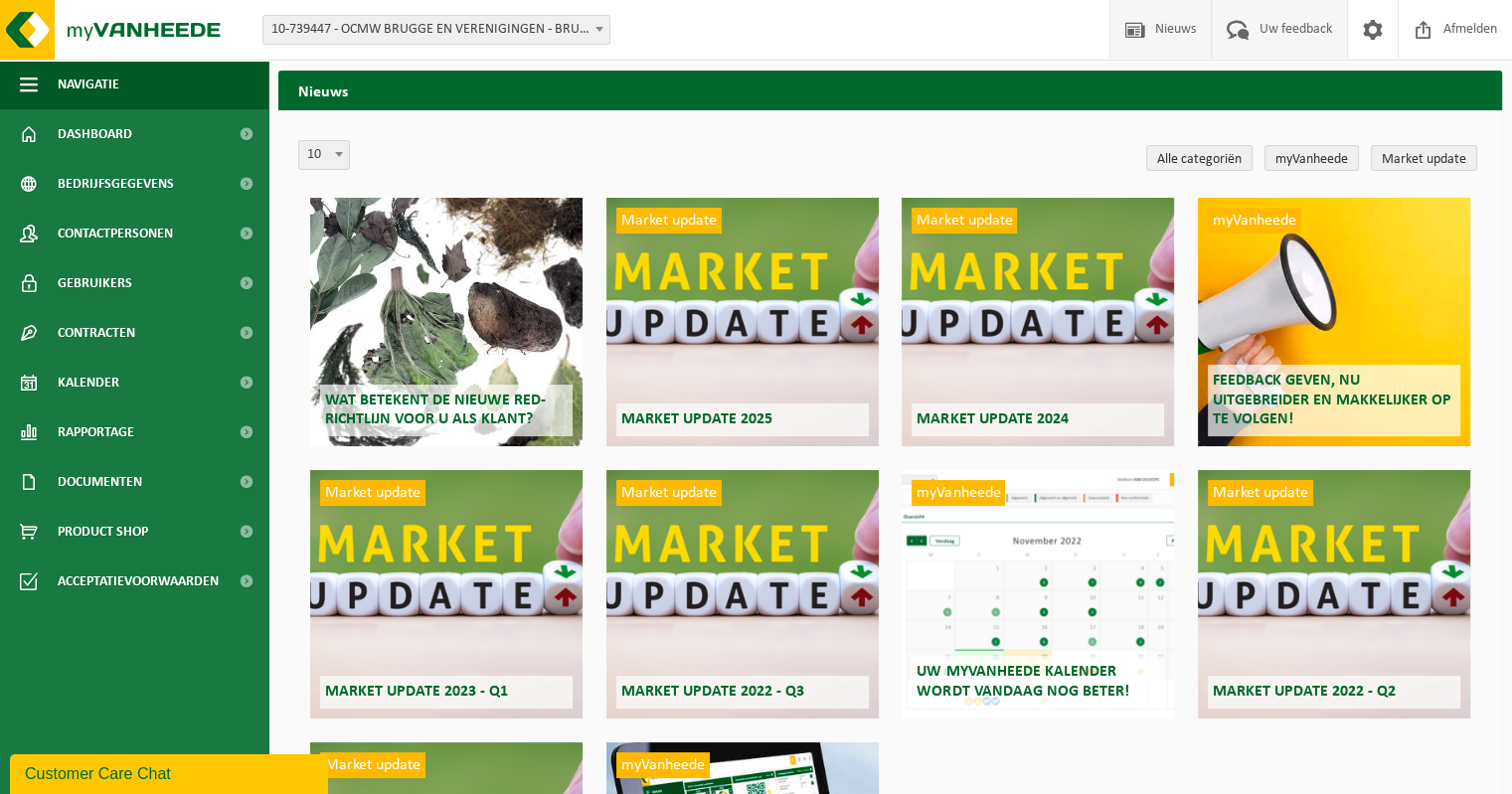 click on "Uw feedback" at bounding box center [1295, 29] 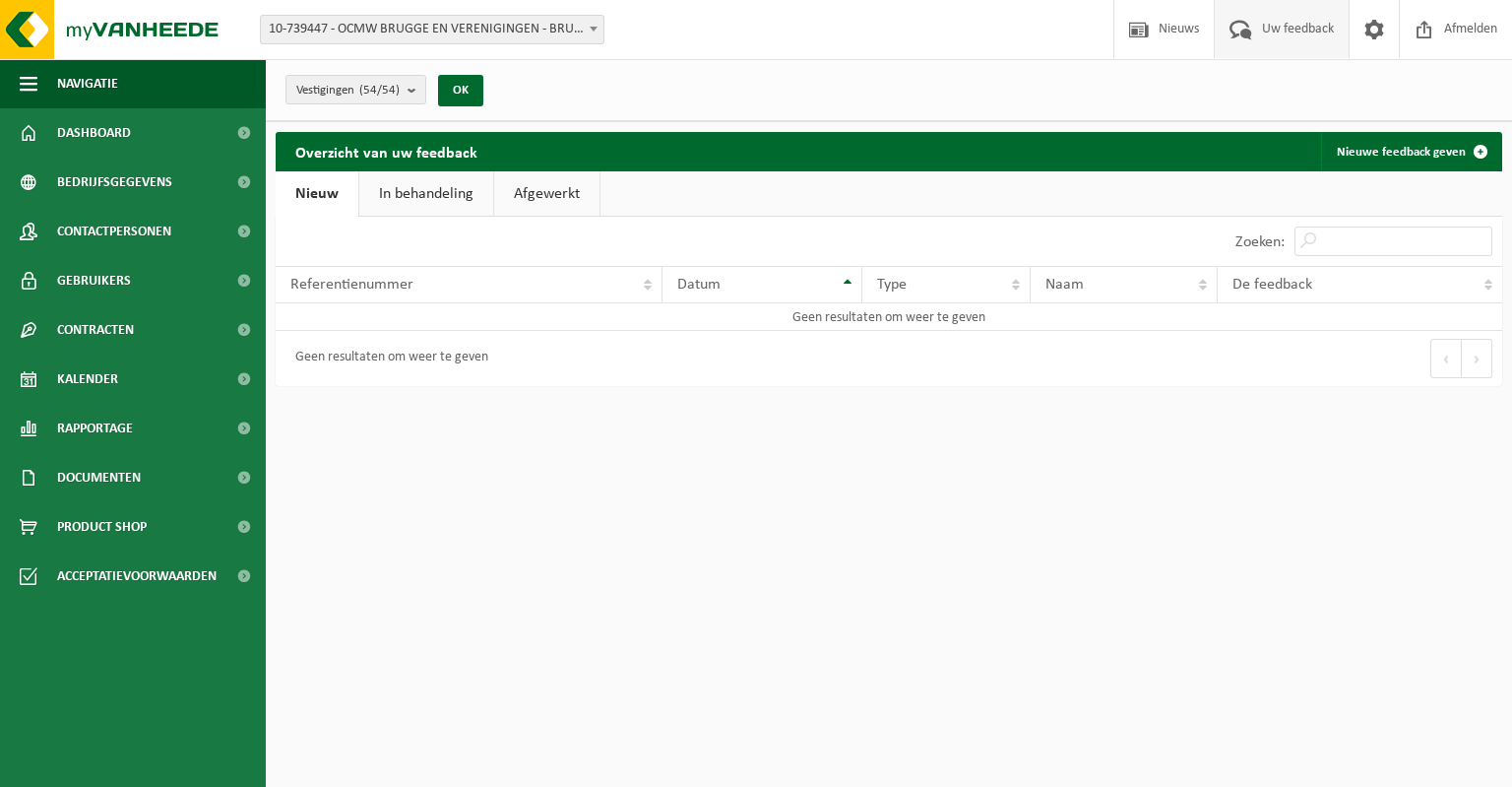 scroll, scrollTop: 0, scrollLeft: 0, axis: both 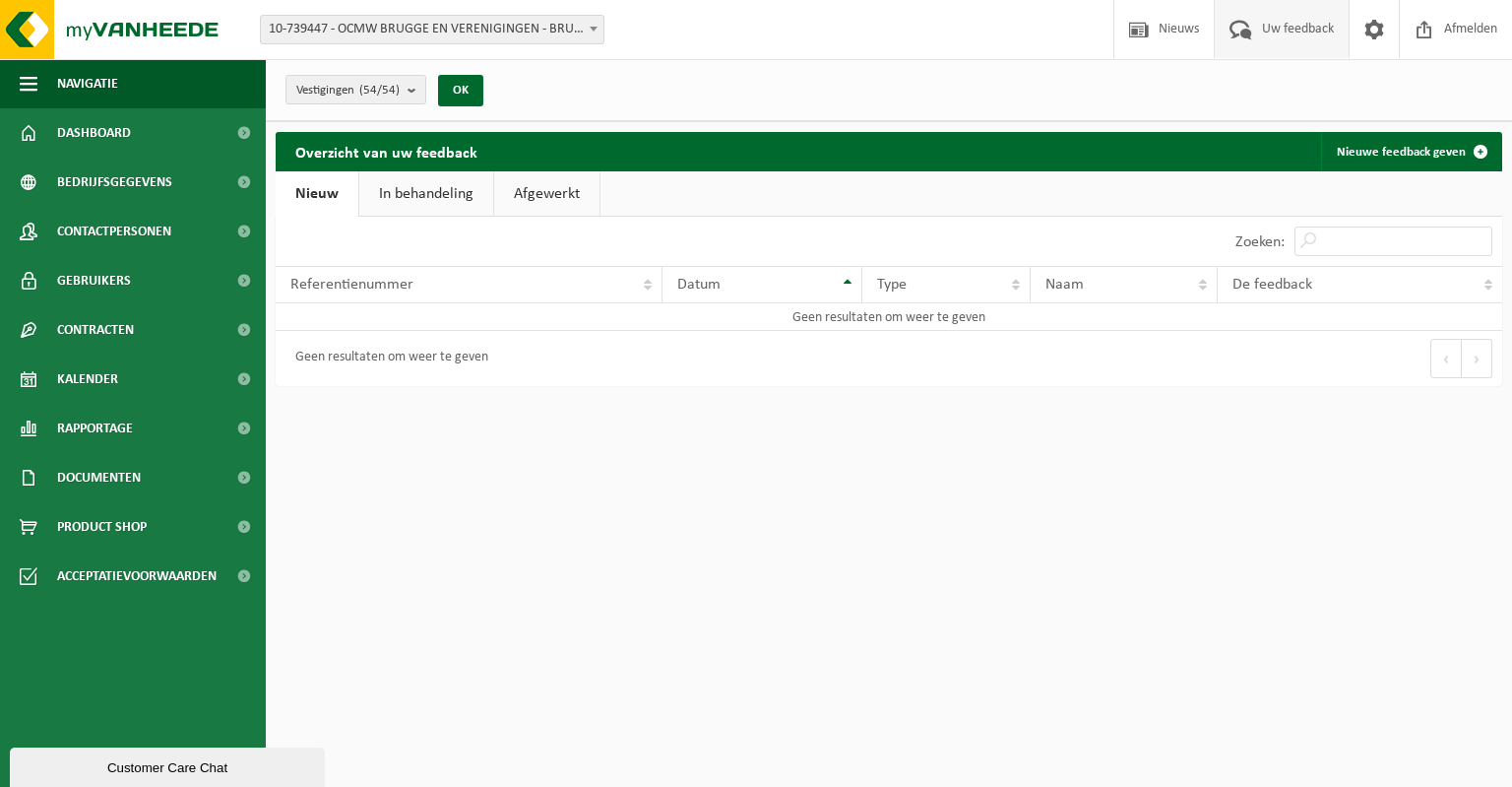 click on "In behandeling" at bounding box center (426, 194) 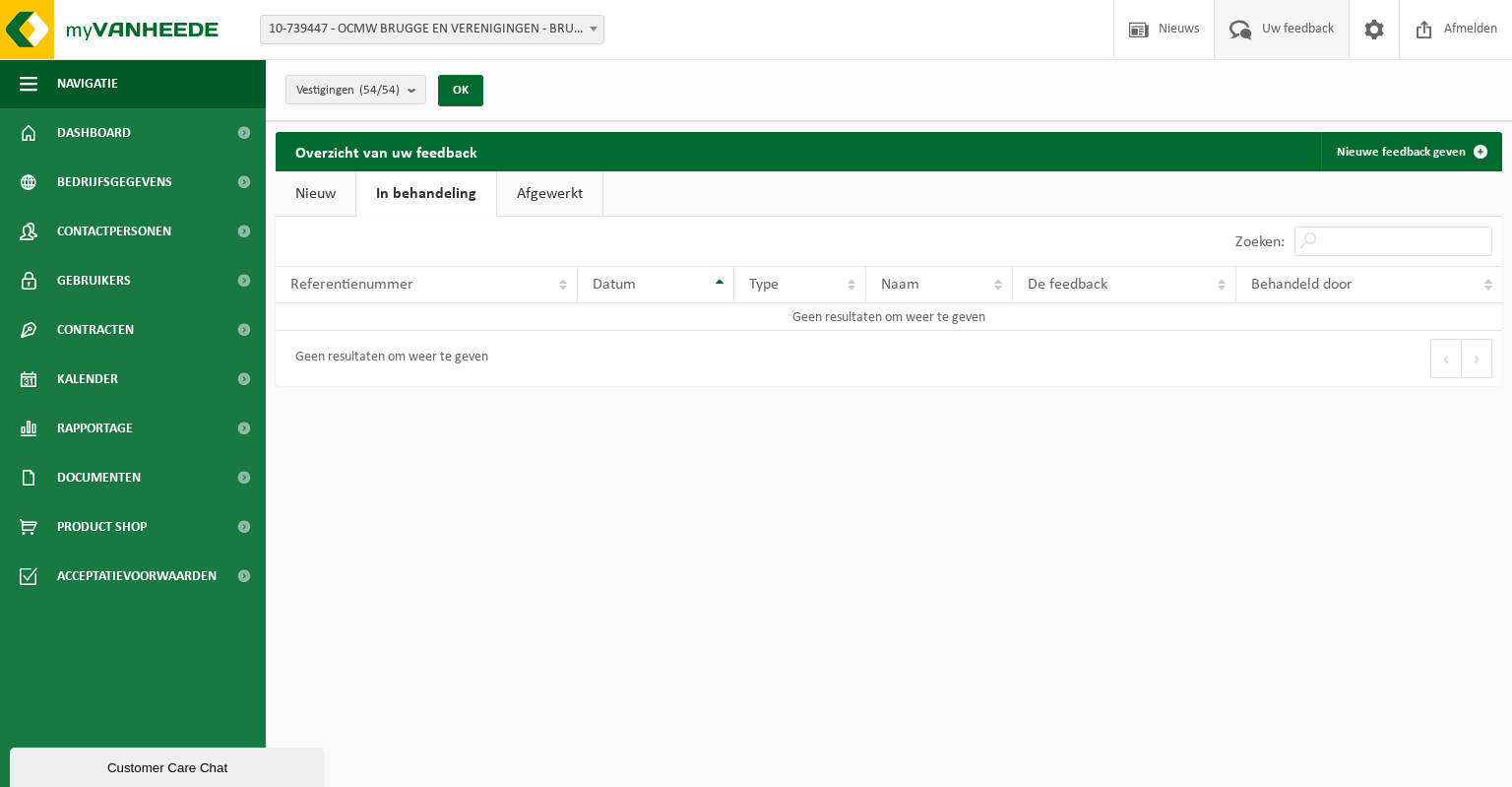 click on "Afgewerkt" at bounding box center [549, 194] 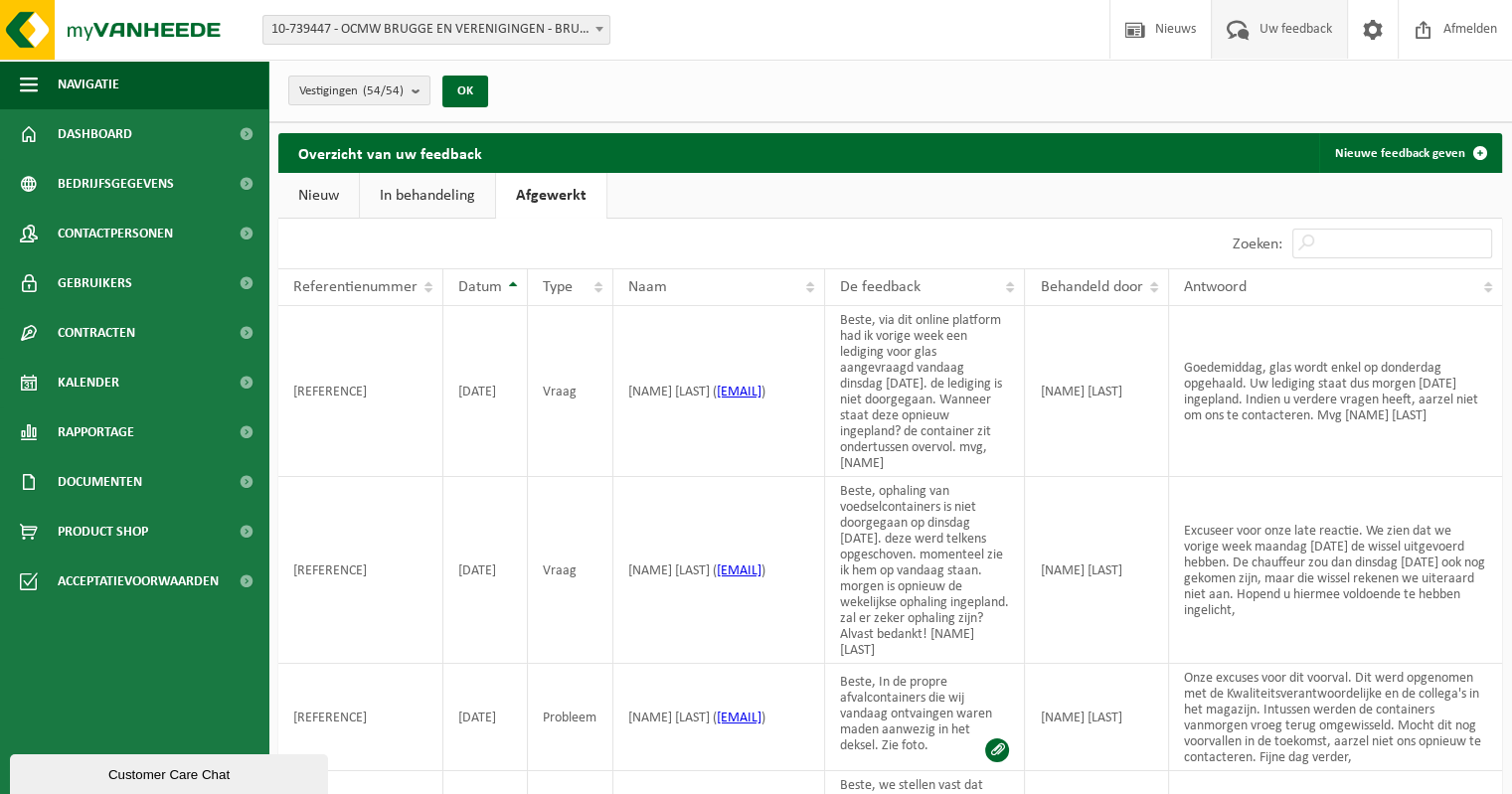click on "Nieuw" at bounding box center (318, 196) 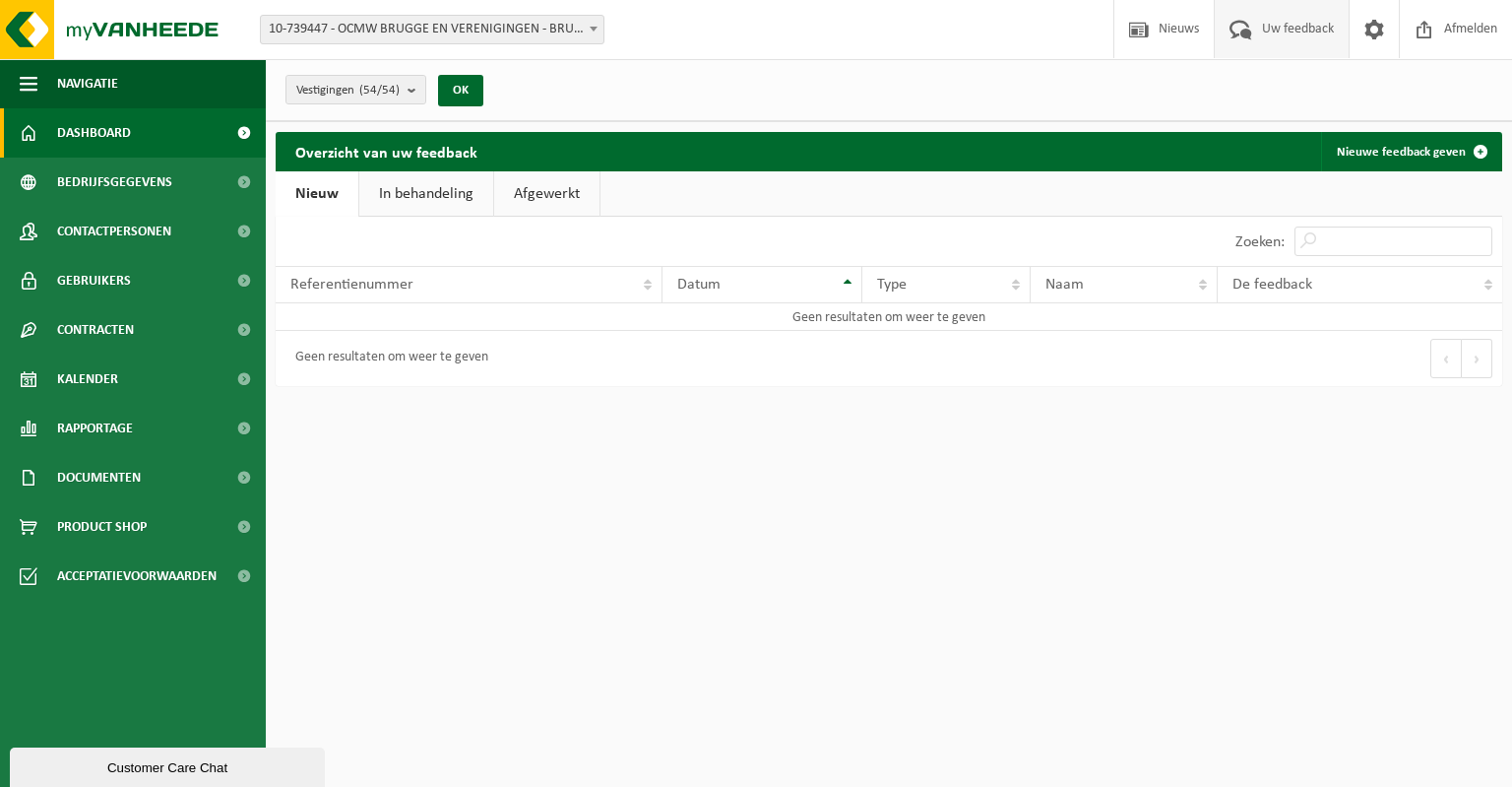 click on "Dashboard" at bounding box center [94, 133] 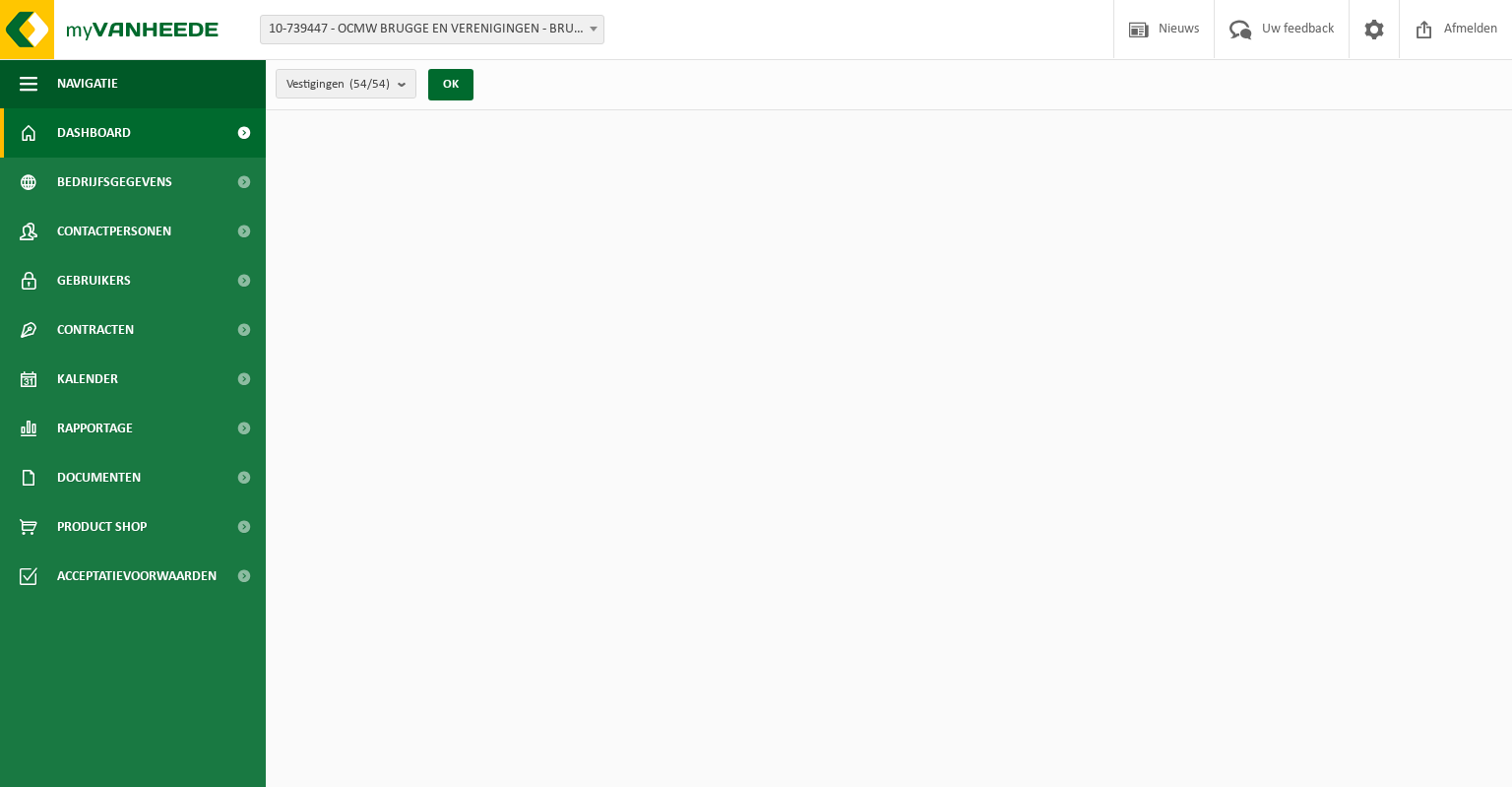 scroll, scrollTop: 0, scrollLeft: 0, axis: both 